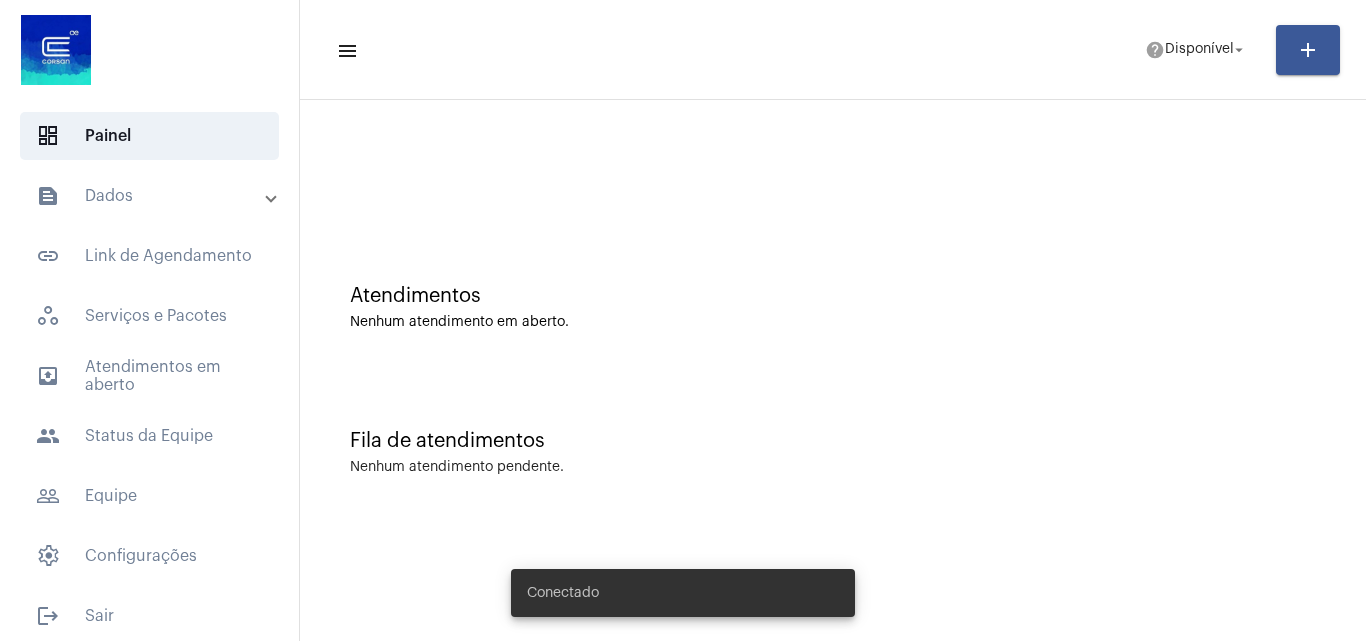 scroll, scrollTop: 0, scrollLeft: 0, axis: both 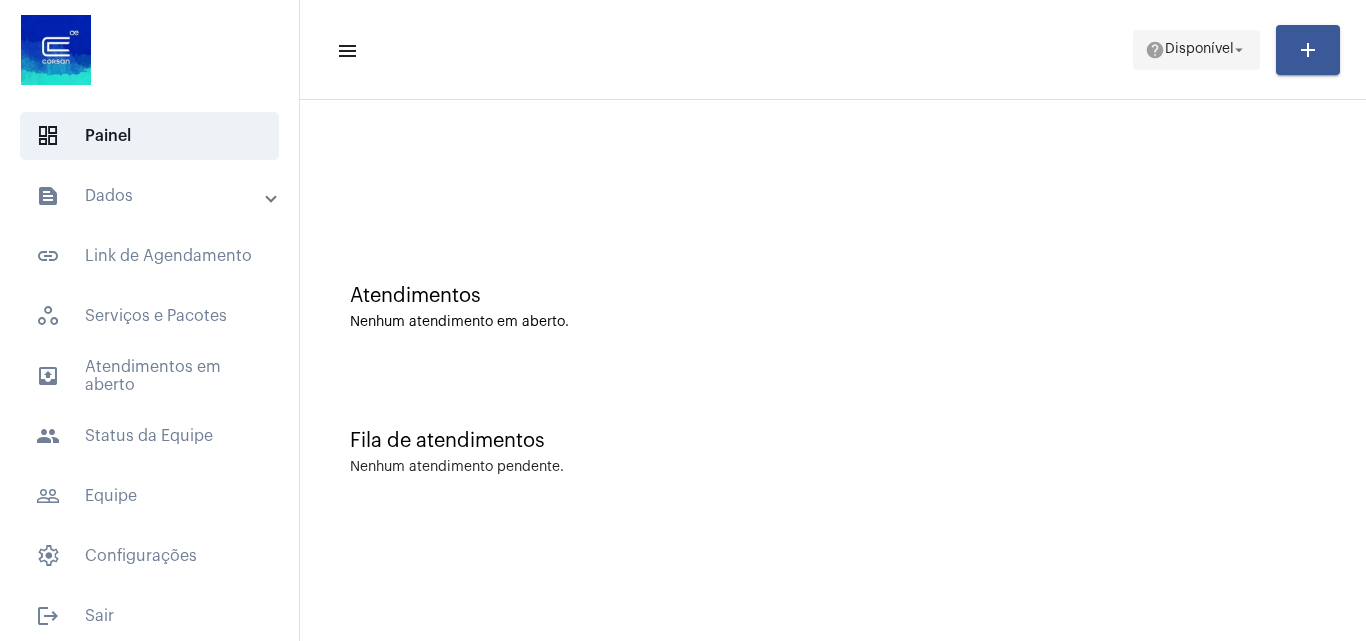 click on "help  Disponível arrow_drop_down" 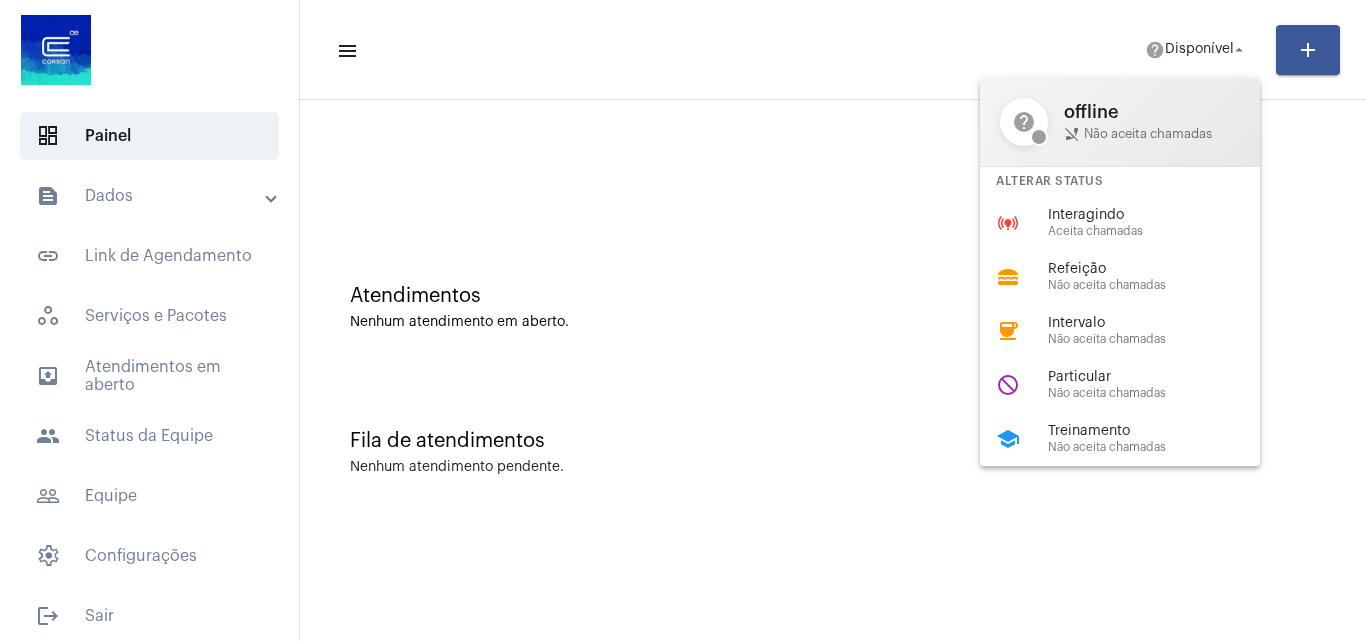 click at bounding box center (683, 320) 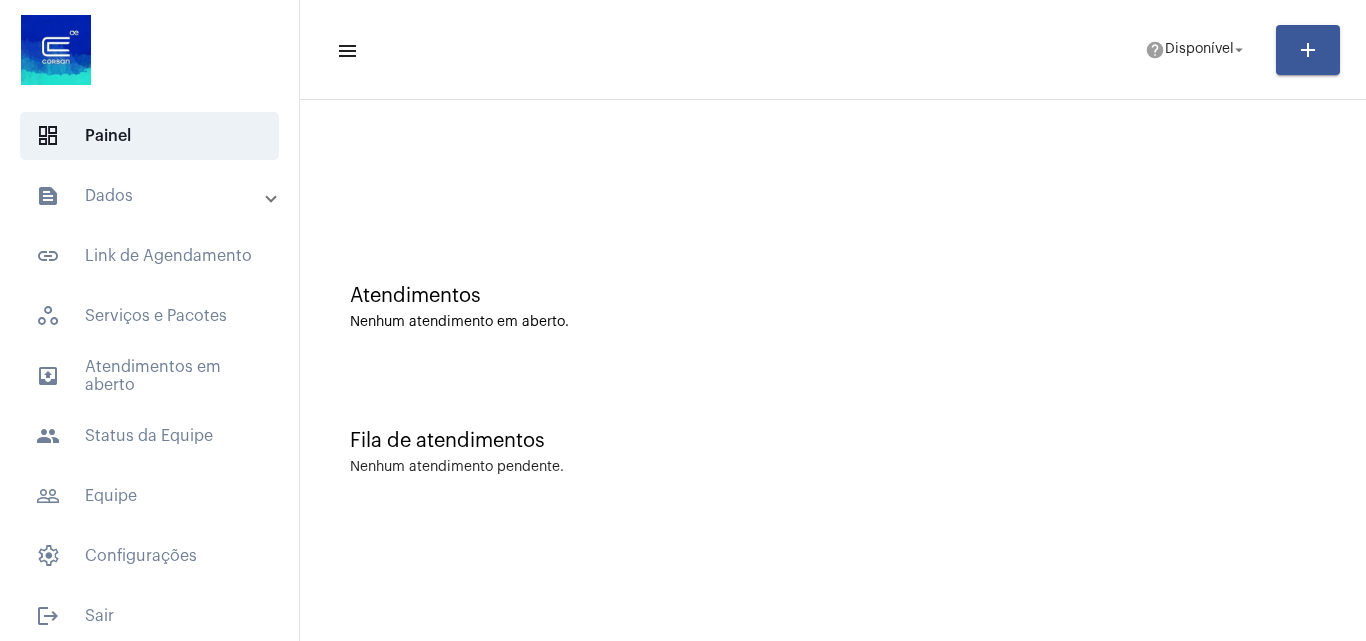 click on "text_snippet_outlined  Dados" at bounding box center [151, 196] 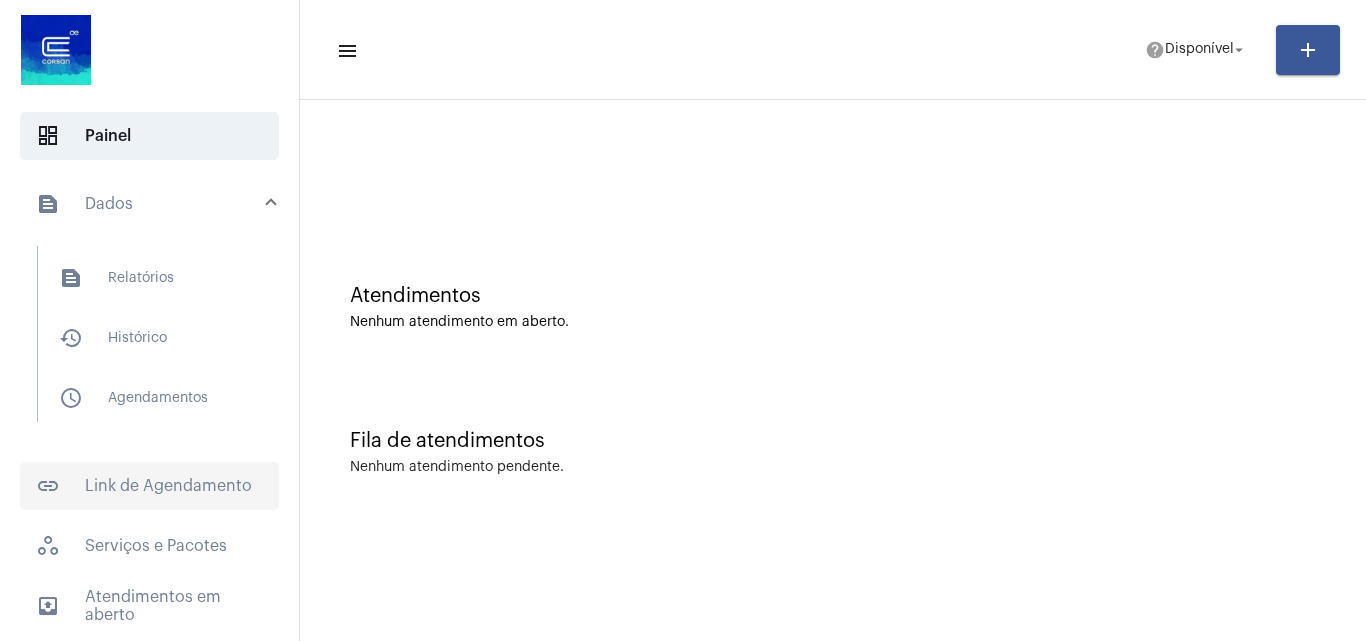 click on "link_outlined  Link de Agendamento" 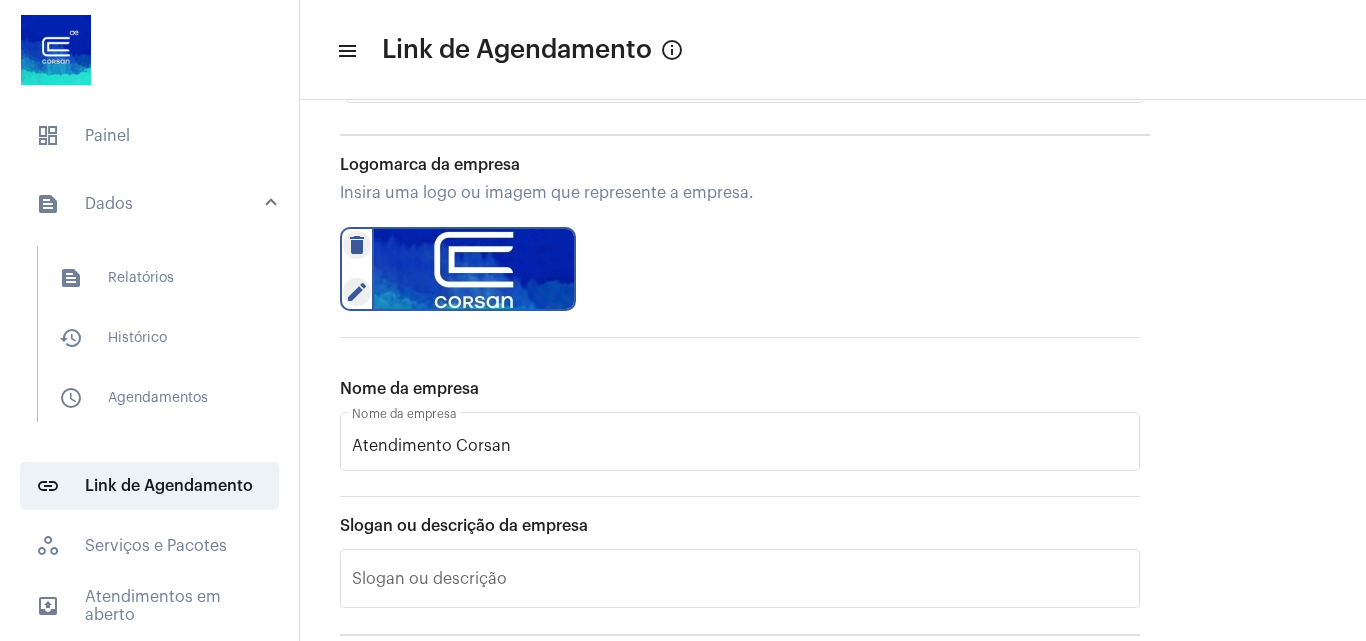 scroll, scrollTop: 282, scrollLeft: 0, axis: vertical 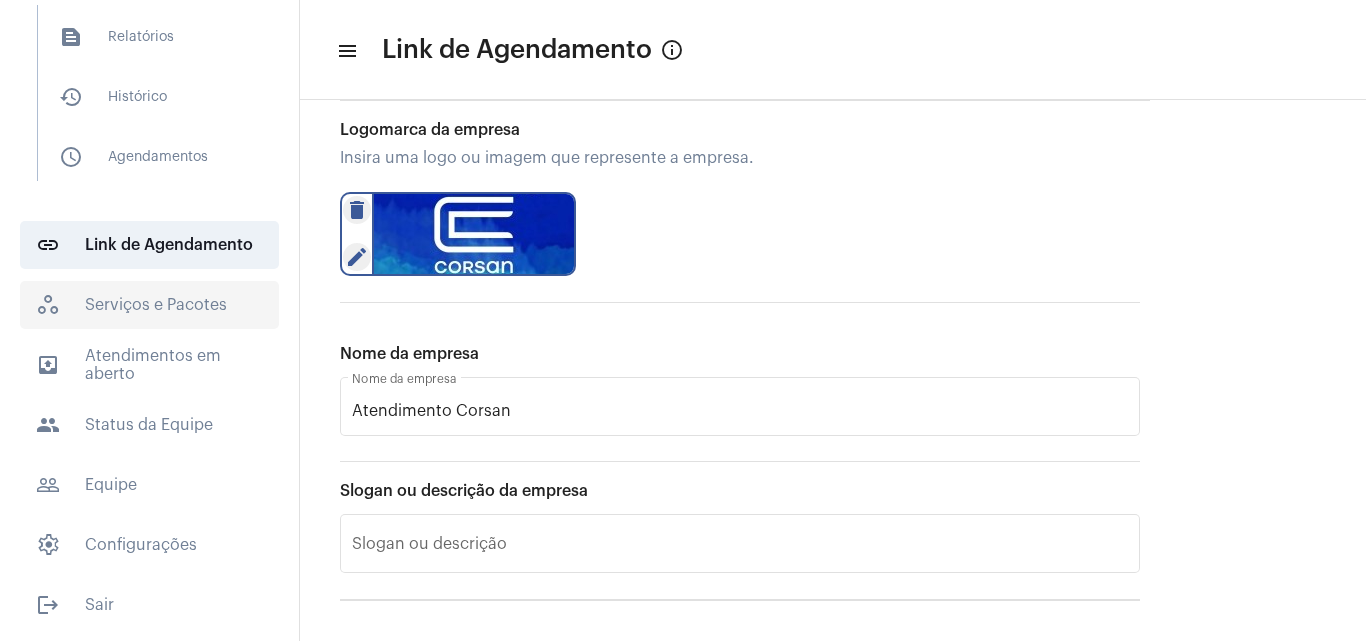 click on "workspaces_outlined   Serviços e Pacotes" 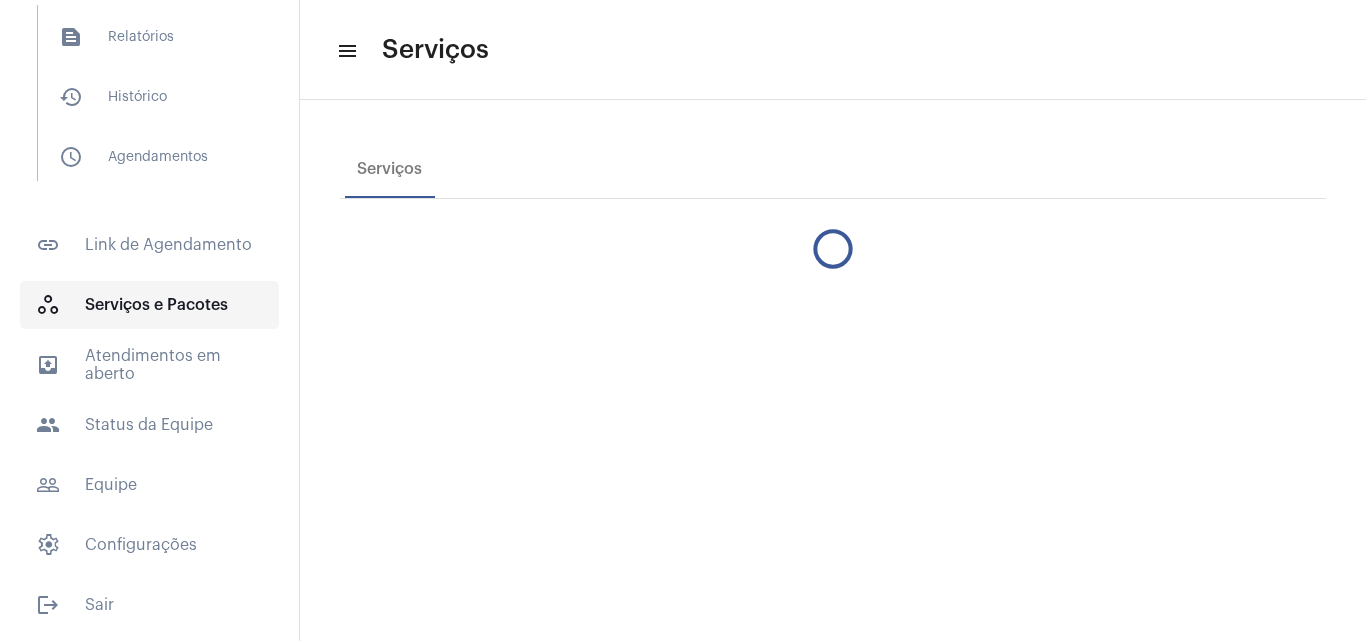 scroll, scrollTop: 0, scrollLeft: 0, axis: both 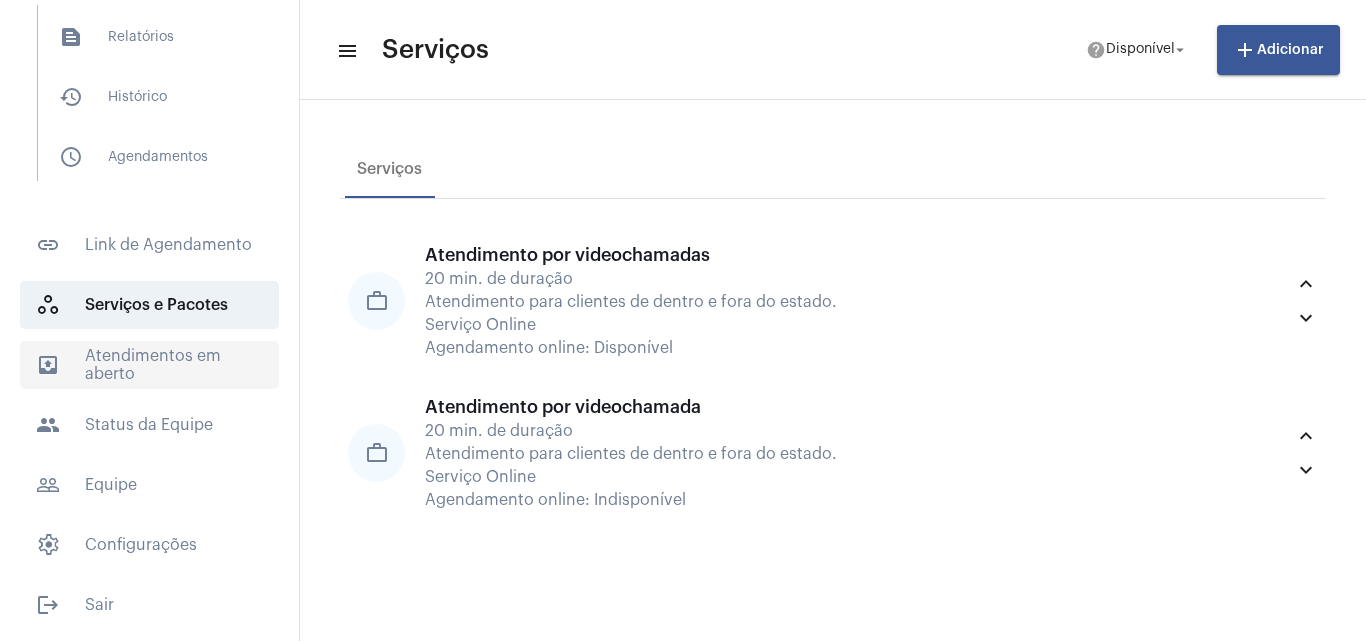 click on "outbox_outline  Atendimentos em aberto" 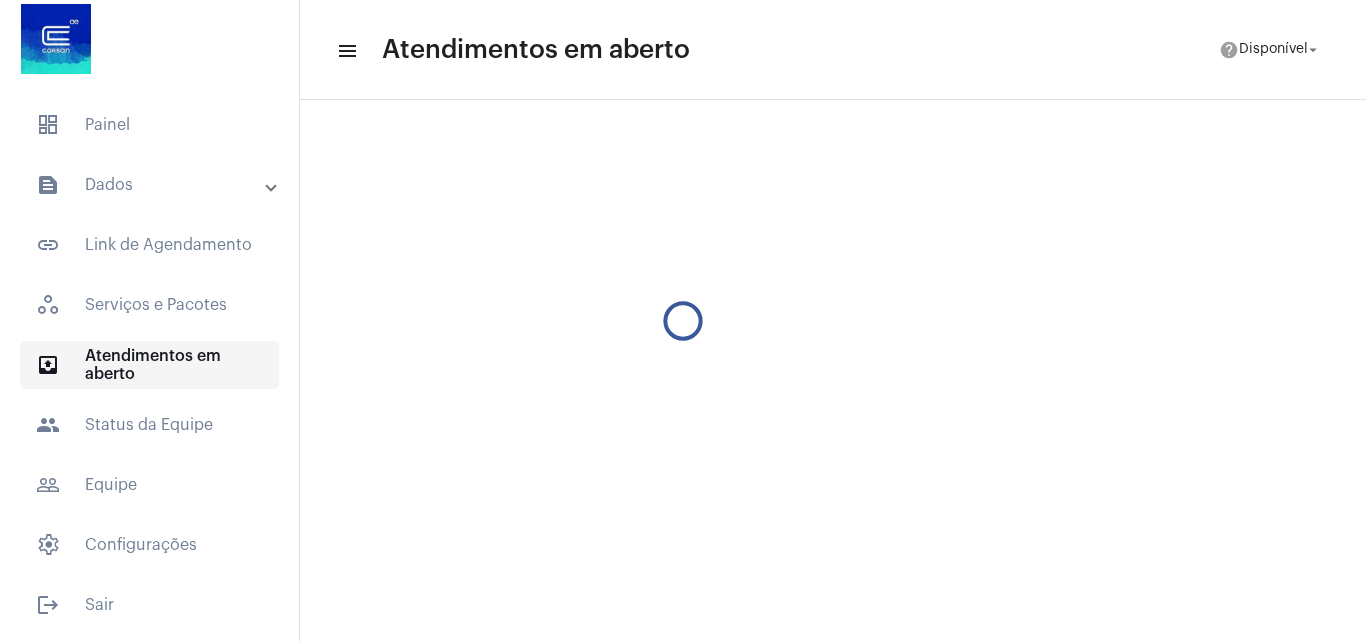 scroll, scrollTop: 11, scrollLeft: 0, axis: vertical 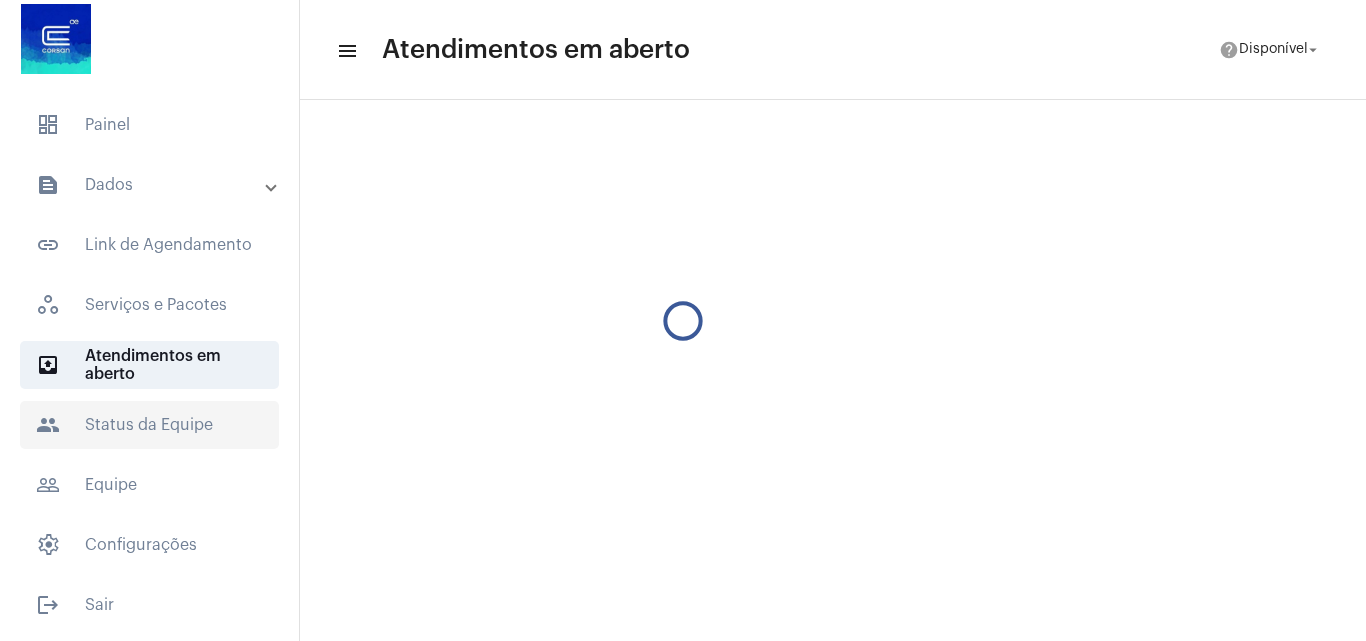 click on "people  Status da Equipe" 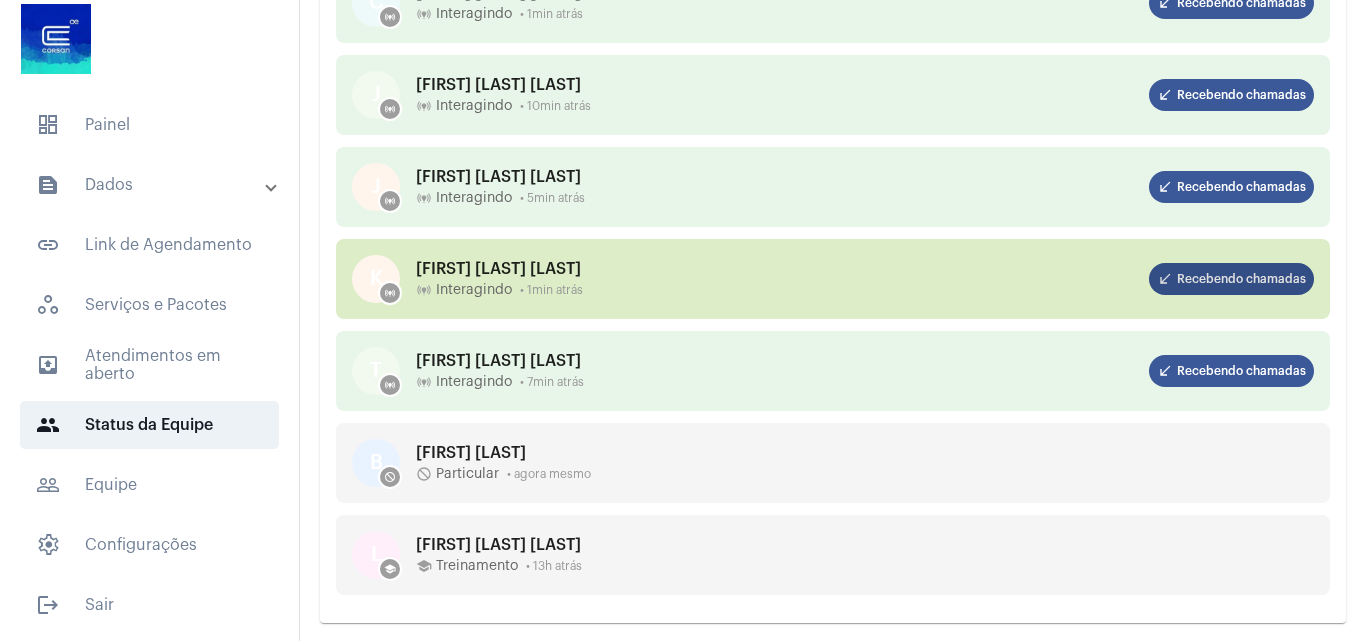 scroll, scrollTop: 262, scrollLeft: 0, axis: vertical 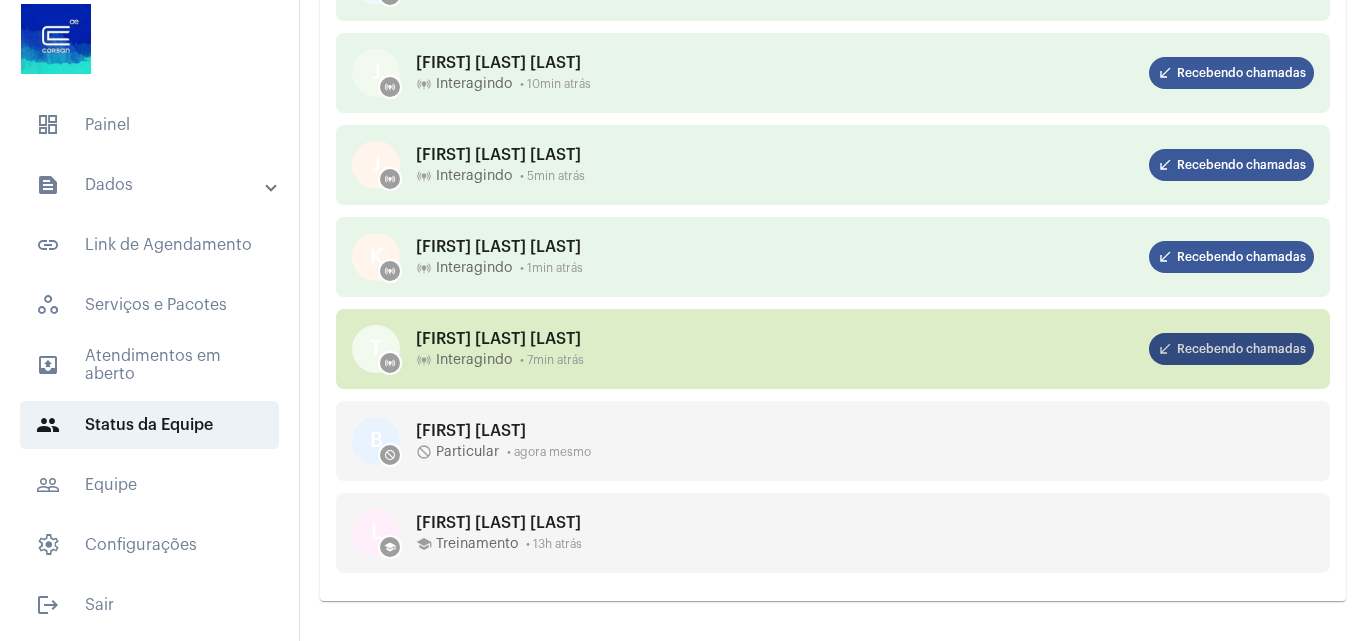 click on "call_received  Recebendo chamadas" at bounding box center (1231, 349) 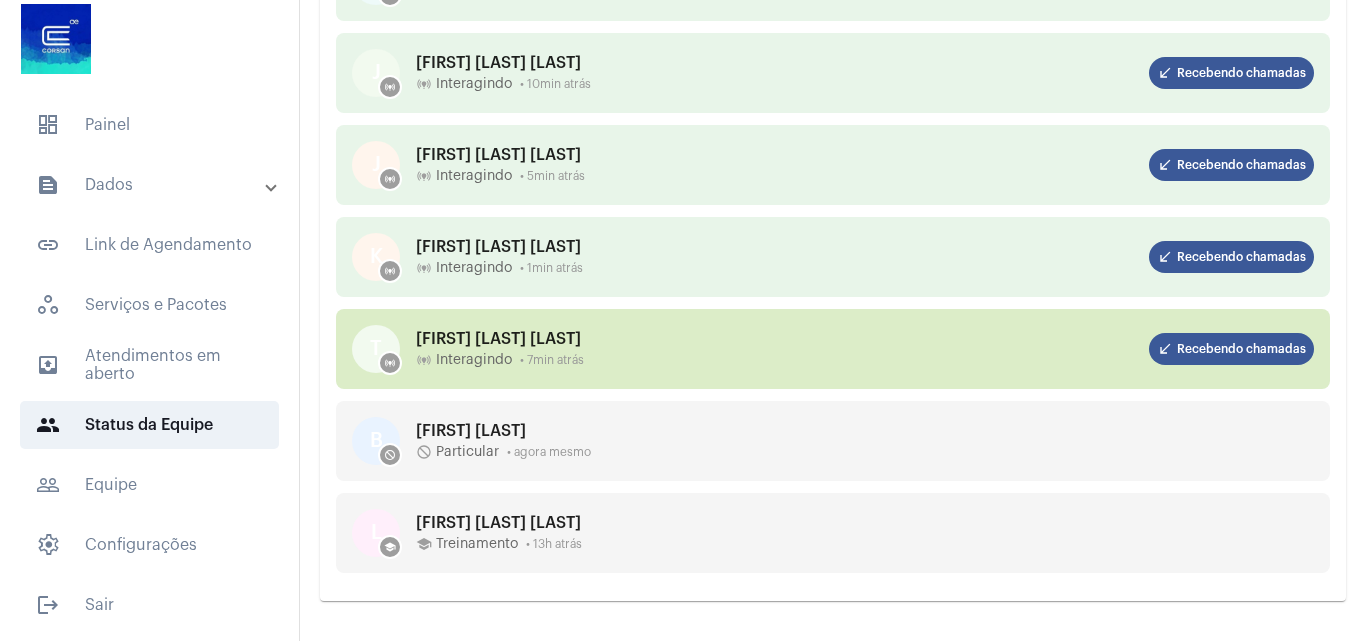 click on "• 7min atrás" 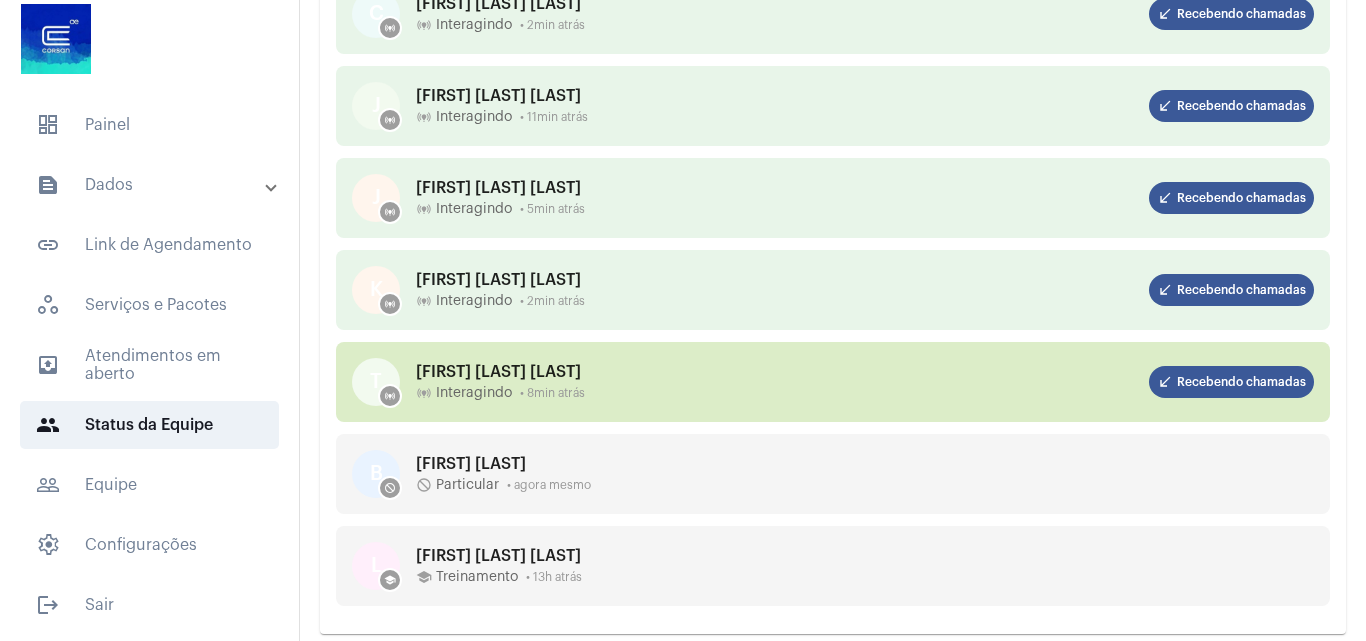 scroll, scrollTop: 262, scrollLeft: 0, axis: vertical 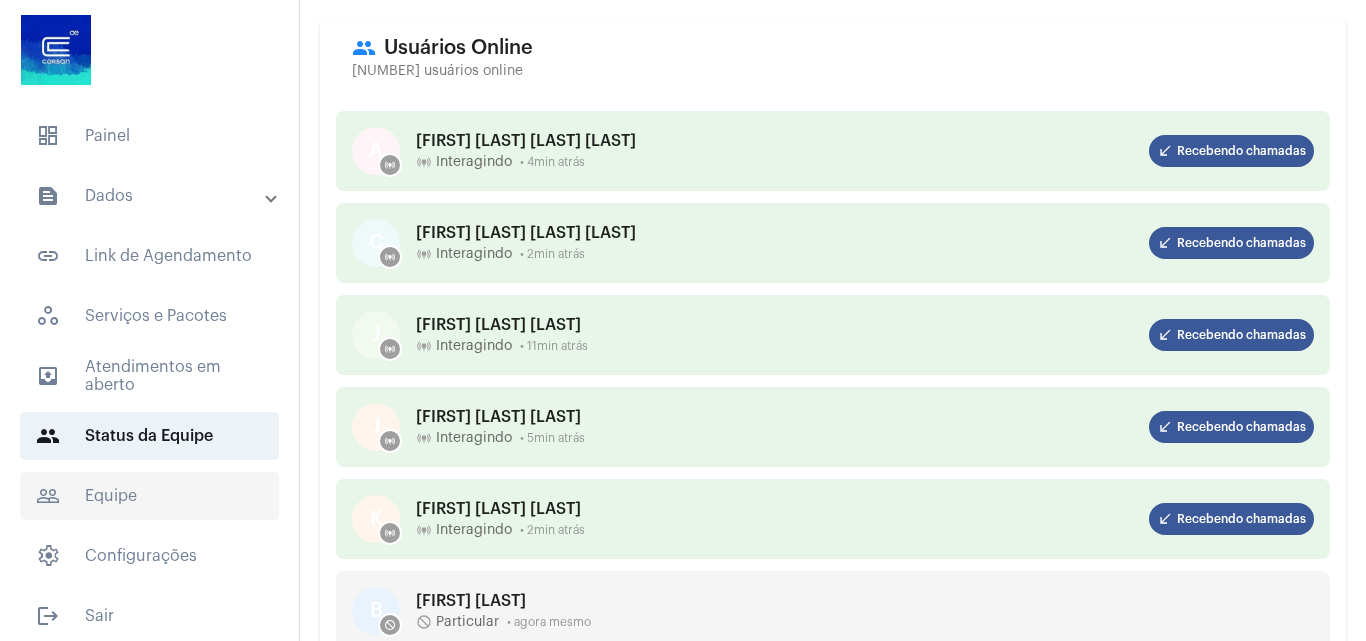 click on "people_outline  Equipe" 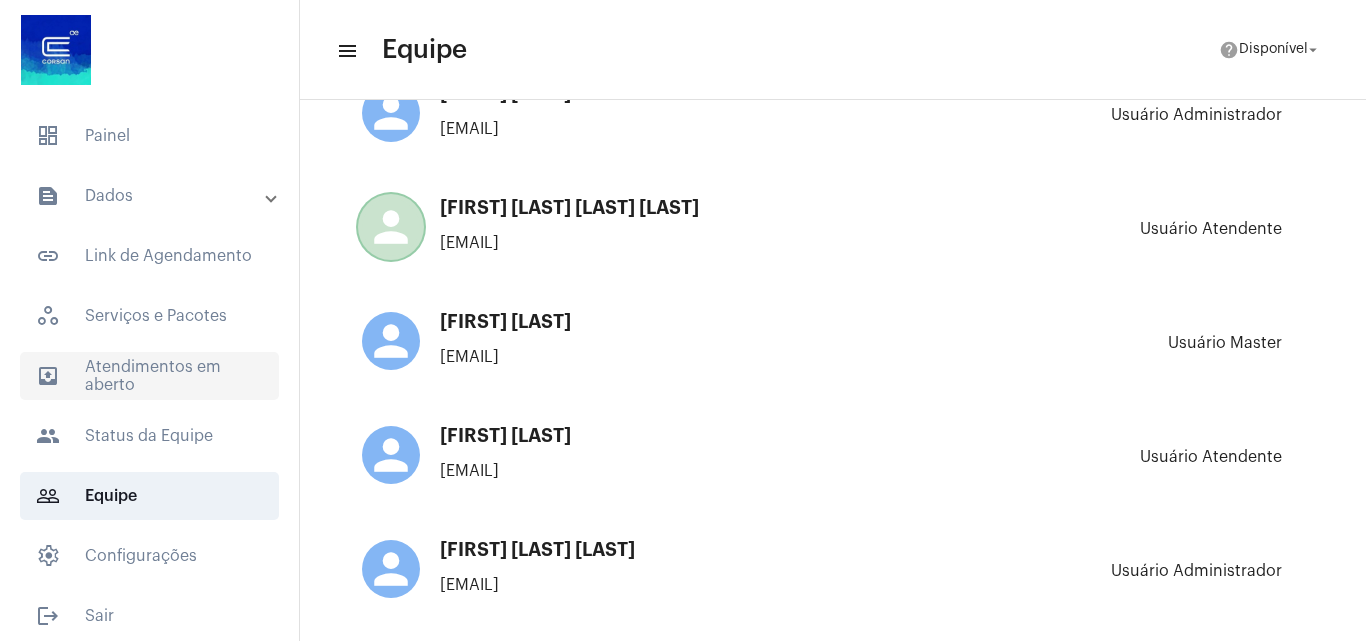 scroll, scrollTop: 3200, scrollLeft: 0, axis: vertical 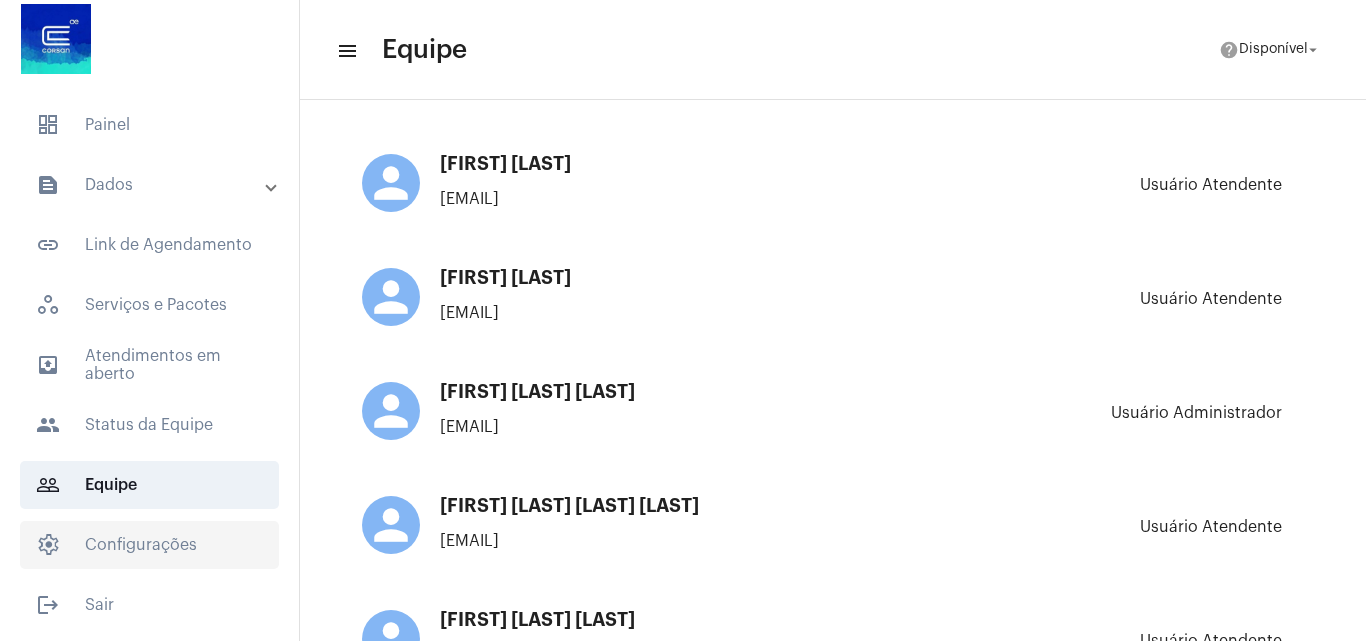 click on "settings   Configurações" 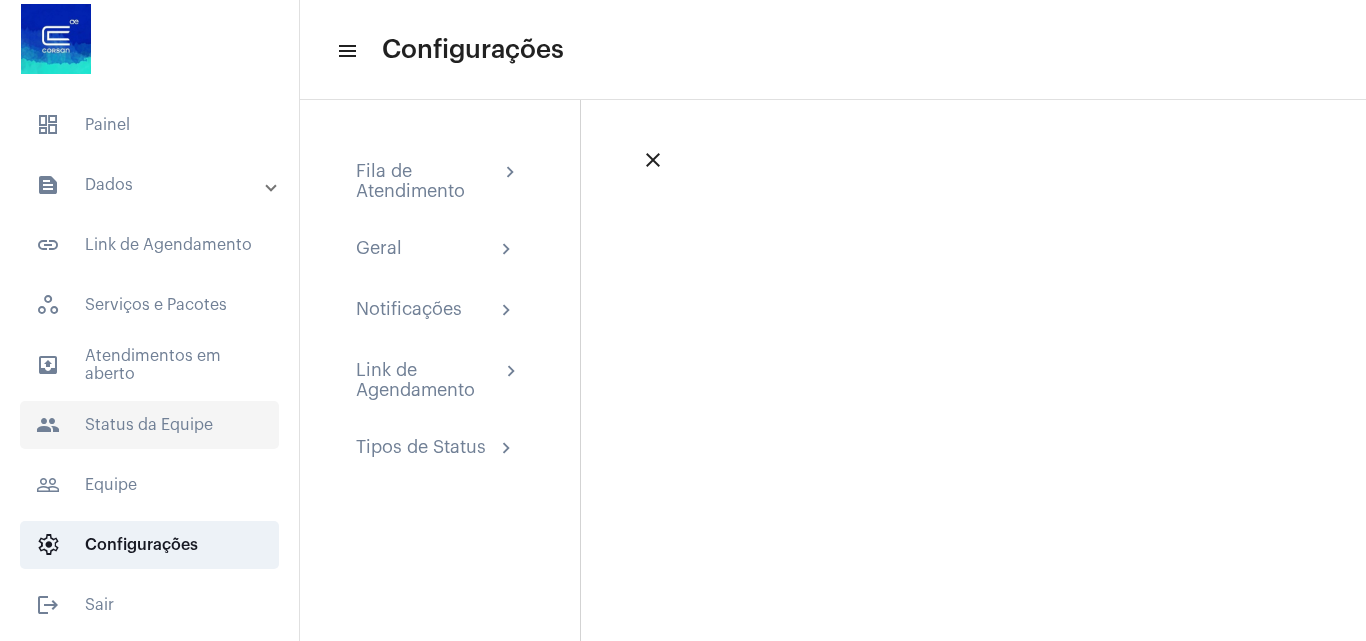 click on "people  Status da Equipe" 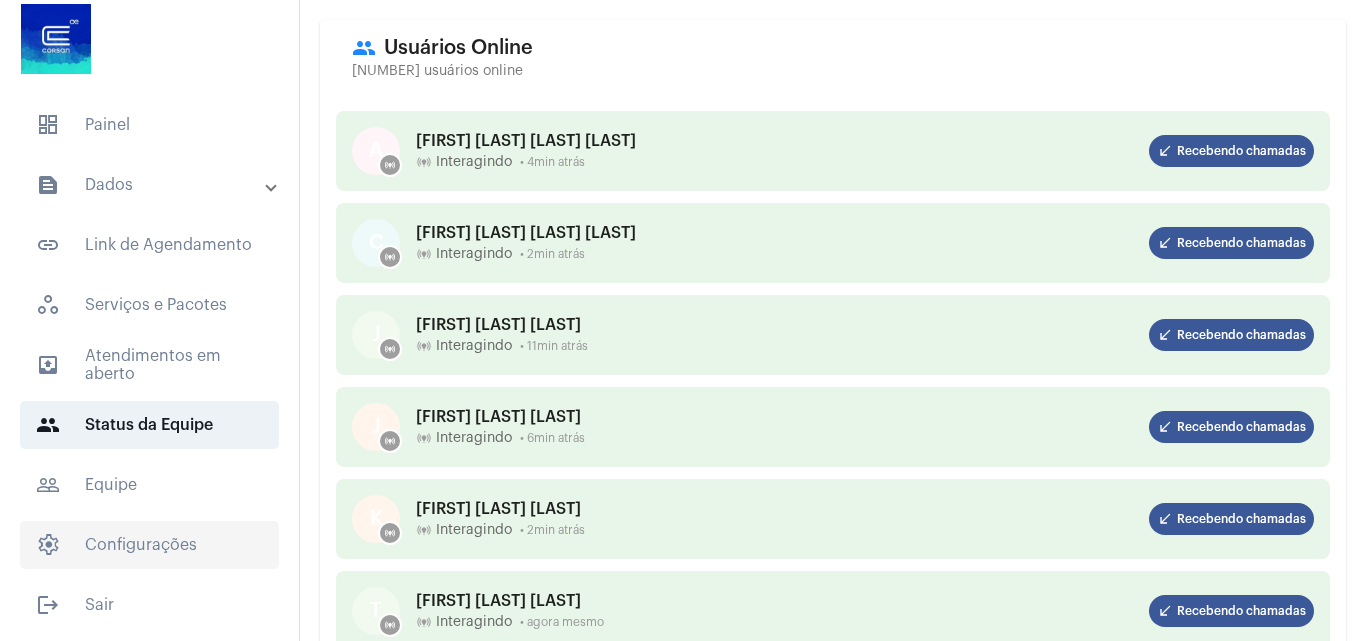 click on "settings   Configurações" 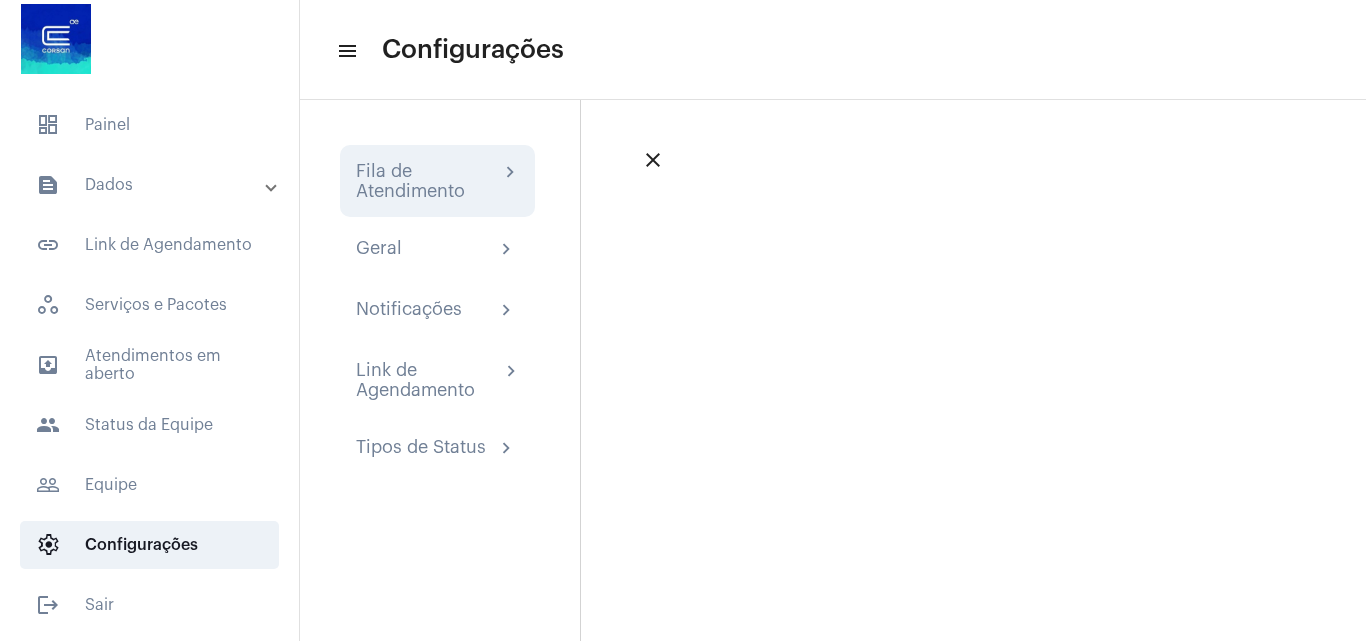 click on "Fila de Atendimento" 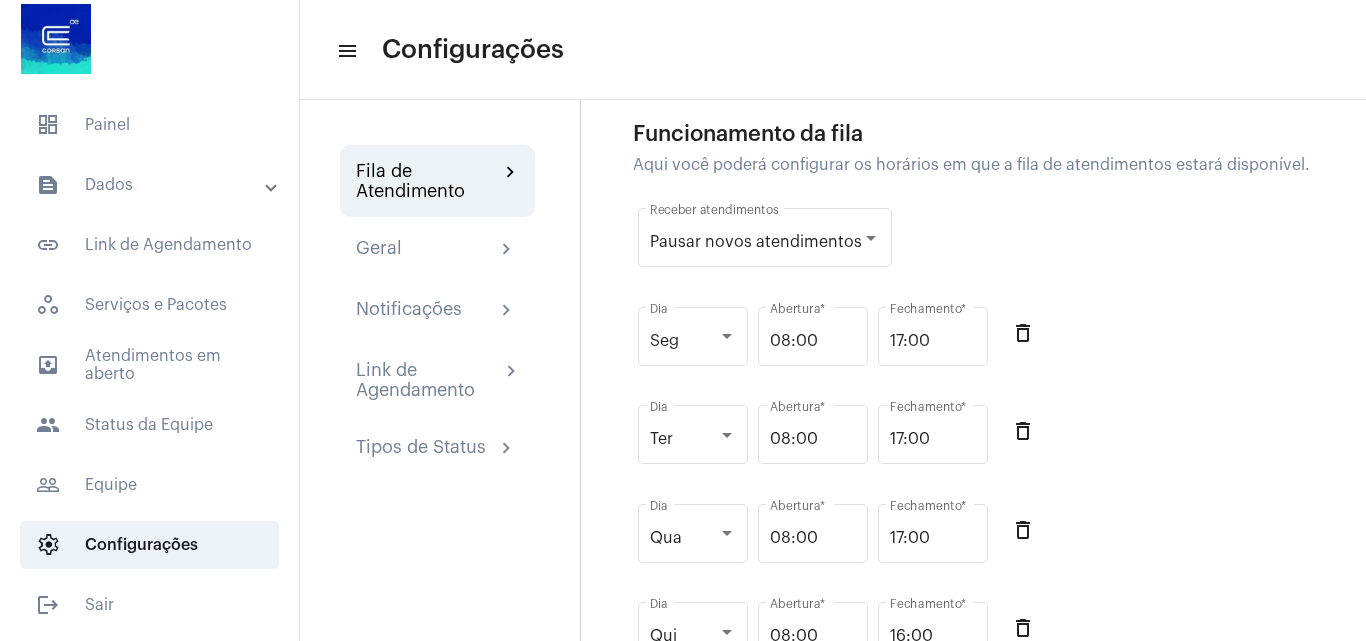 scroll, scrollTop: 100, scrollLeft: 0, axis: vertical 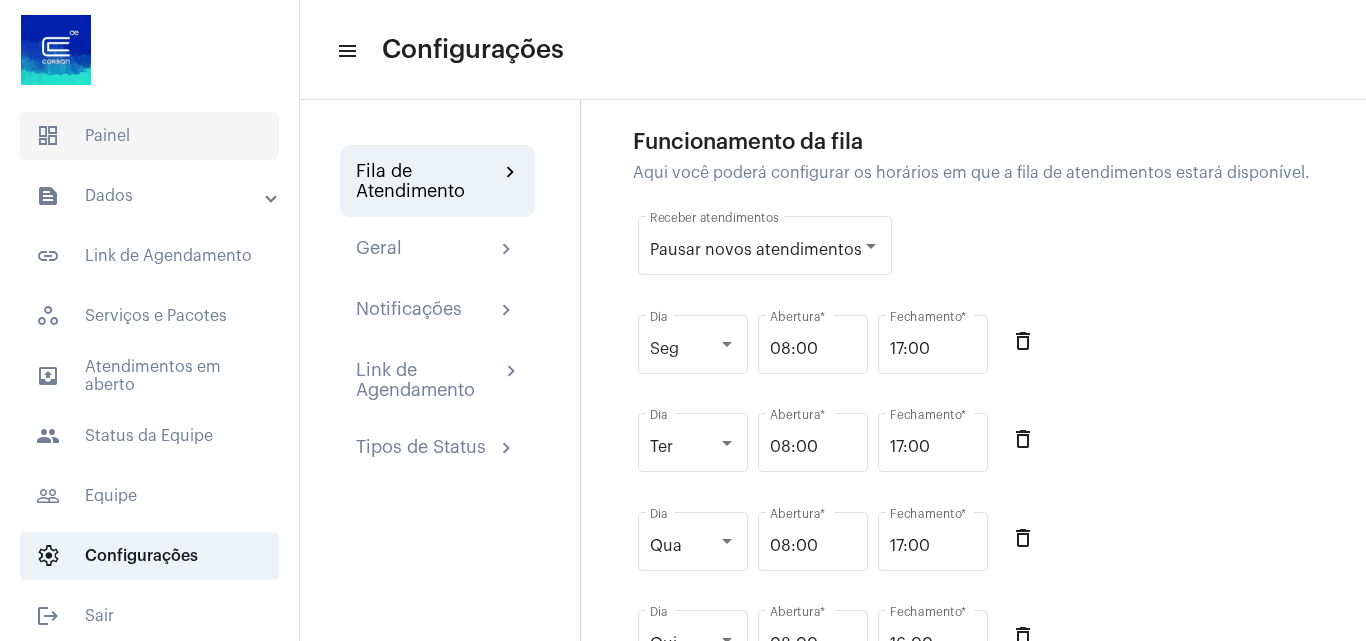 click on "dashboard   Painel" 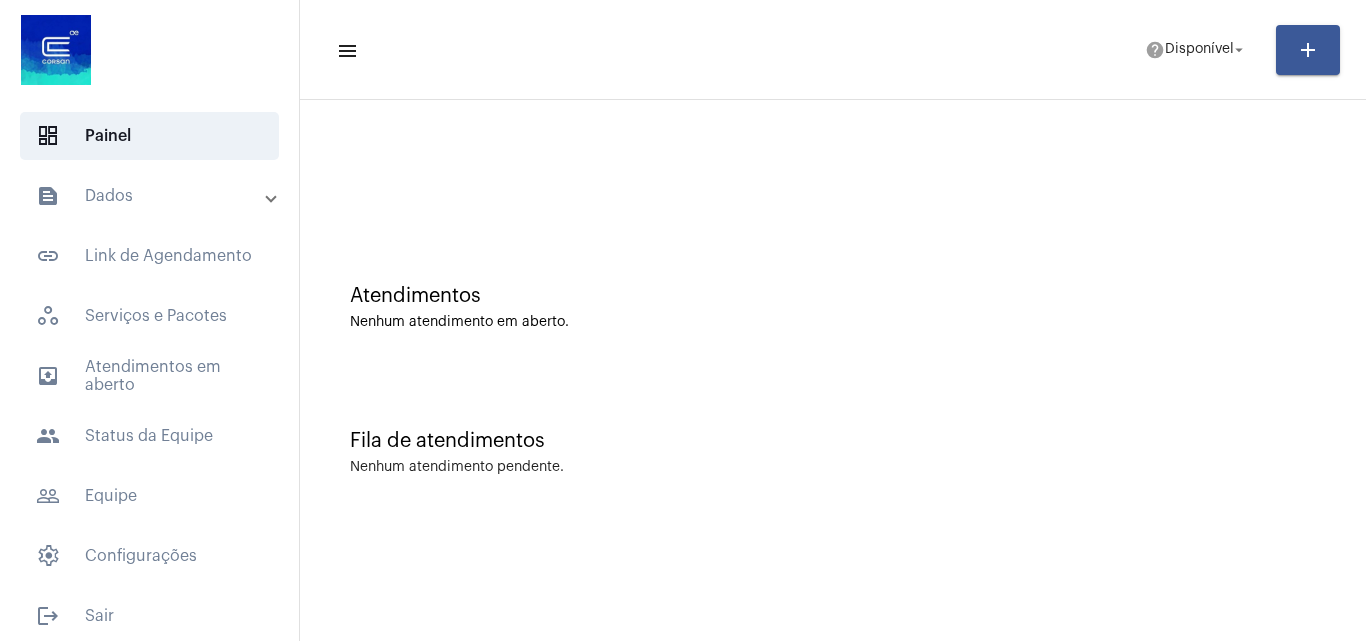 click on "text_snippet_outlined  Dados" at bounding box center (151, 196) 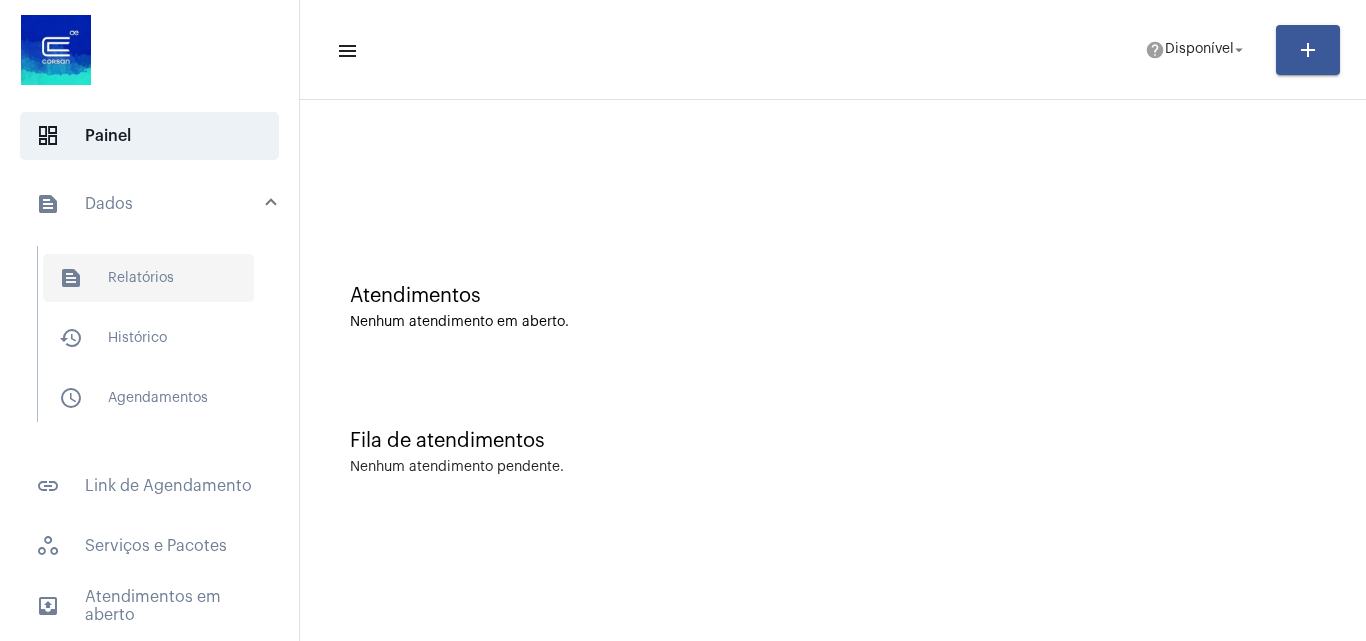 click on "text_snippet_outlined  Relatórios" at bounding box center (148, 278) 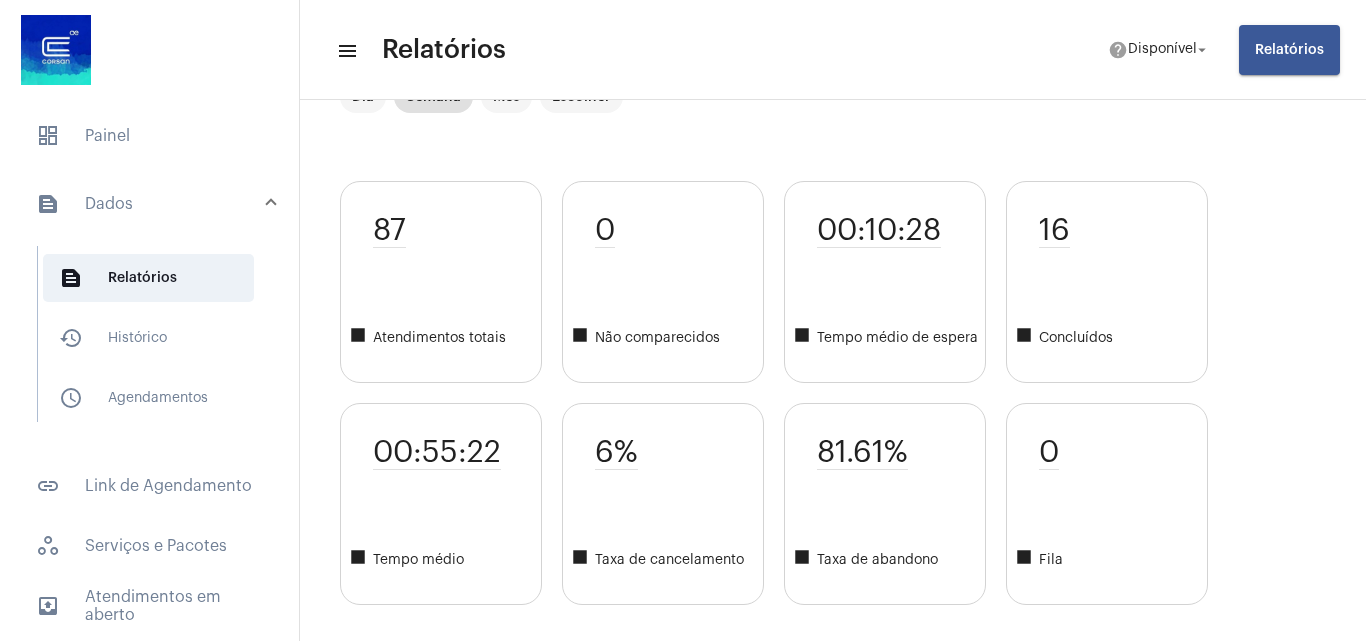 scroll, scrollTop: 100, scrollLeft: 0, axis: vertical 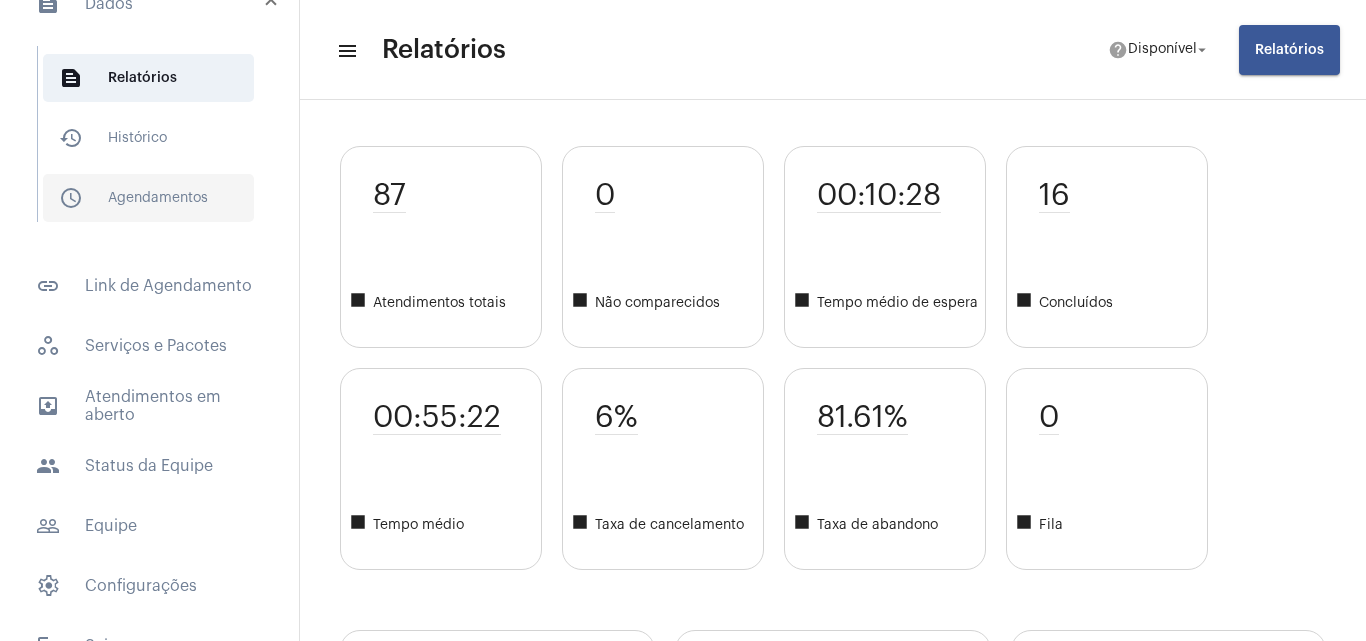 click on "schedule_outlined  Agendamentos" at bounding box center [148, 198] 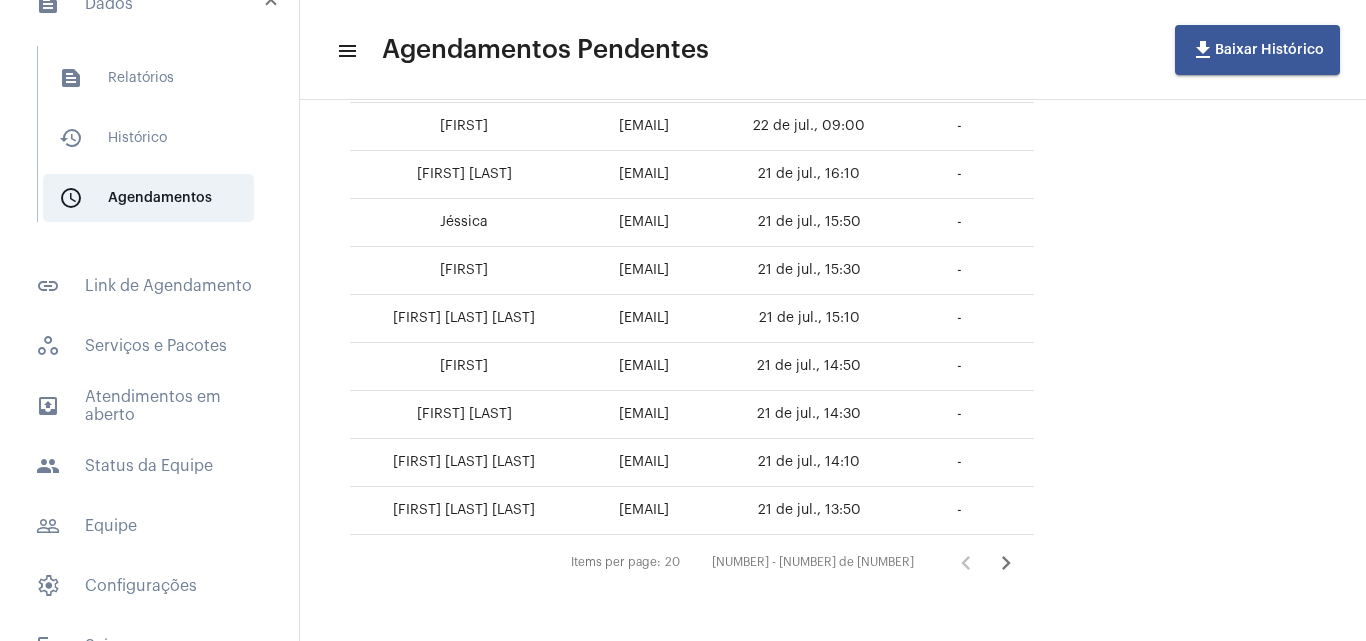 scroll, scrollTop: 330, scrollLeft: 0, axis: vertical 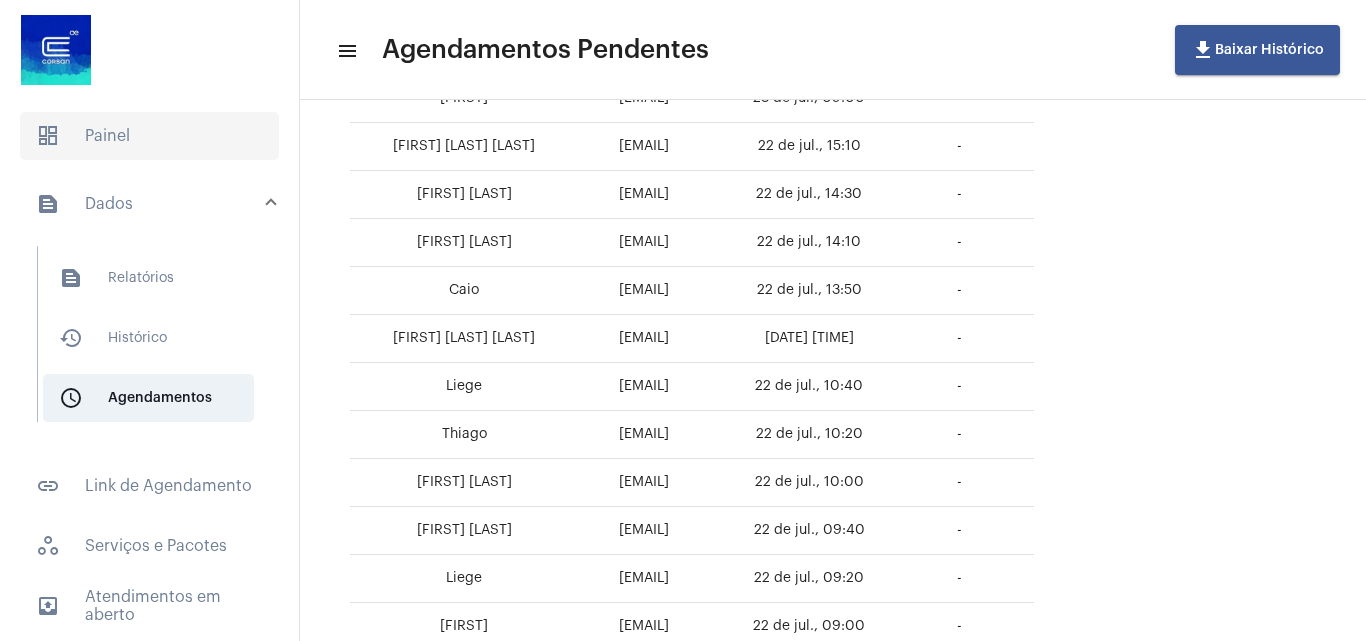 click on "dashboard   Painel" 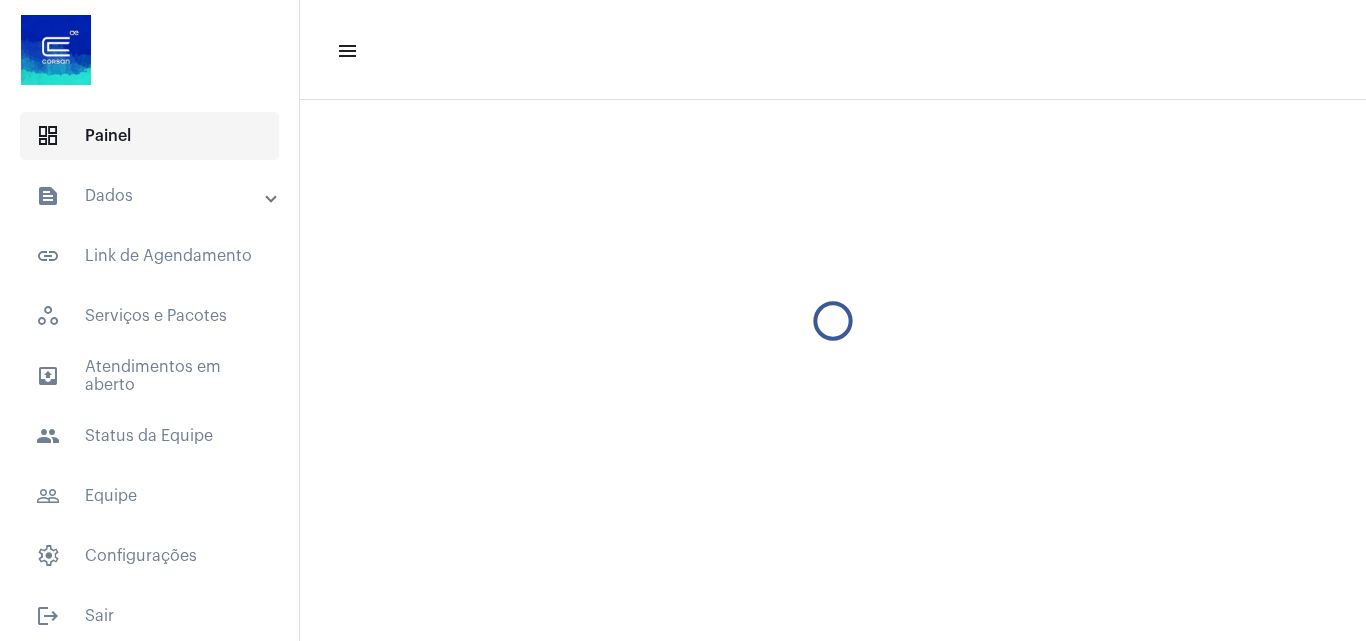 scroll, scrollTop: 0, scrollLeft: 0, axis: both 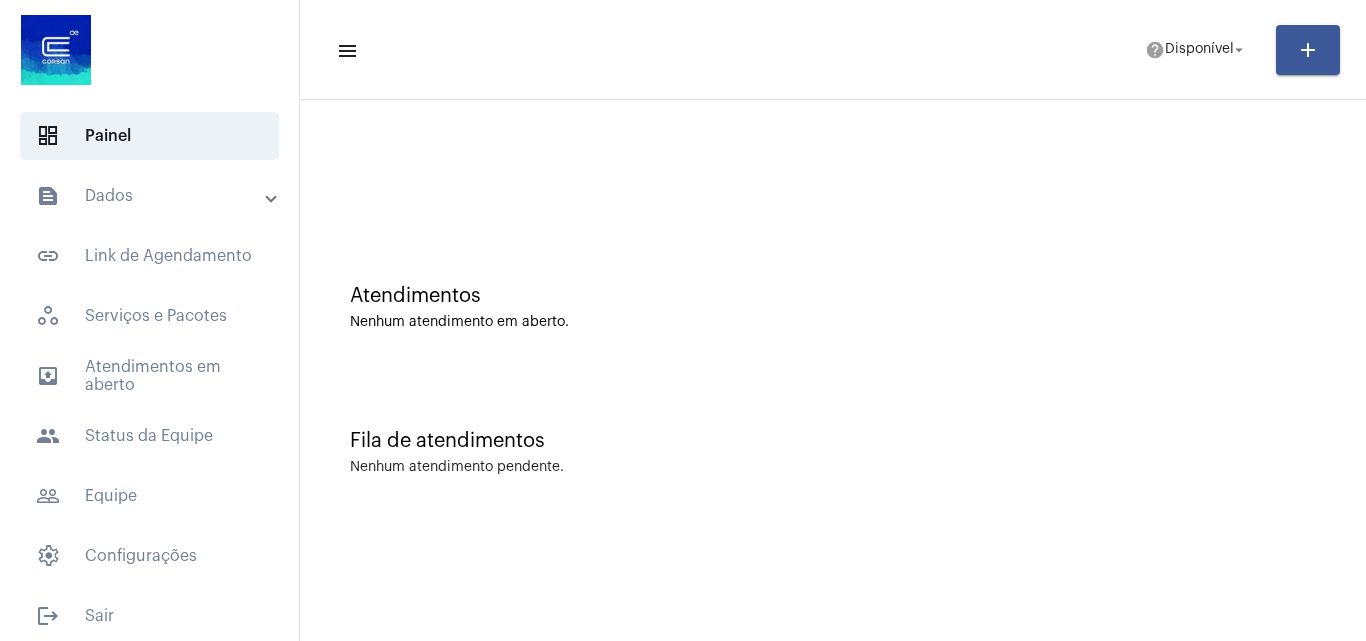 click on "Atendimentos Nenhum atendimento em aberto." 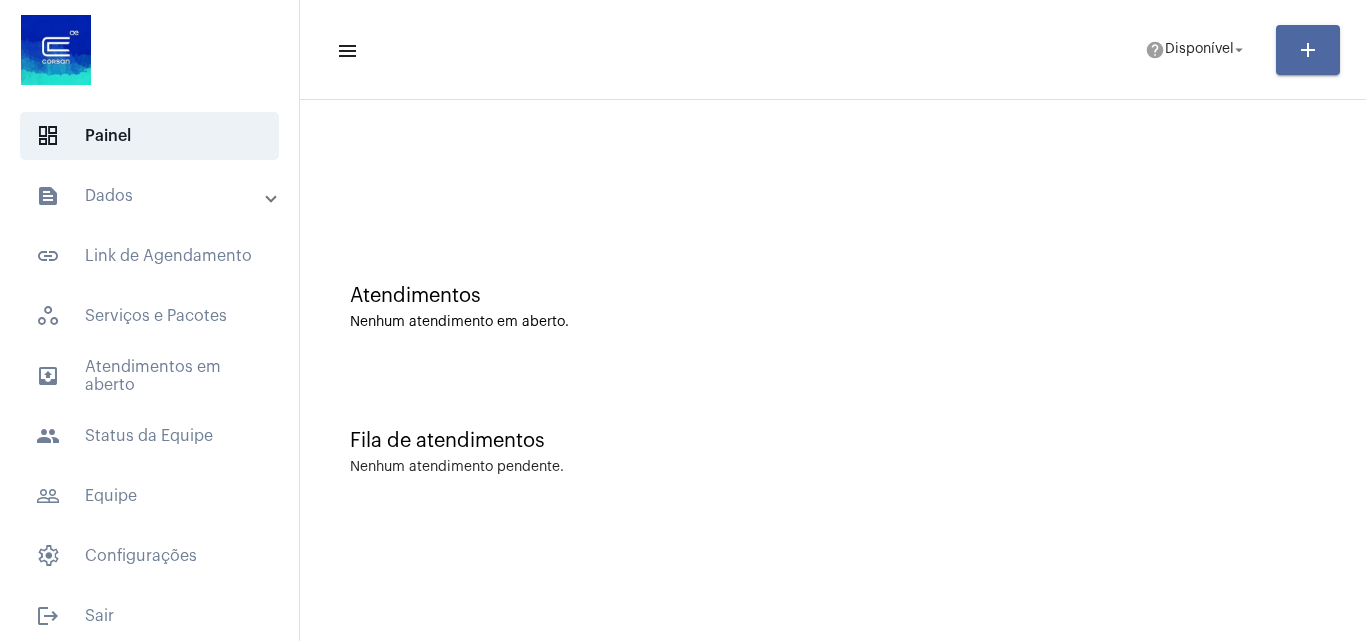 click on "add" 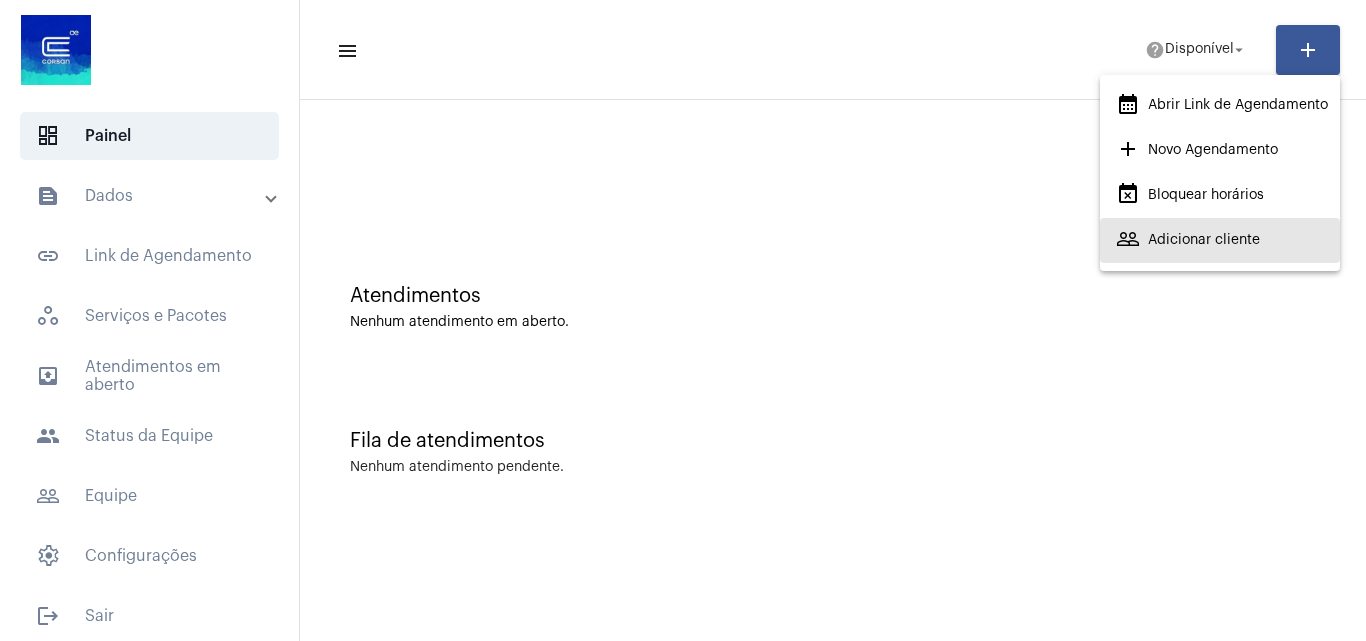 click on "people_outline Adicionar cliente" at bounding box center (1188, 240) 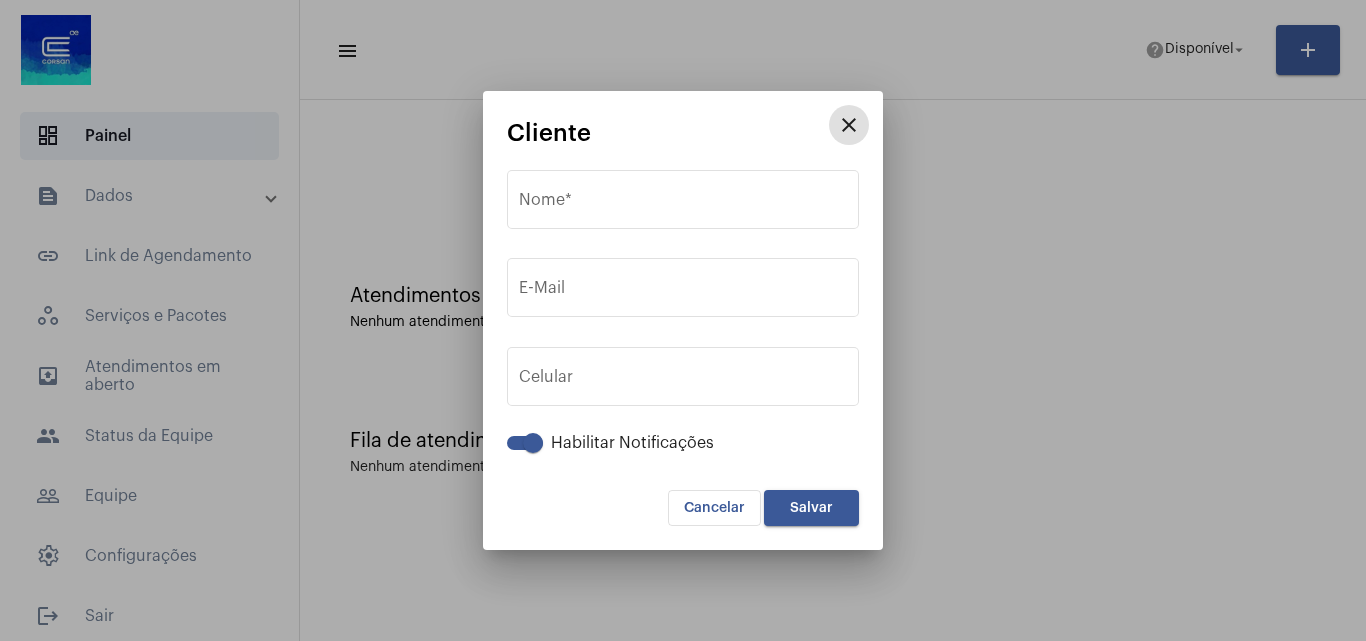 click on "close" at bounding box center [849, 125] 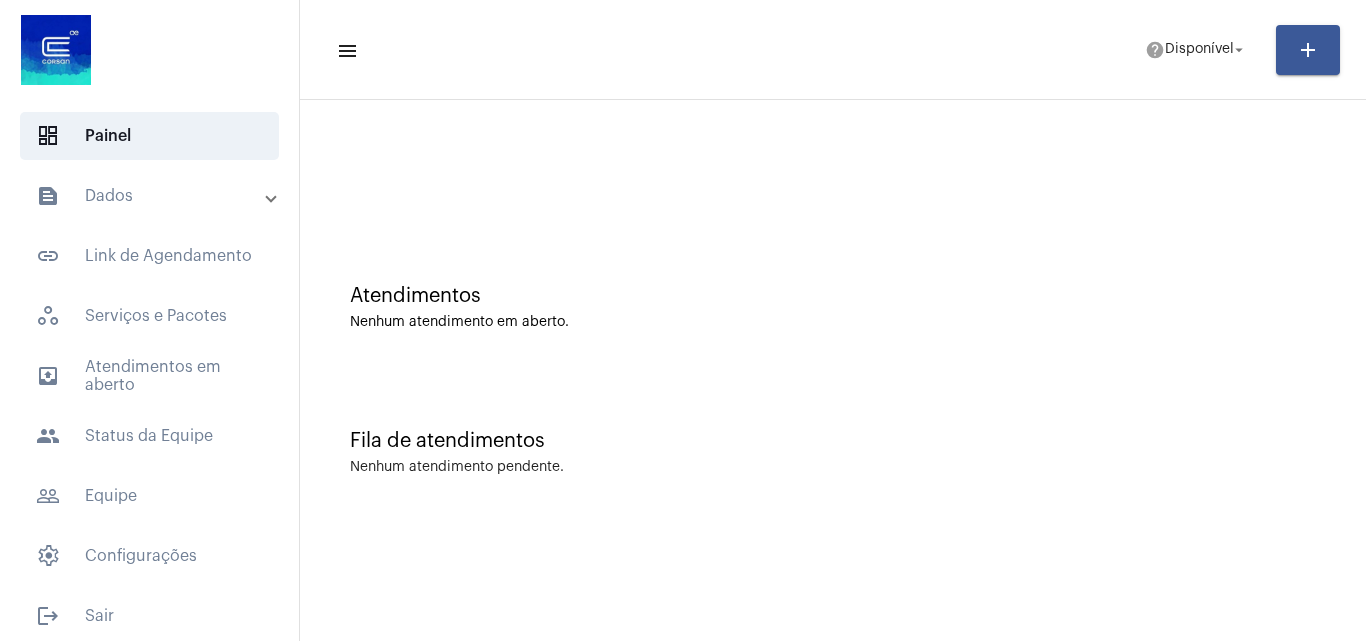 click on "text_snippet_outlined  Dados" at bounding box center (151, 196) 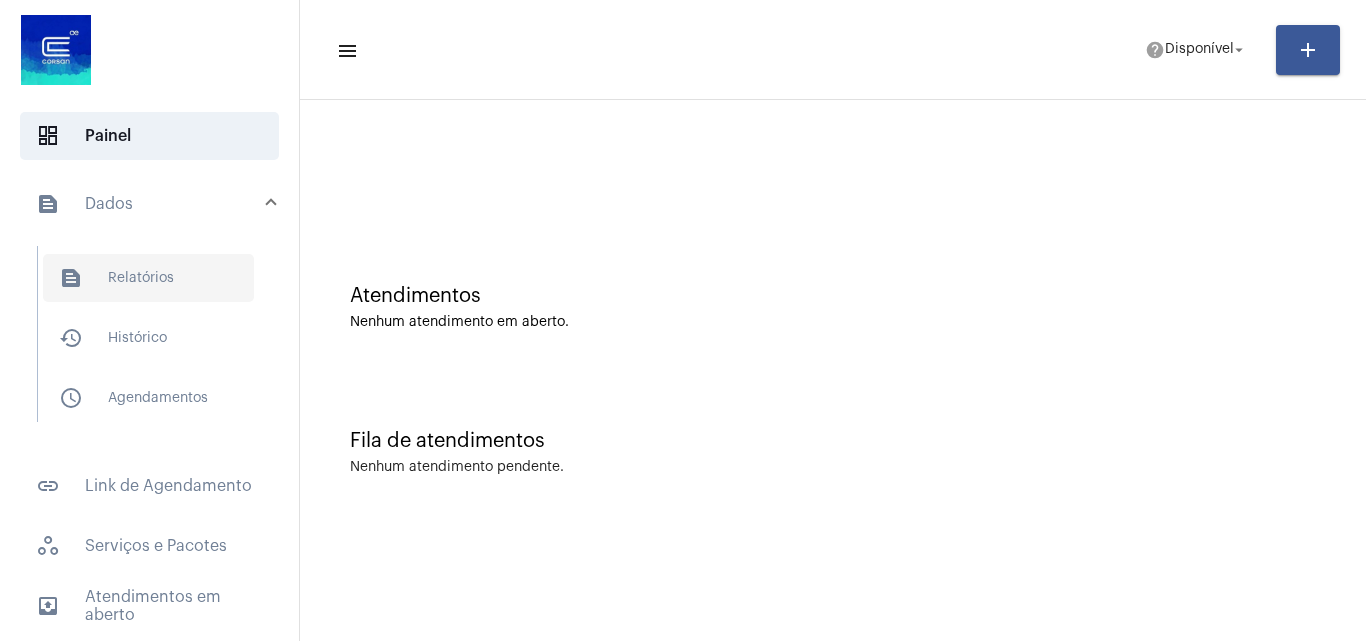 click on "text_snippet_outlined  Relatórios" at bounding box center [148, 278] 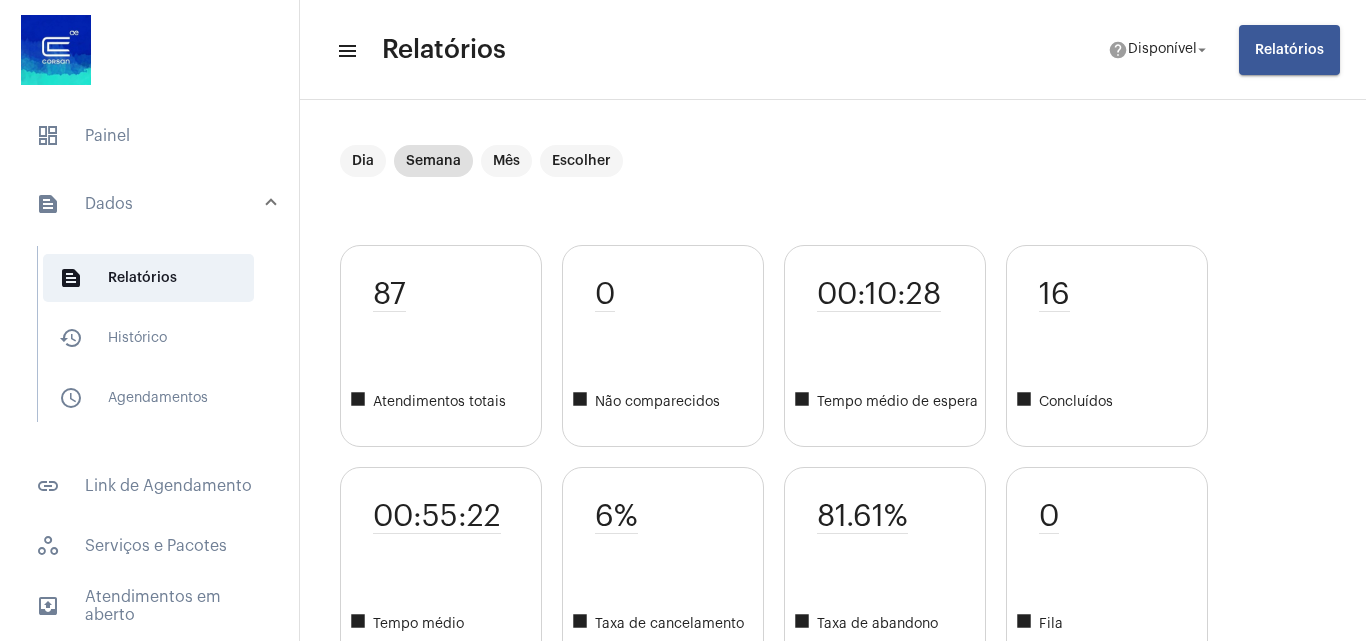 scroll, scrollTop: 0, scrollLeft: 0, axis: both 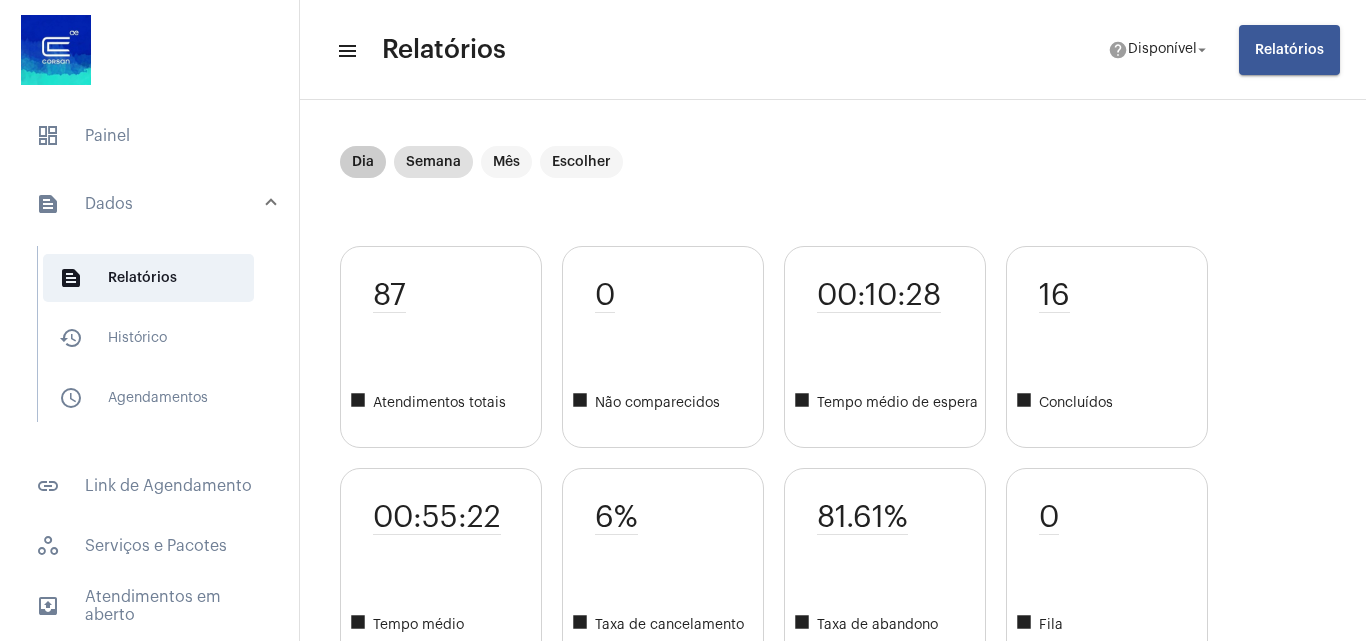 click on "Dia" at bounding box center (363, 162) 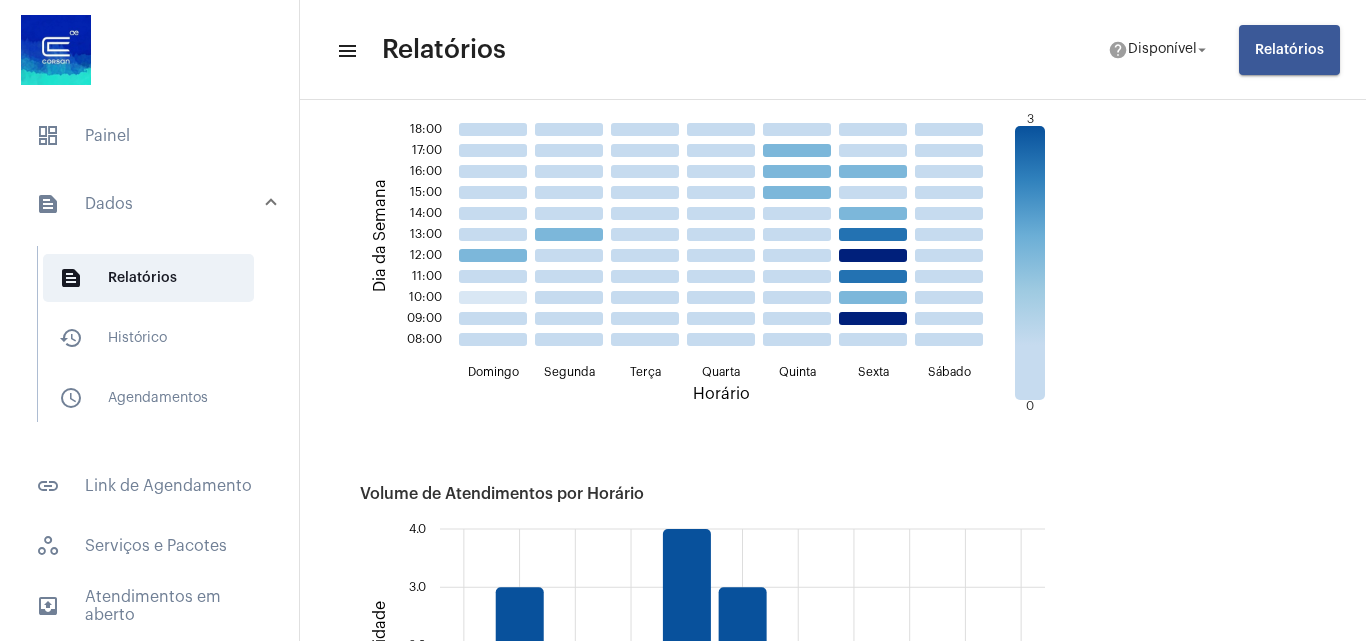 scroll, scrollTop: 1800, scrollLeft: 0, axis: vertical 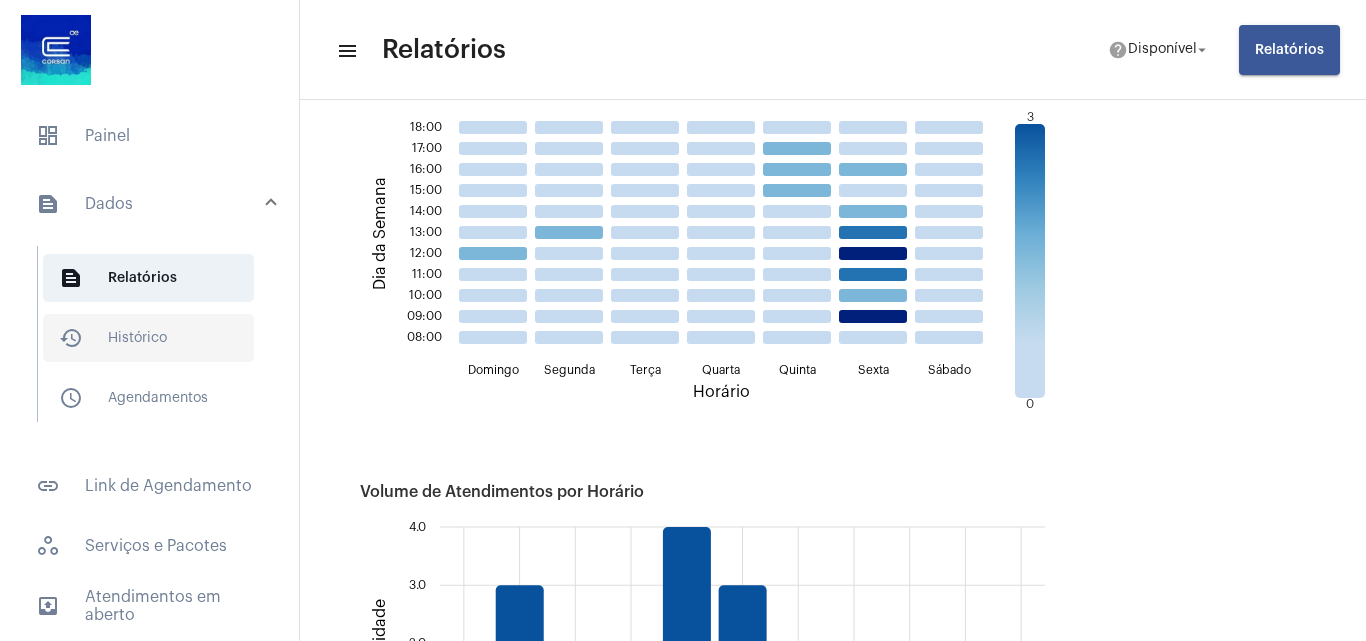 click on "history_outlined  Histórico" at bounding box center (148, 338) 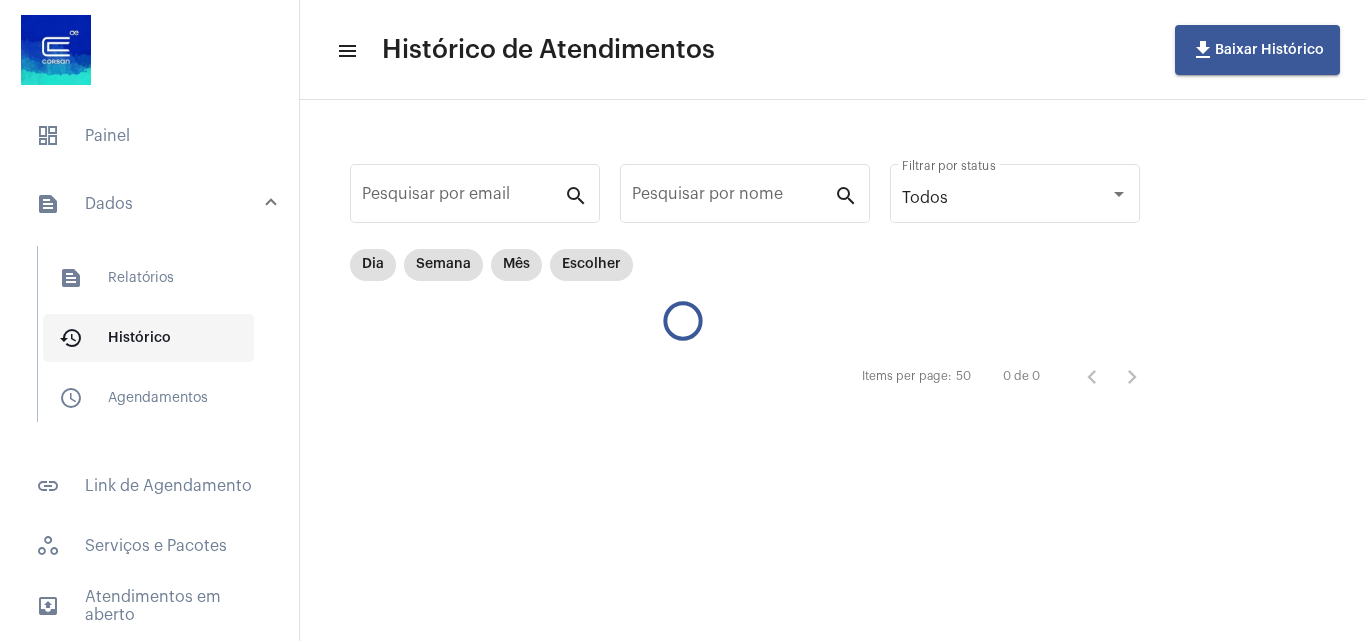 scroll, scrollTop: 0, scrollLeft: 0, axis: both 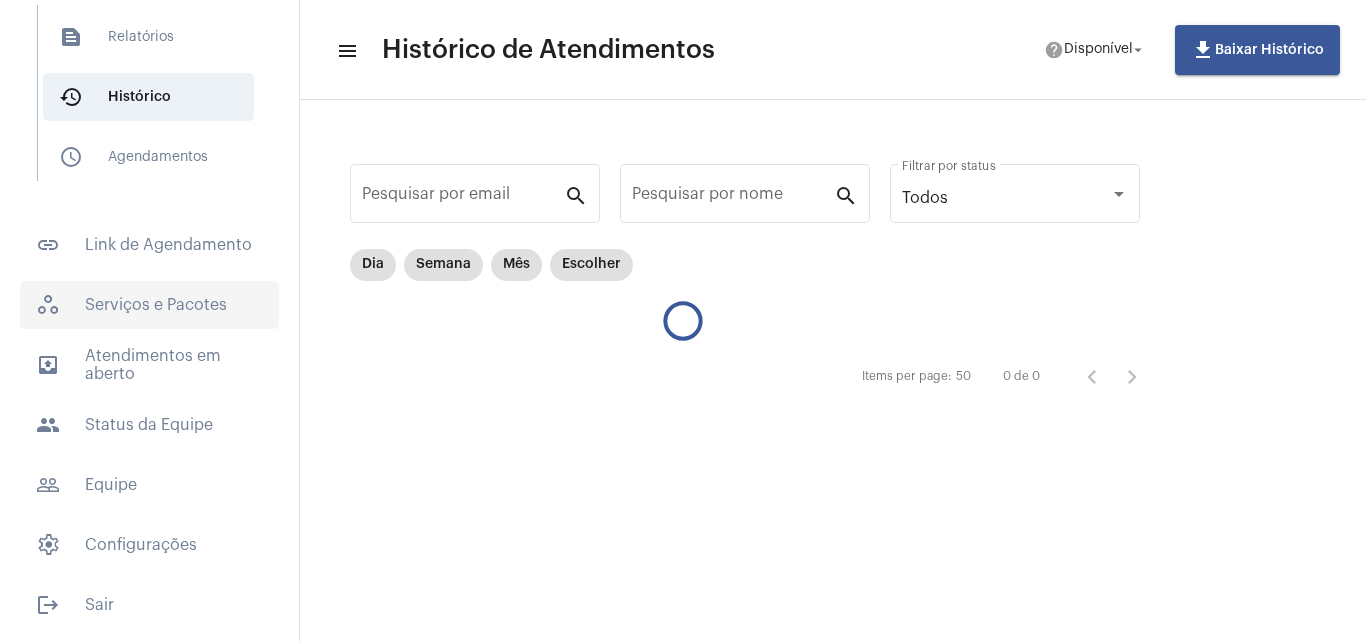 click on "workspaces_outlined   Serviços e Pacotes" 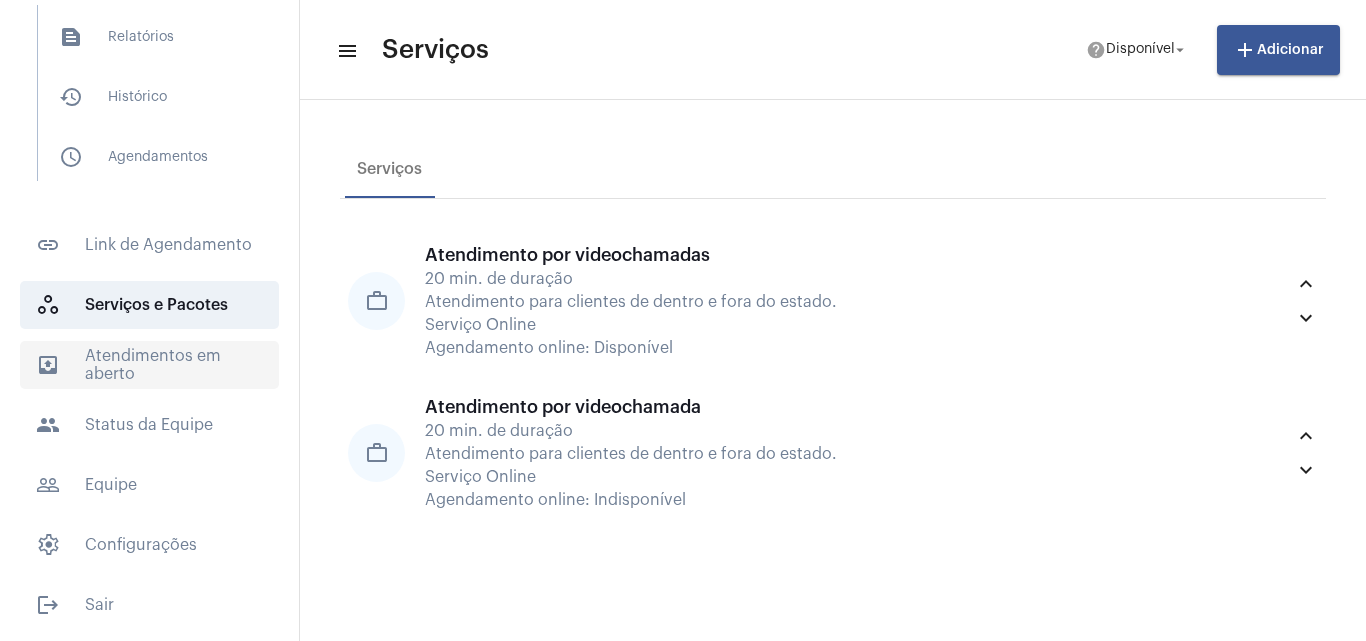 click on "outbox_outline  Atendimentos em aberto" 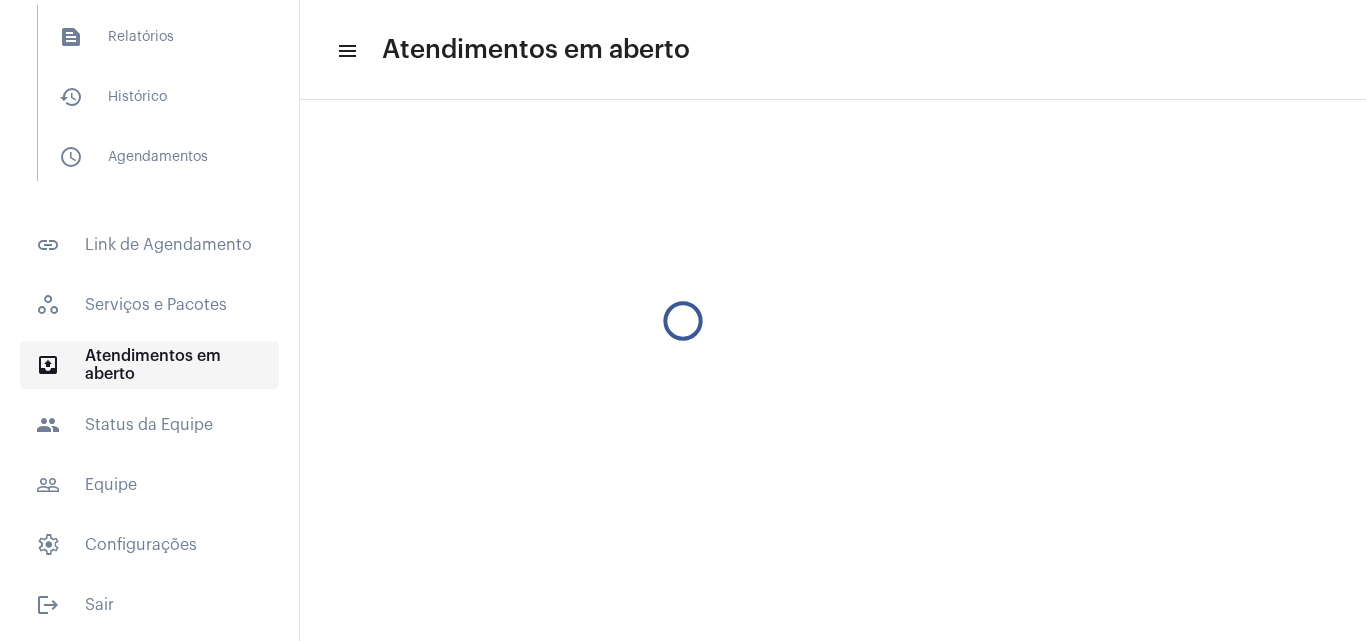 scroll, scrollTop: 11, scrollLeft: 0, axis: vertical 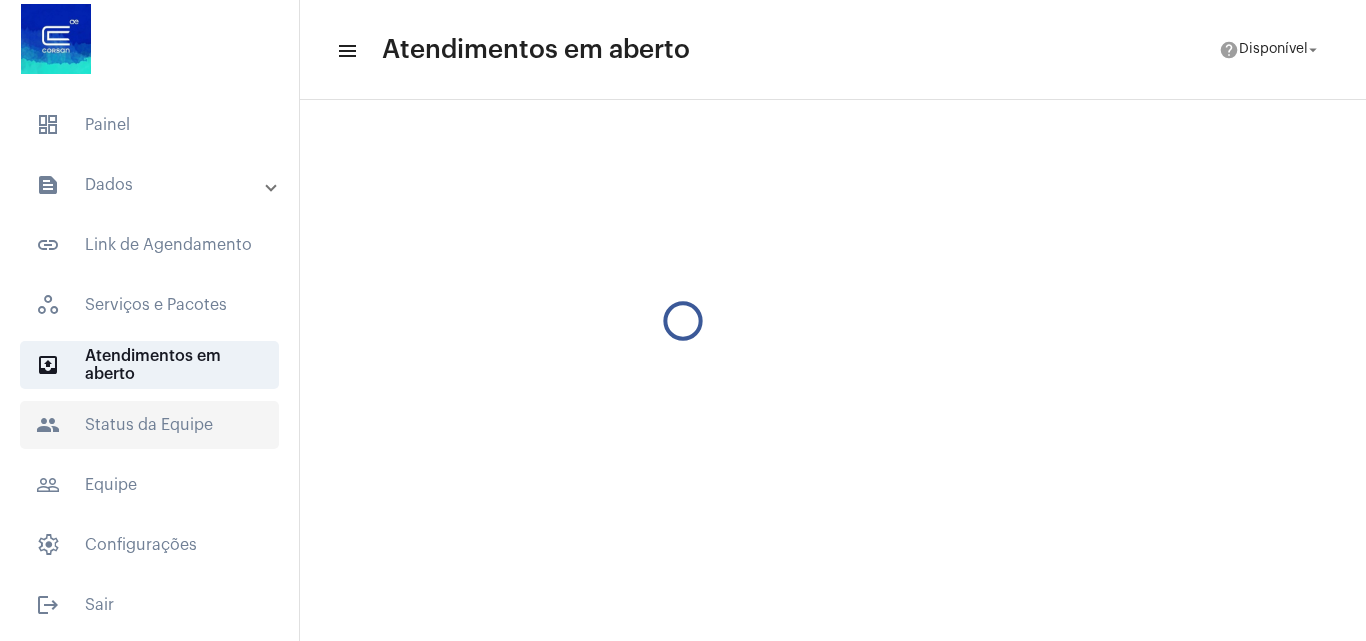 click on "people  Status da Equipe" 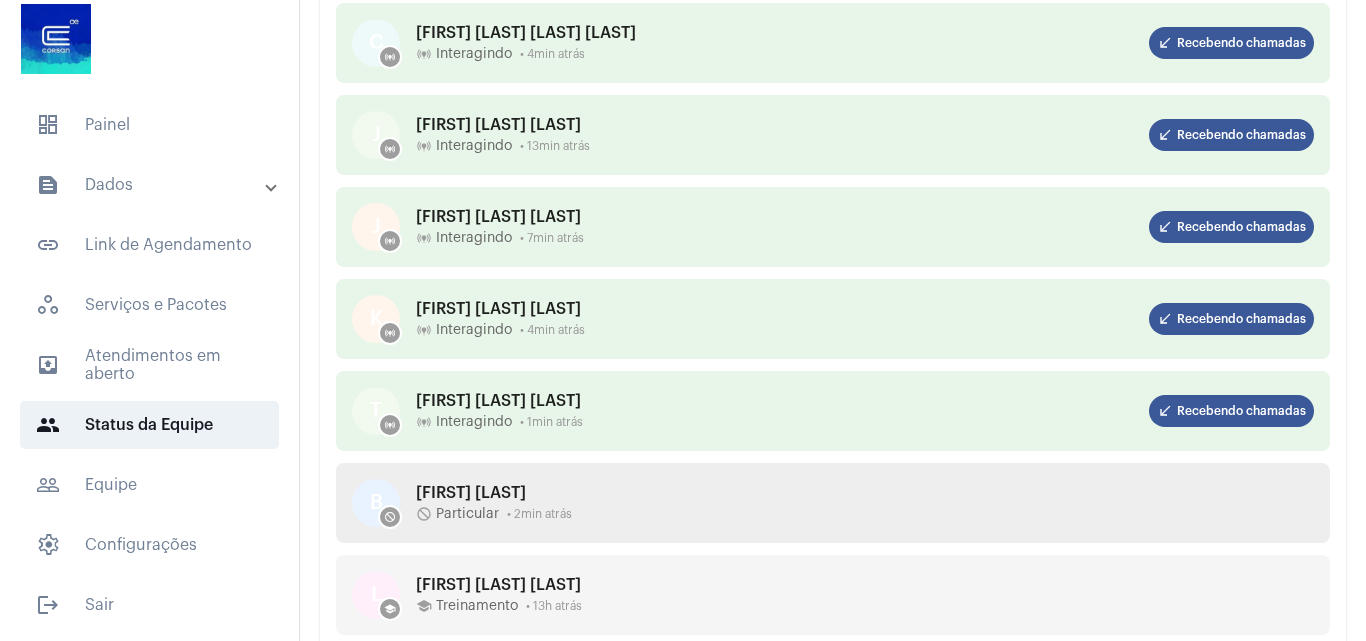 scroll, scrollTop: 262, scrollLeft: 0, axis: vertical 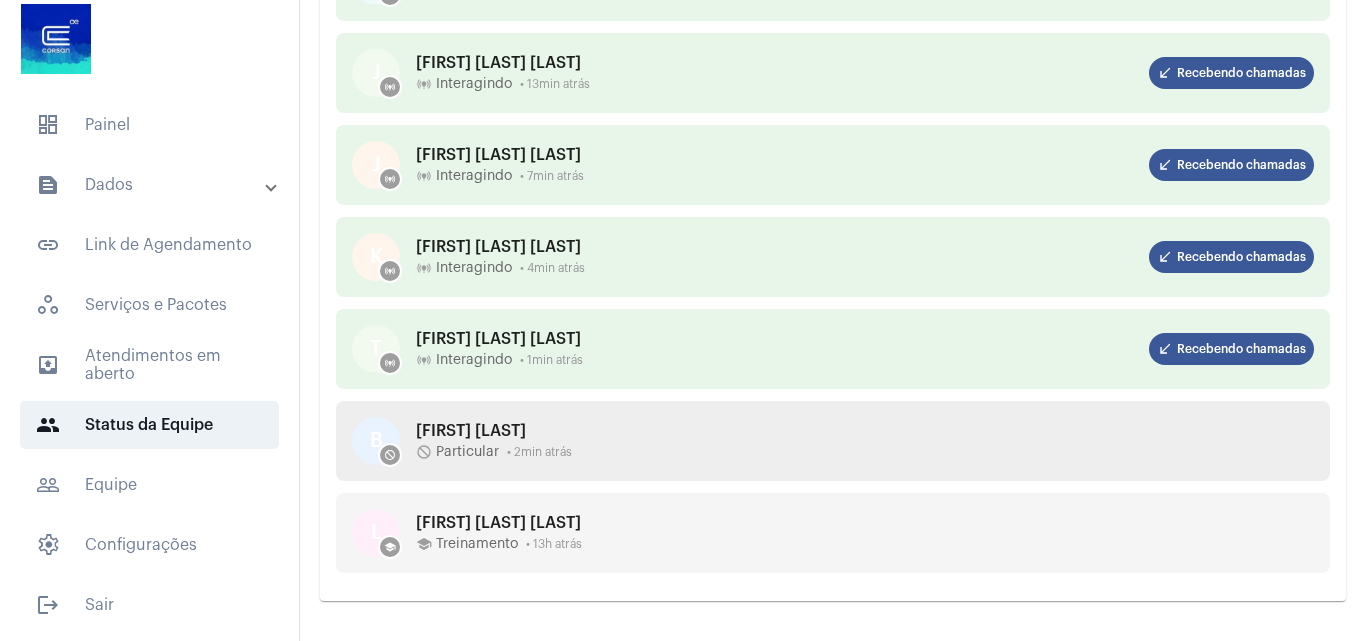 click on "do_not_disturb  Particular  • 2min atrás" 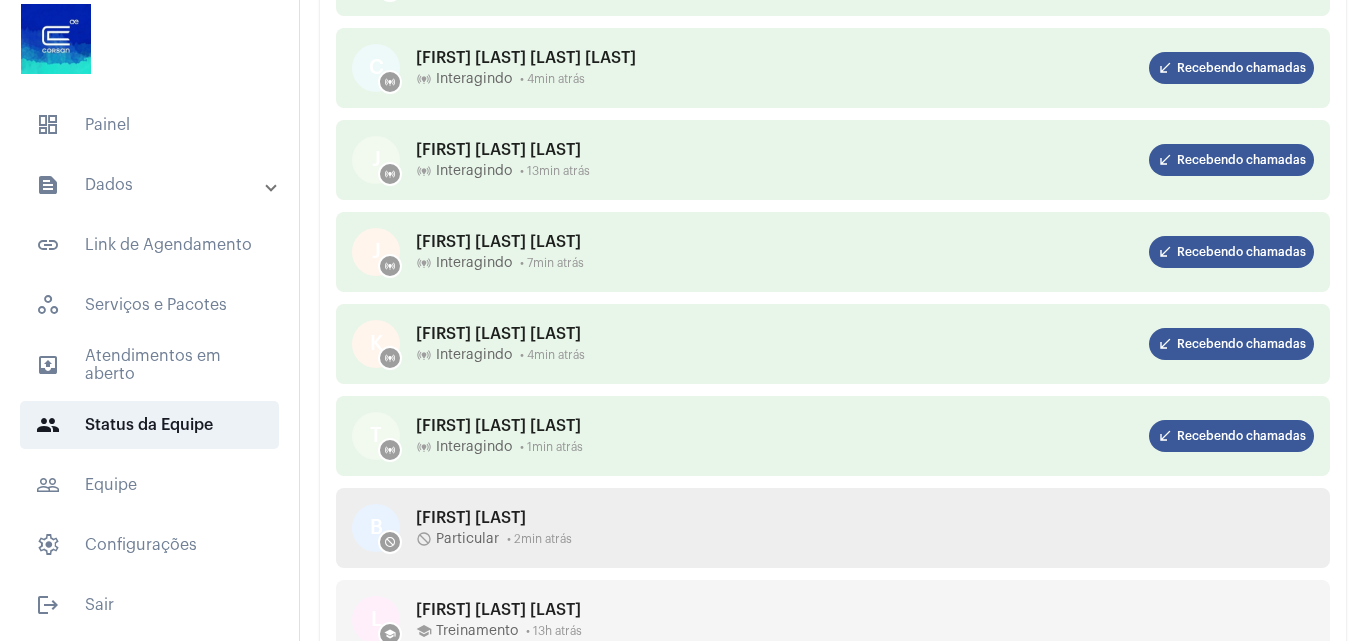 scroll, scrollTop: 0, scrollLeft: 0, axis: both 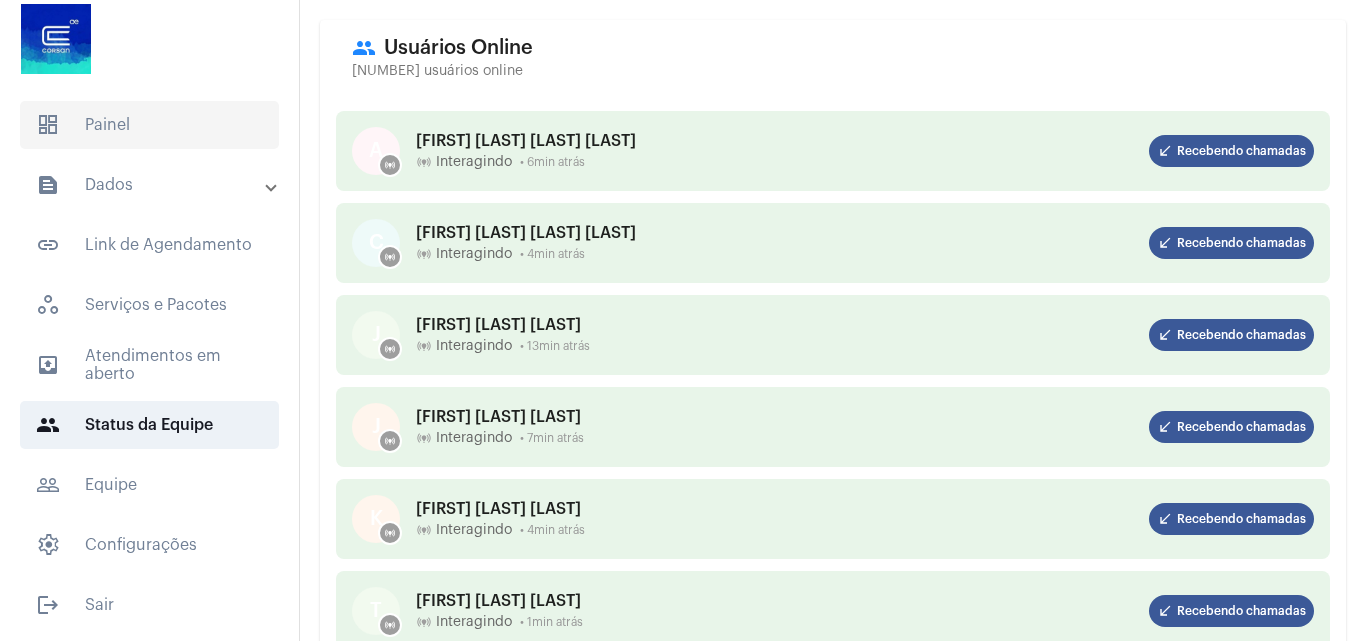 click on "dashboard   Painel" 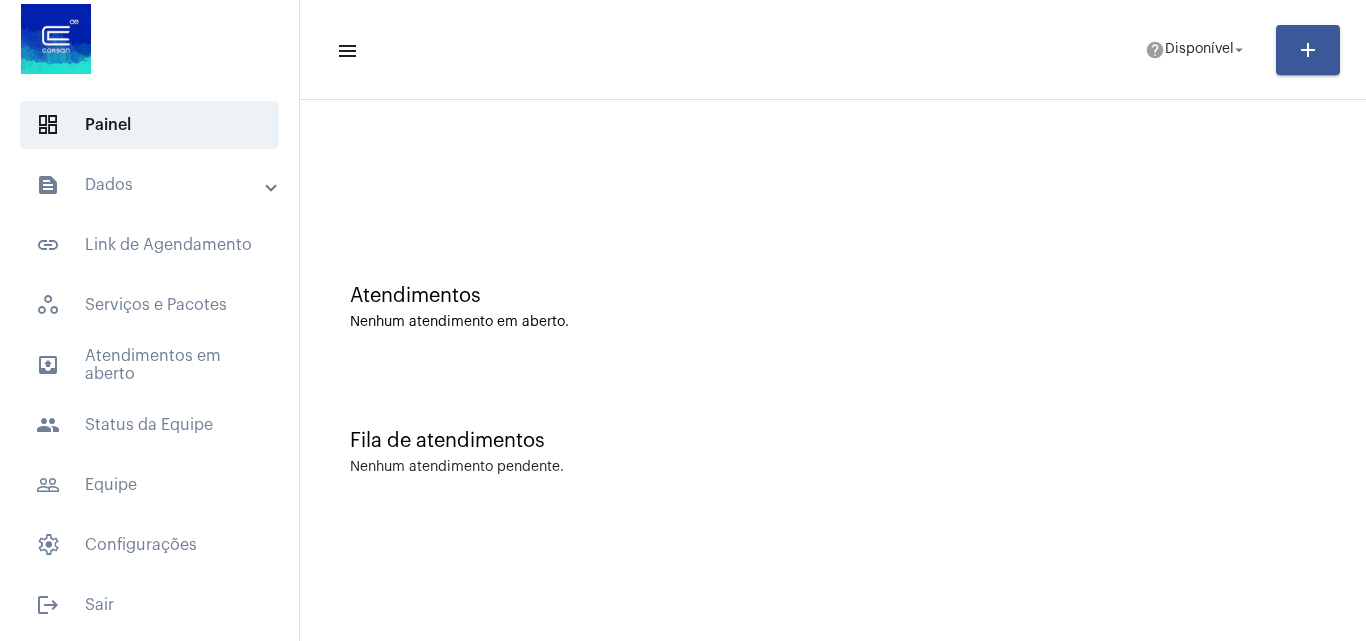 click on "text_snippet_outlined  Dados" at bounding box center [151, 185] 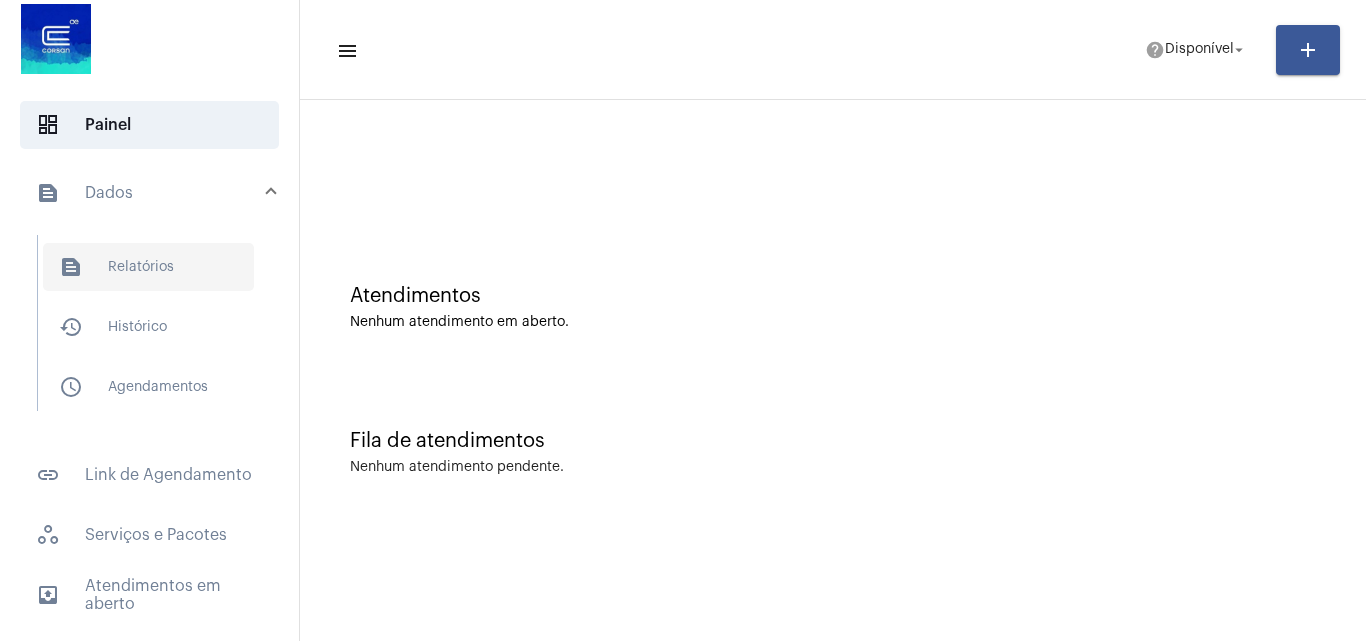 click on "text_snippet_outlined  Relatórios" at bounding box center (148, 267) 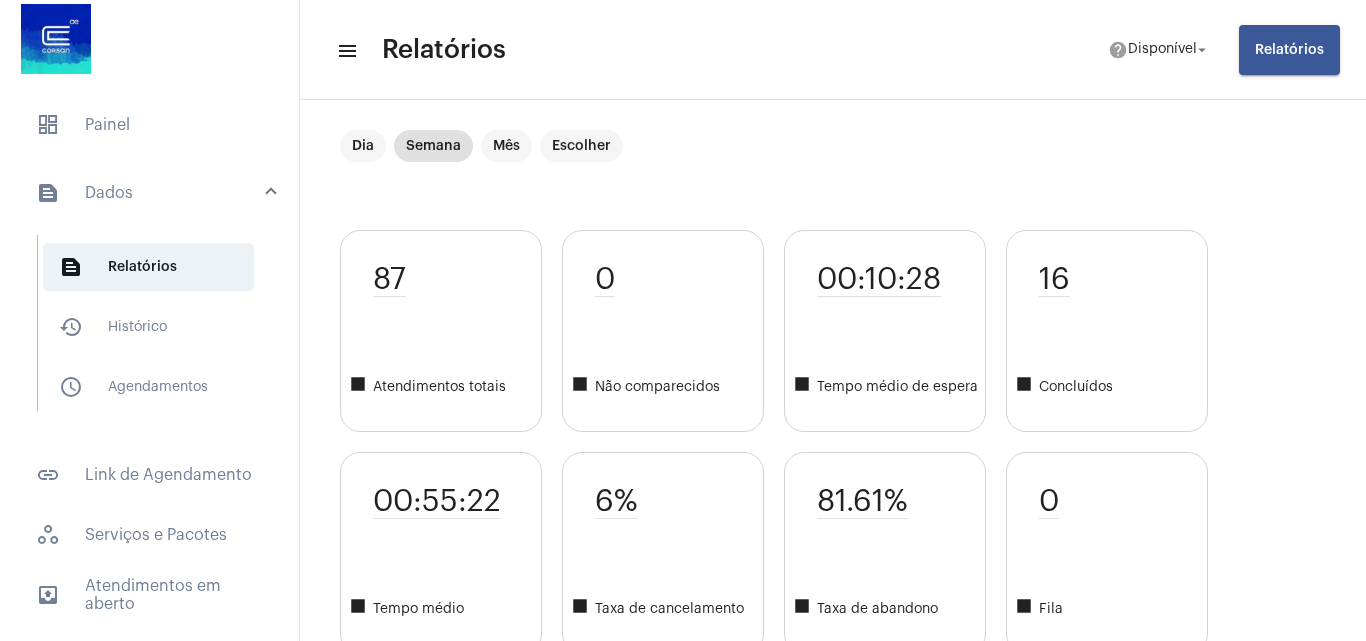 scroll, scrollTop: 0, scrollLeft: 0, axis: both 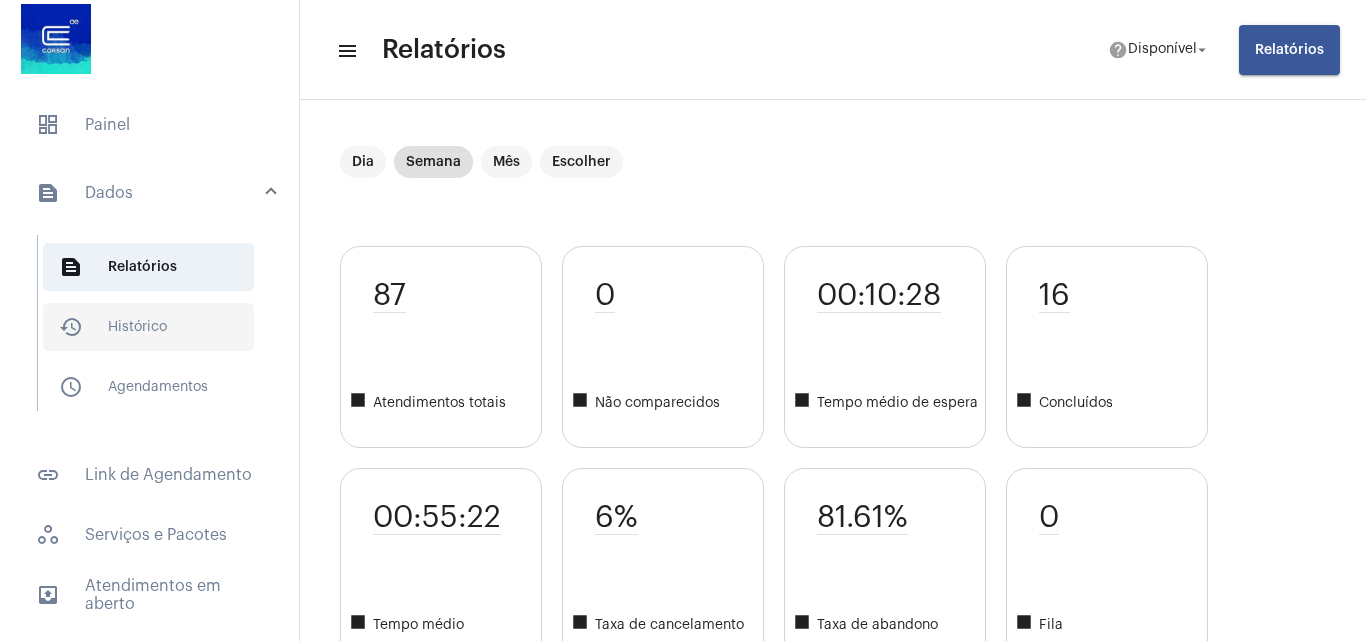 click on "history_outlined  Histórico" at bounding box center (148, 327) 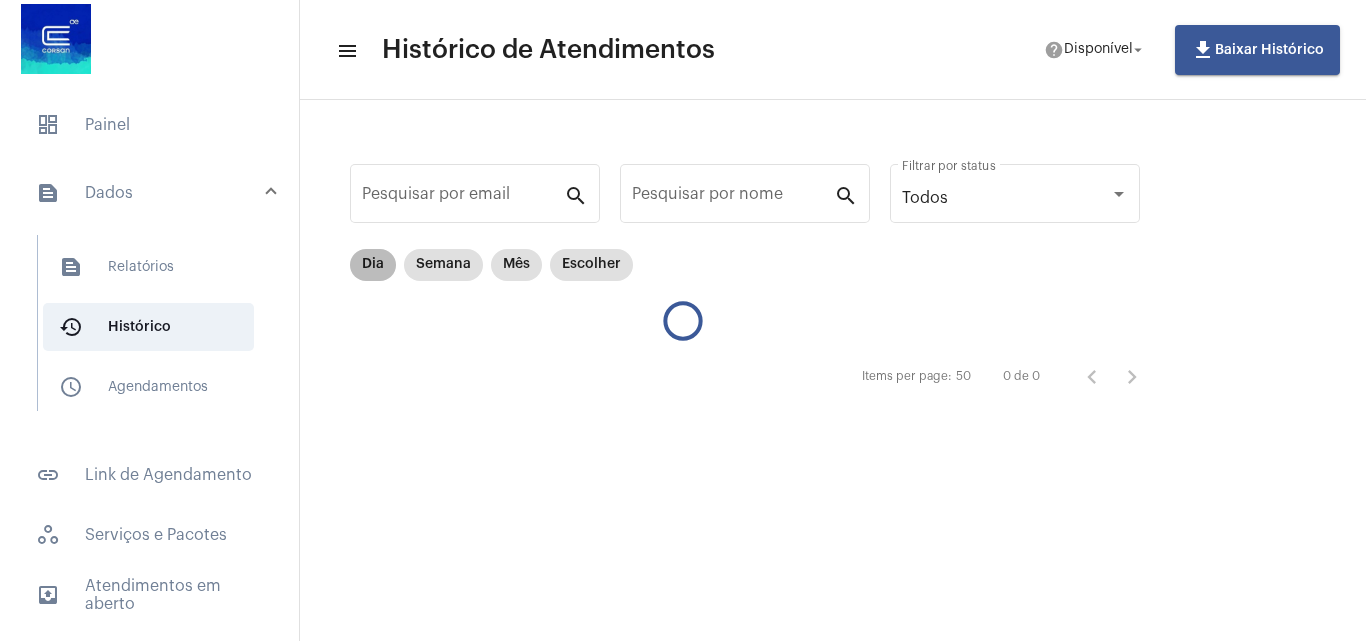 click on "Dia" at bounding box center [373, 265] 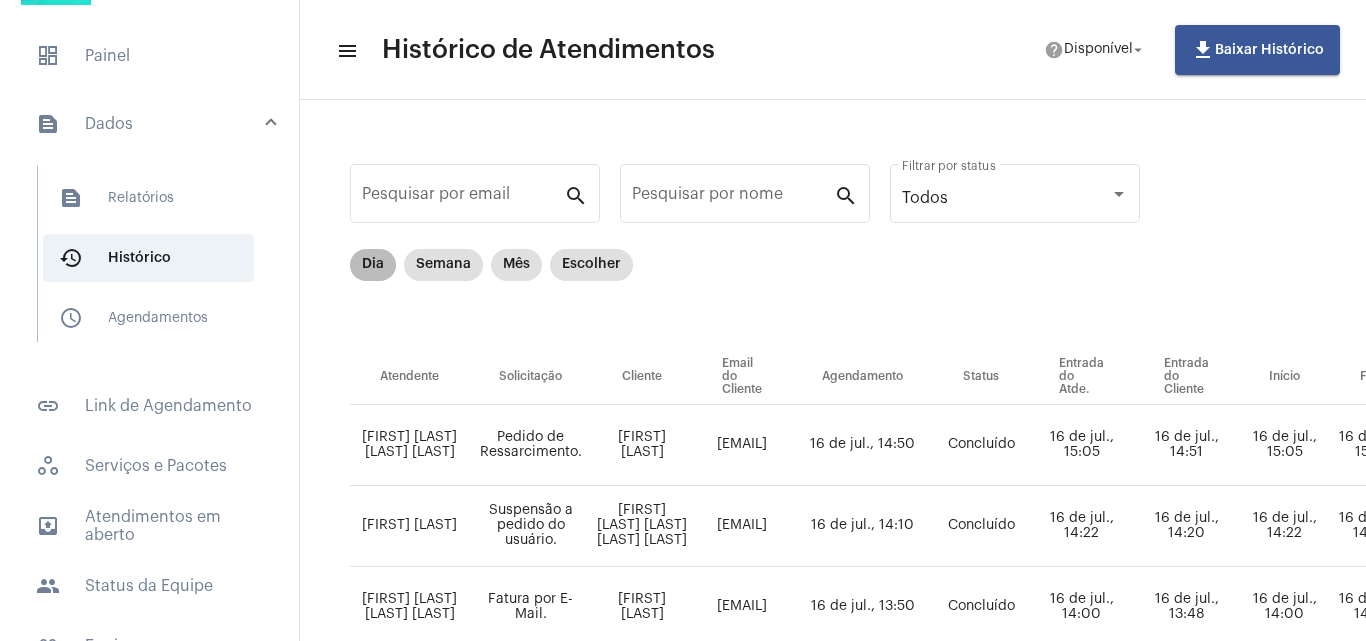 scroll, scrollTop: 111, scrollLeft: 0, axis: vertical 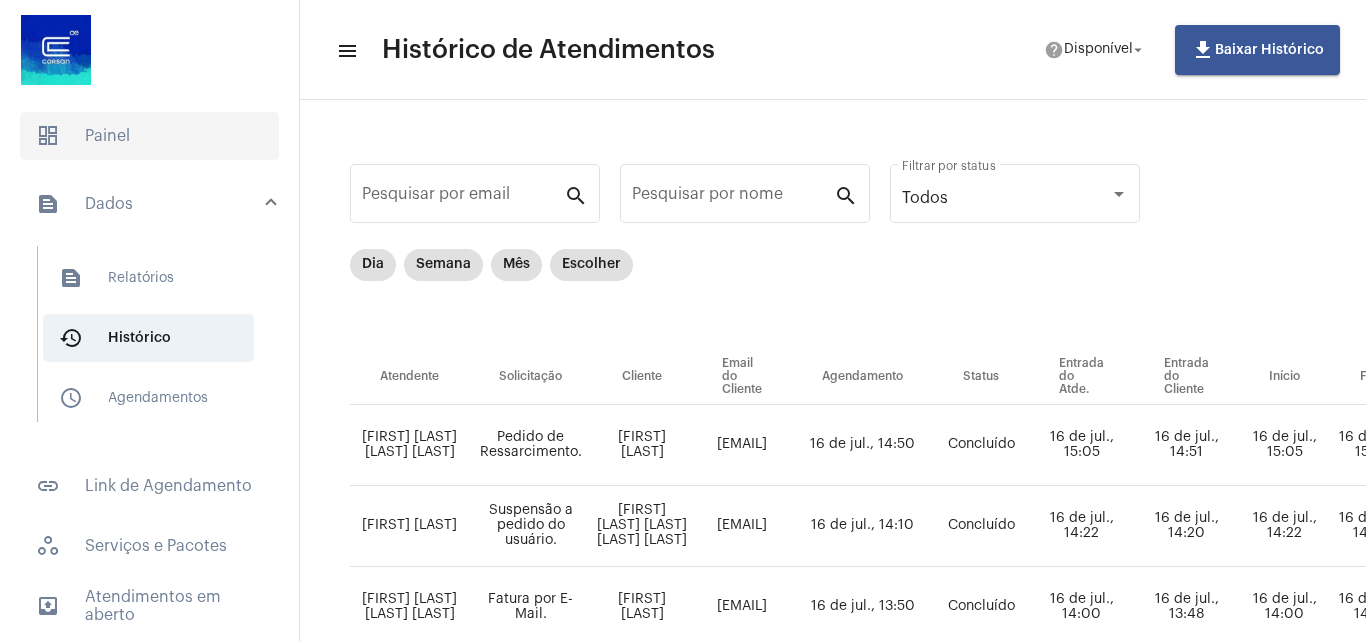 click on "dashboard   Painel" 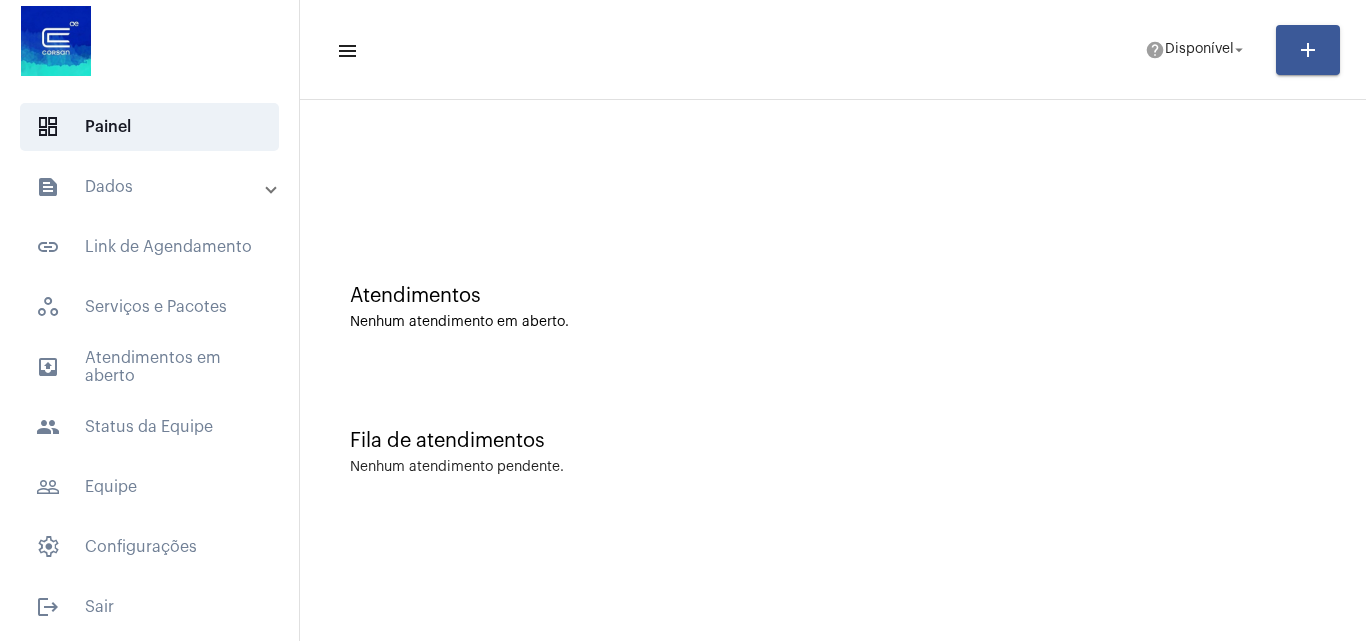 scroll, scrollTop: 11, scrollLeft: 0, axis: vertical 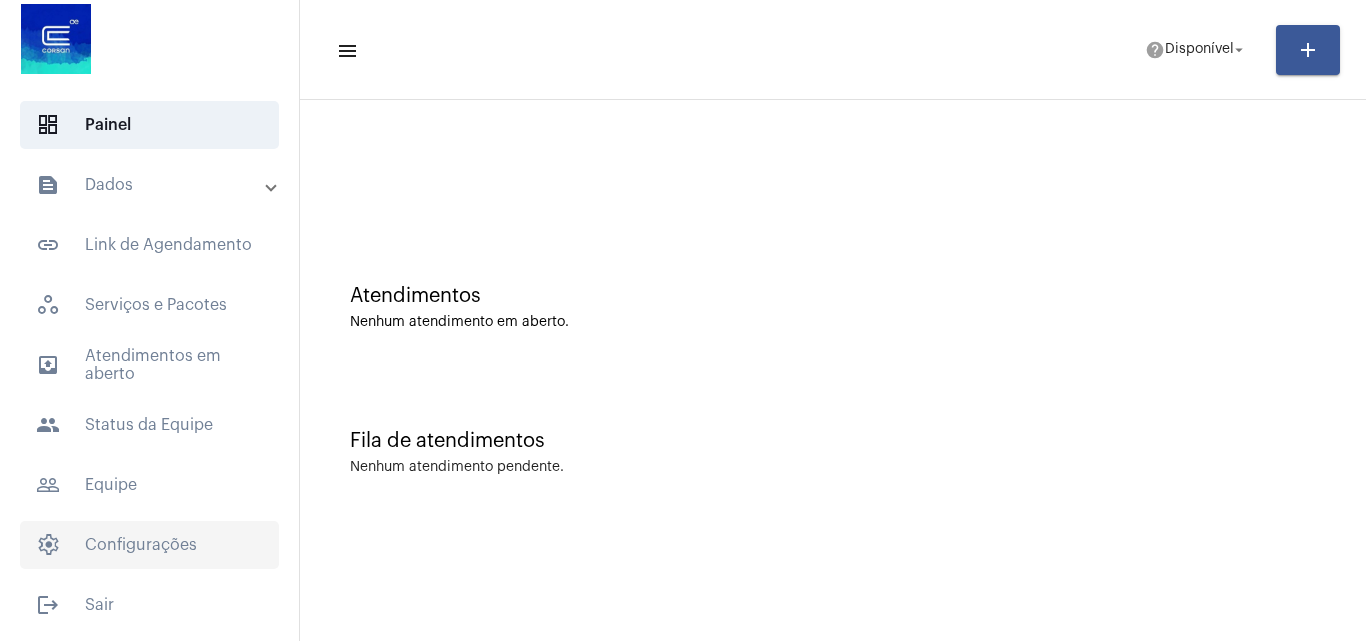 click on "settings   Configurações" 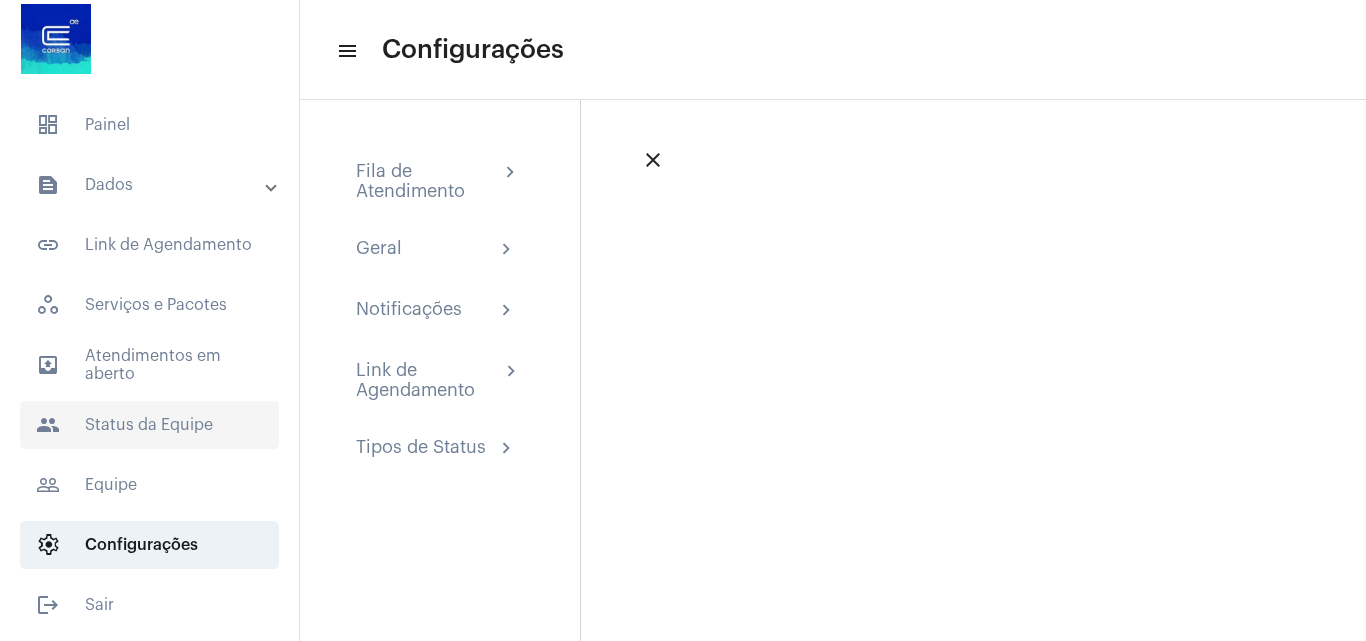 click on "people  Status da Equipe" 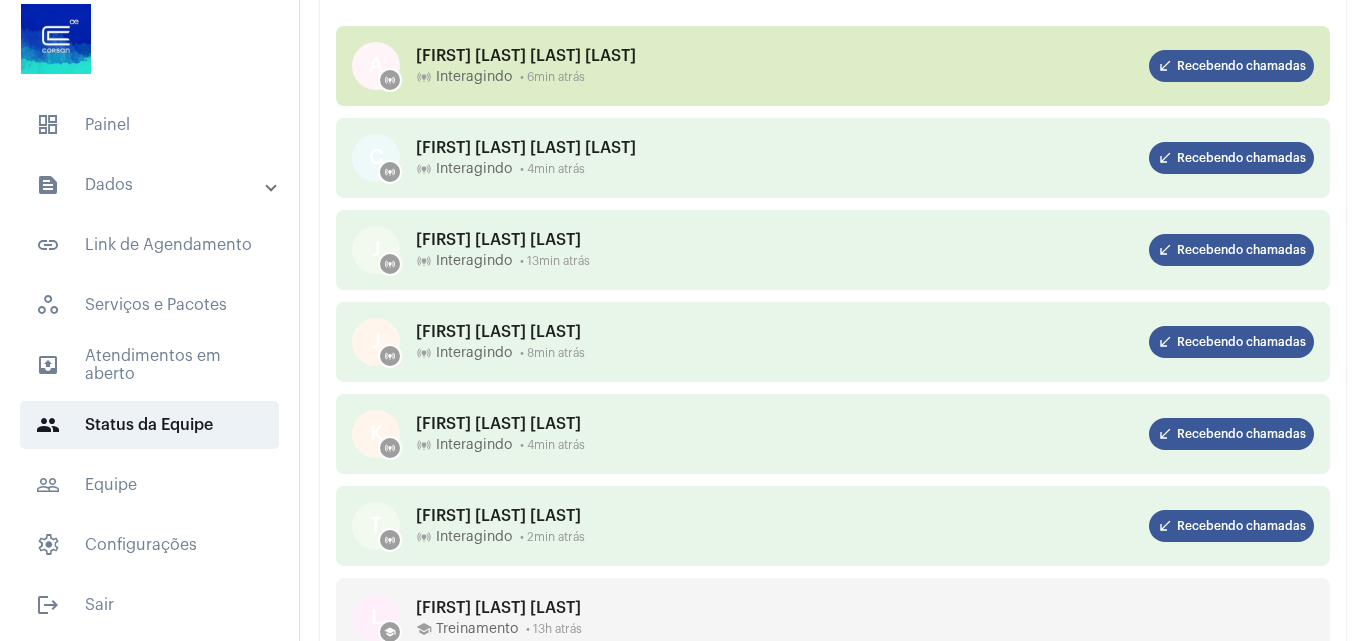 scroll, scrollTop: 170, scrollLeft: 0, axis: vertical 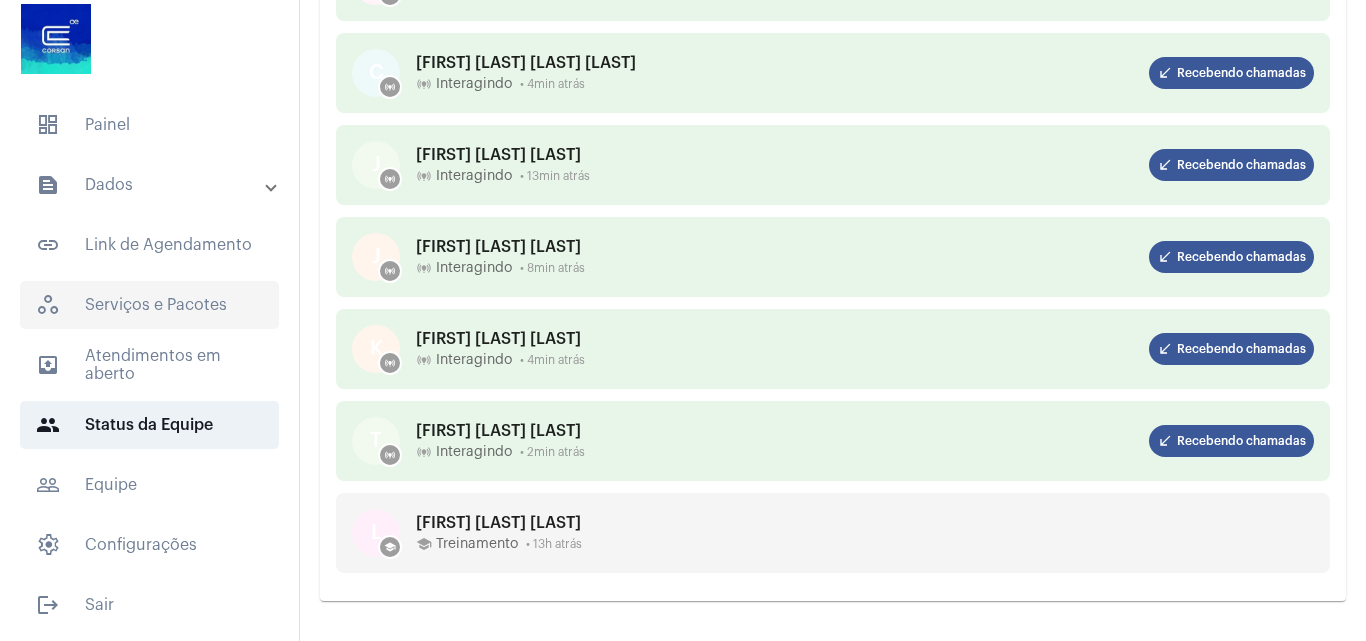 click on "workspaces_outlined   Serviços e Pacotes" 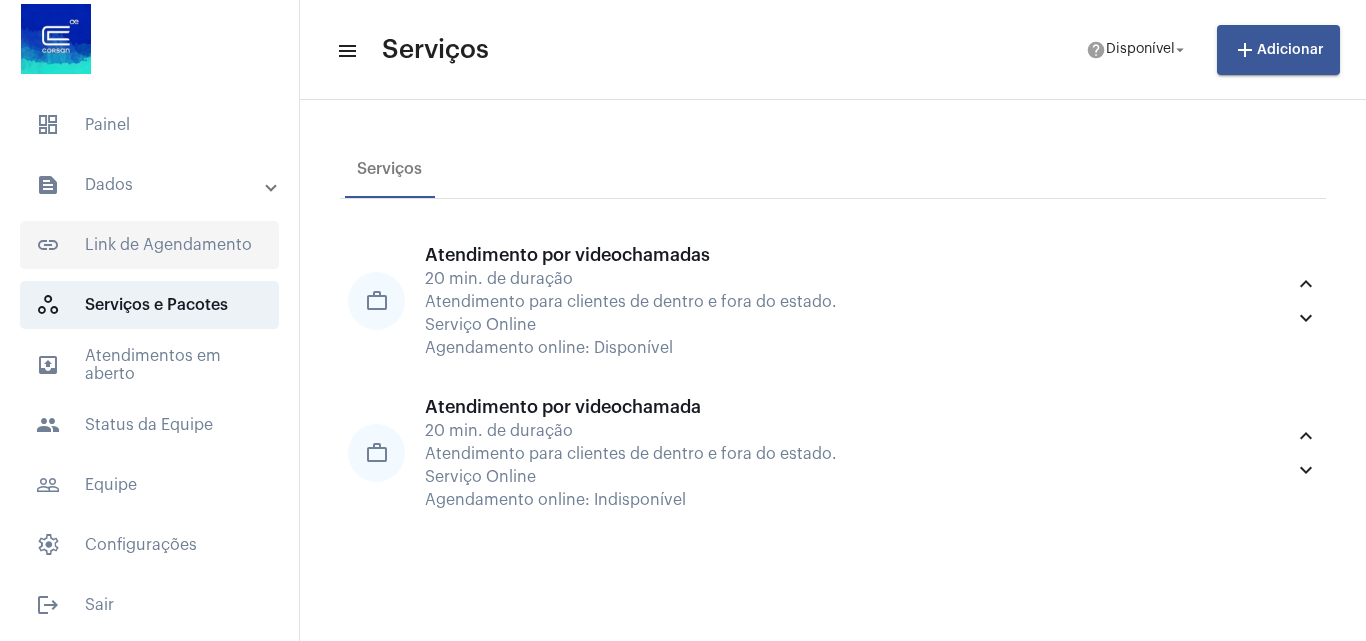click on "link_outlined  Link de Agendamento" 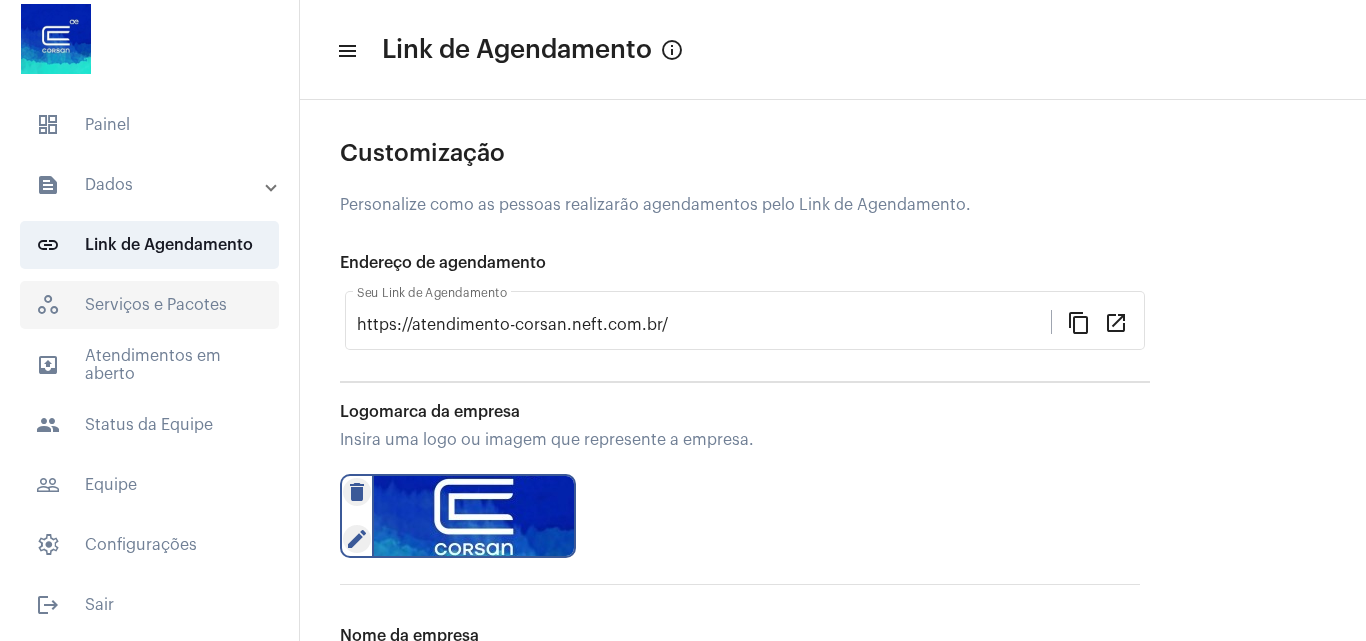 click on "workspaces_outlined   Serviços e Pacotes" 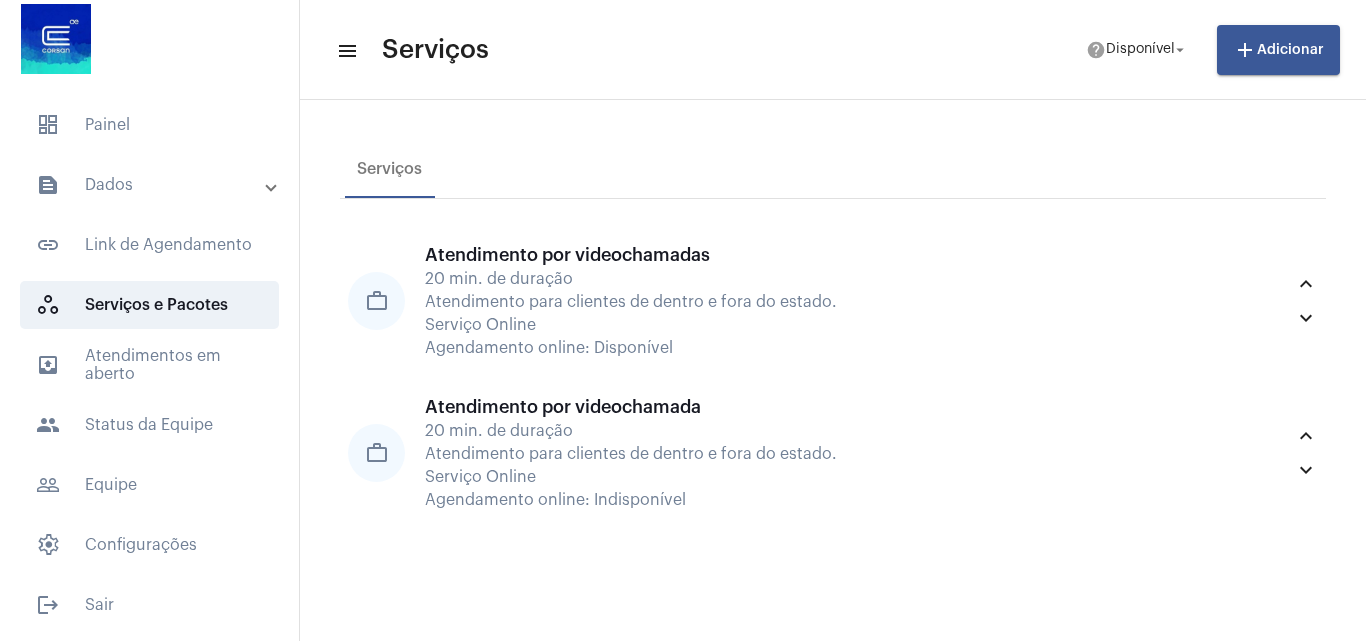click on "text_snippet_outlined  Dados  text_snippet_outlined  Relatórios  history_outlined  Histórico  schedule_outlined  Agendamentos  link_outlined  Link de Agendamento   workspaces_outlined   Serviços e Pacotes  outbox_outline  Atendimentos em aberto  people  Status da Equipe  people_outline  Equipe   settings   Configurações" 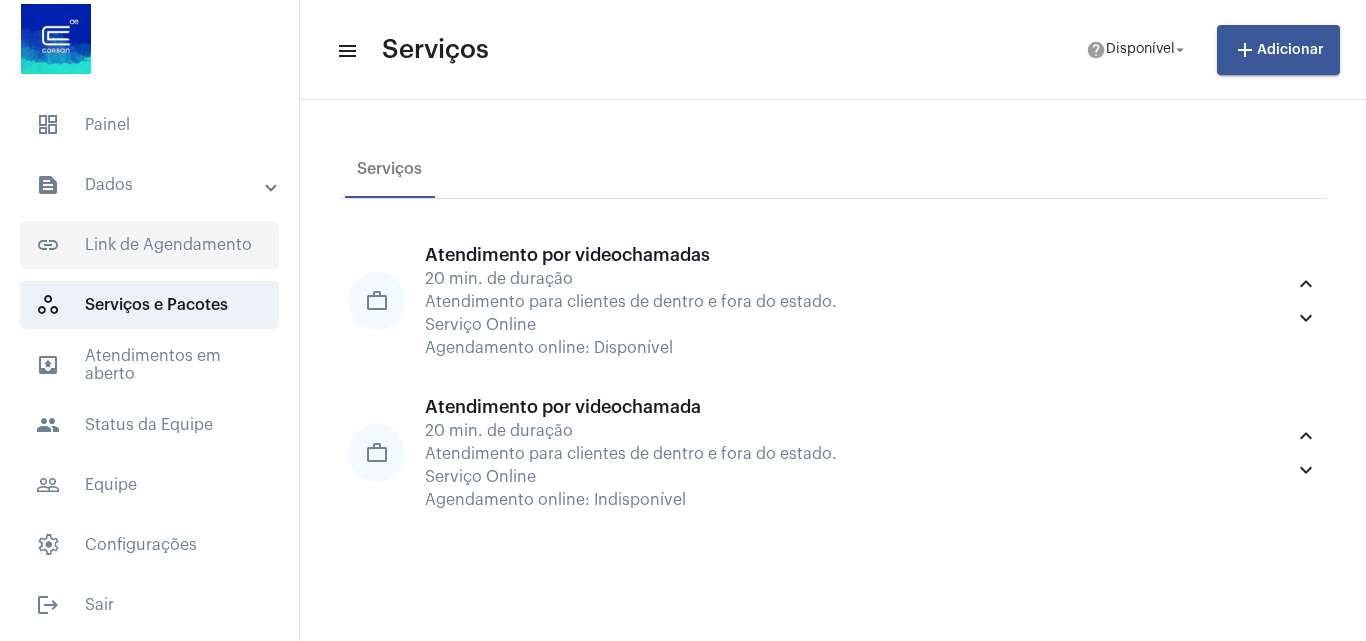 click on "link_outlined  Link de Agendamento" 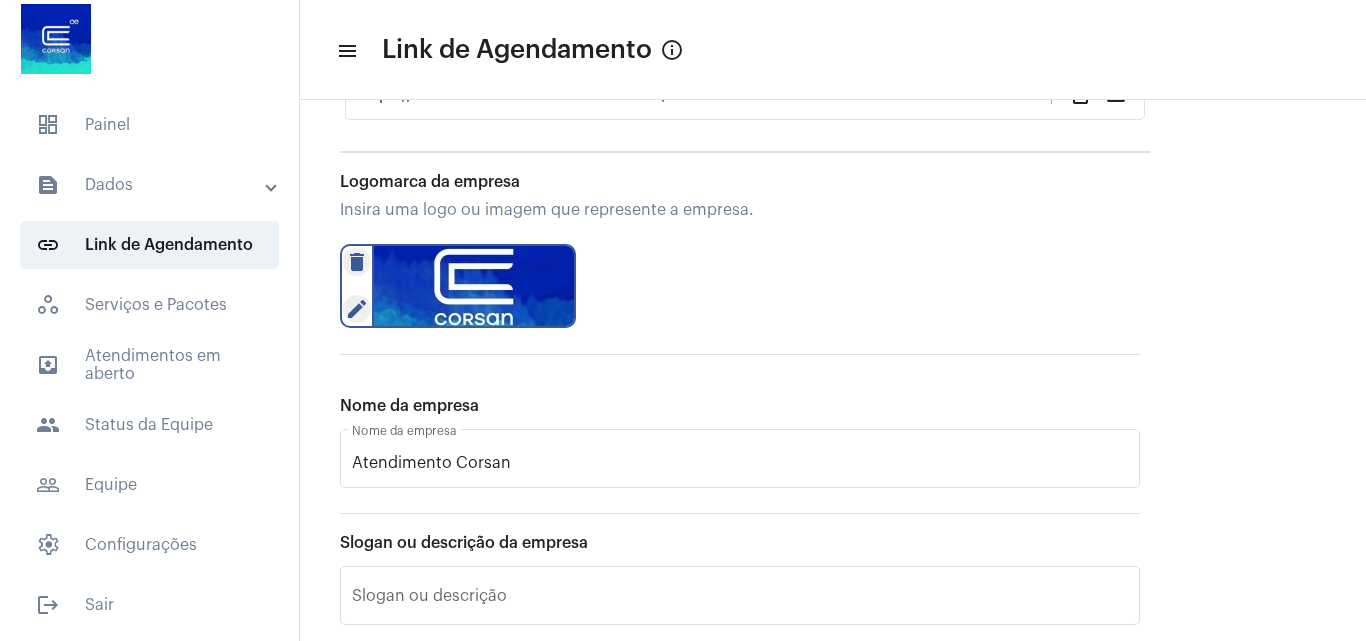 scroll, scrollTop: 282, scrollLeft: 0, axis: vertical 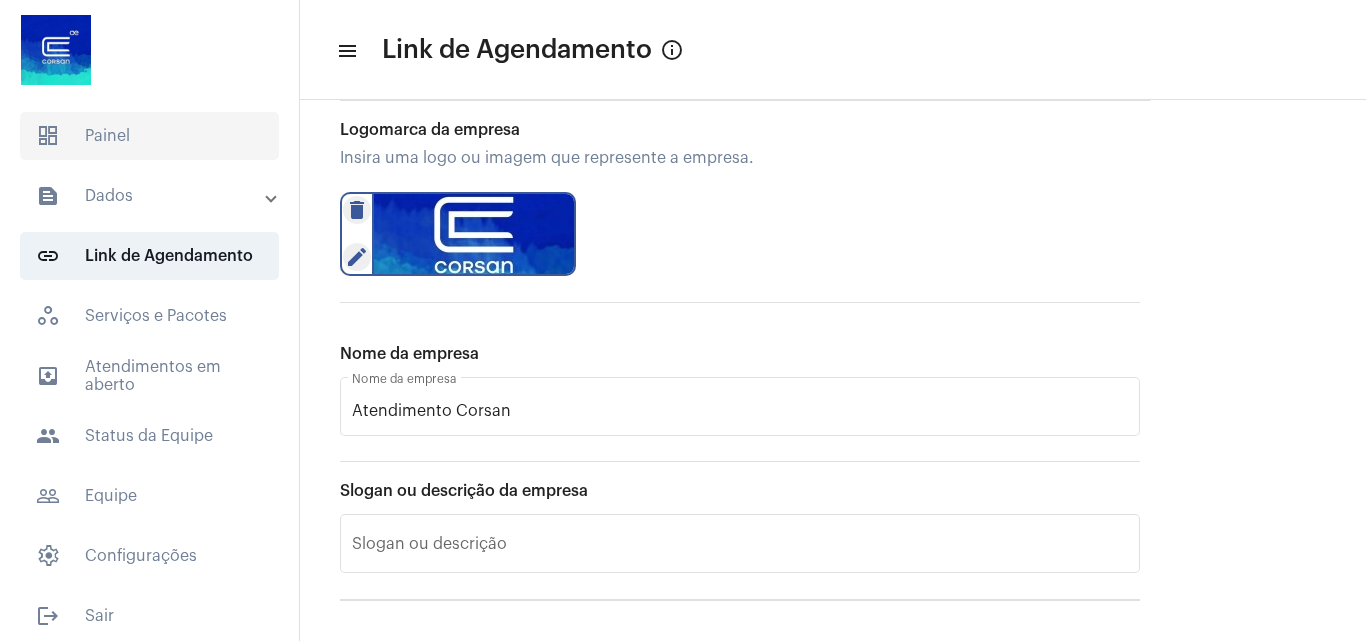 click on "dashboard   Painel" 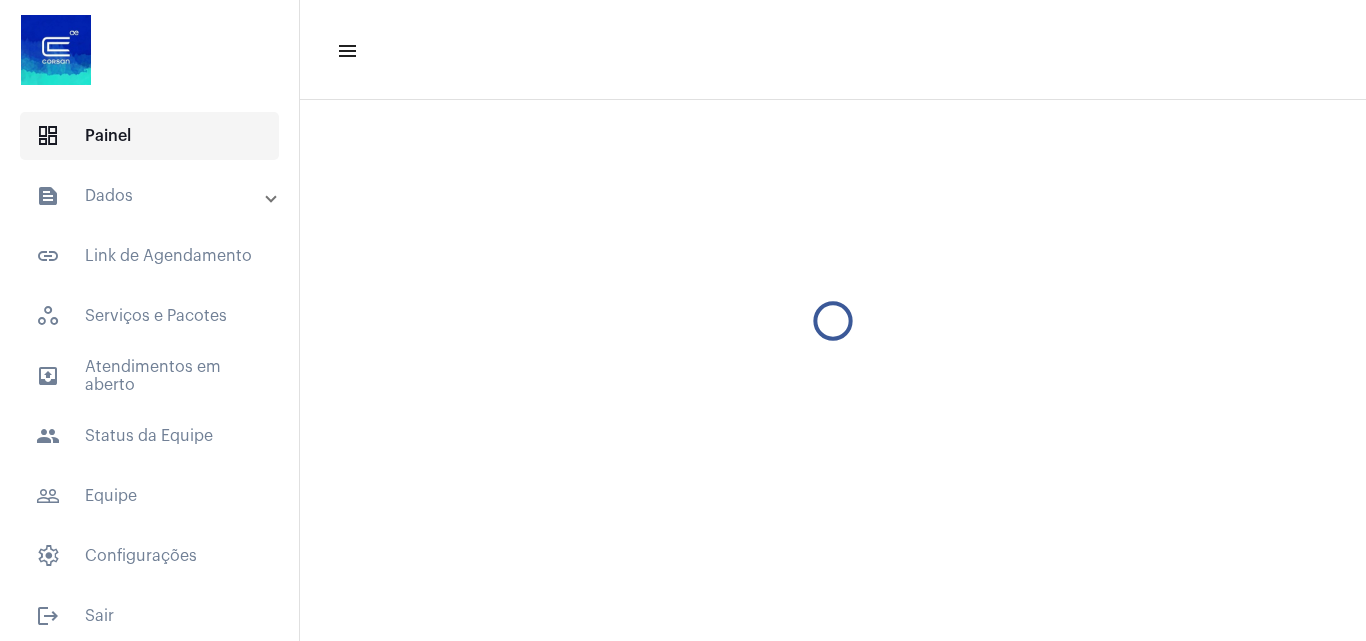 scroll, scrollTop: 0, scrollLeft: 0, axis: both 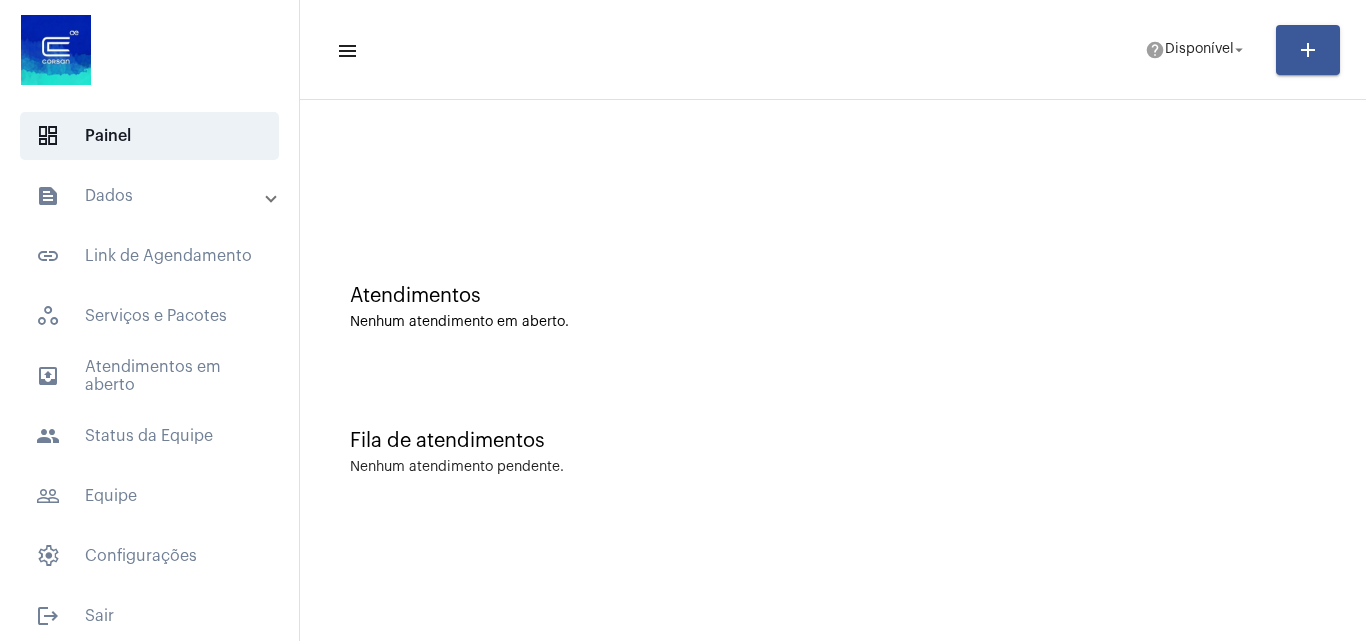 drag, startPoint x: 198, startPoint y: 167, endPoint x: 188, endPoint y: 188, distance: 23.259407 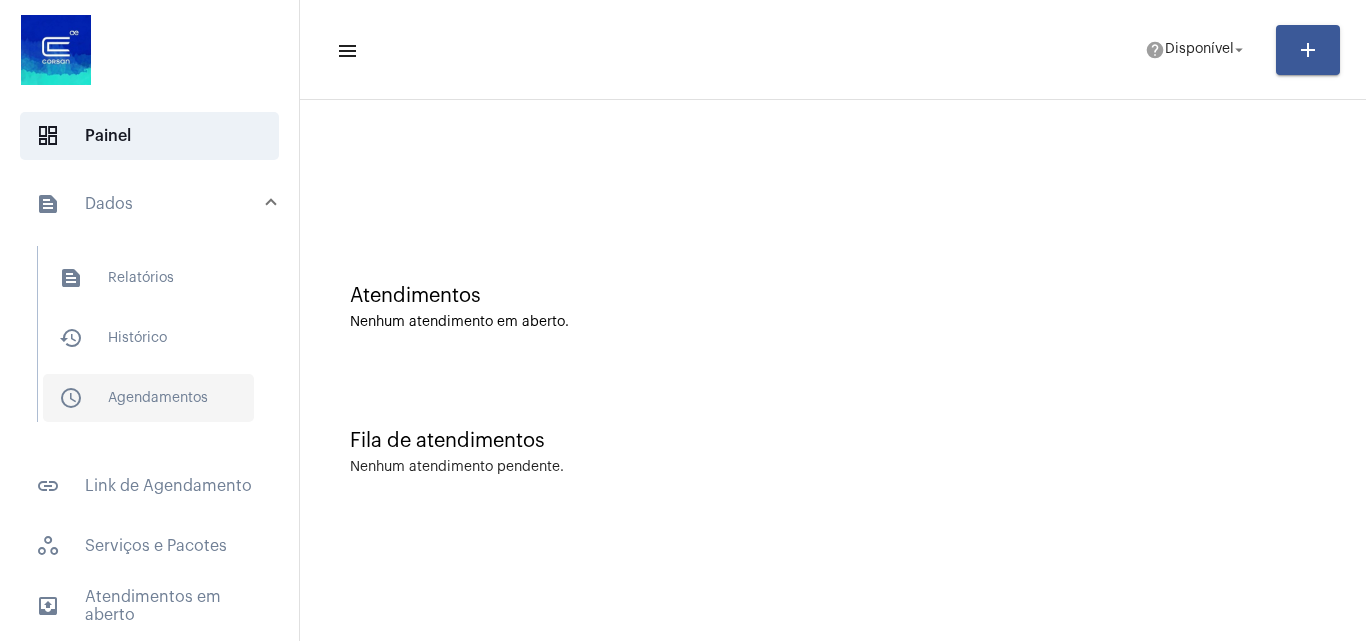 click on "schedule_outlined  Agendamentos" at bounding box center [148, 398] 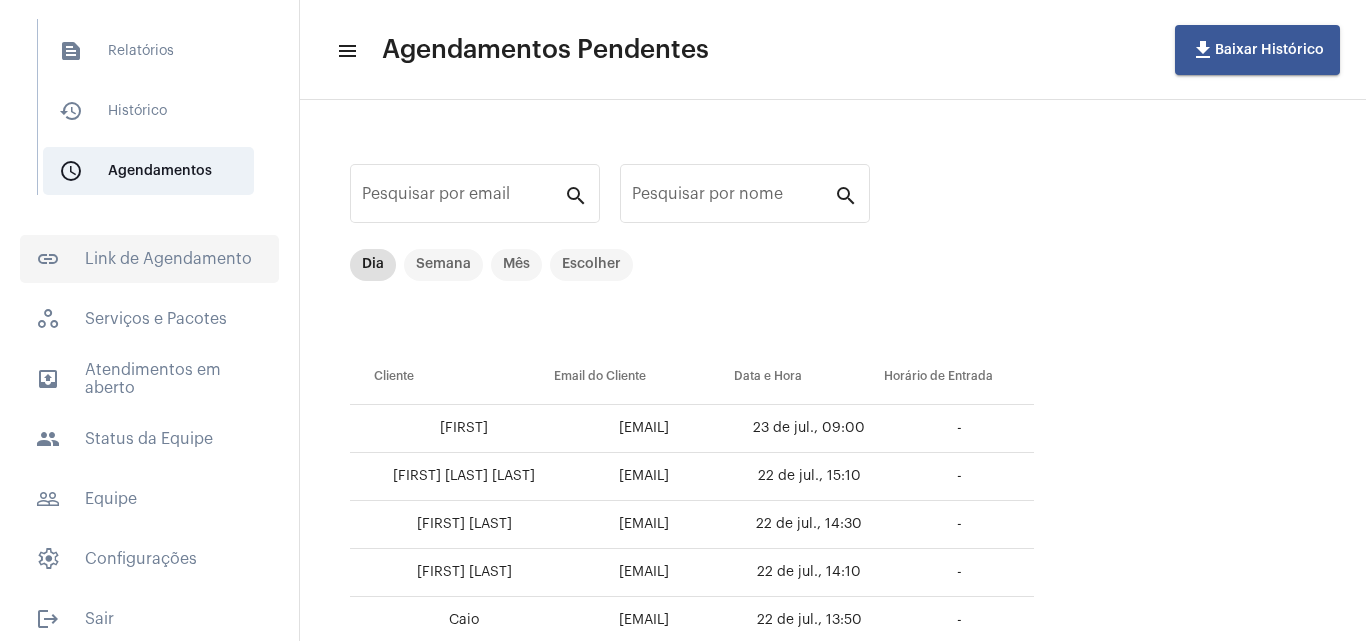 scroll, scrollTop: 241, scrollLeft: 0, axis: vertical 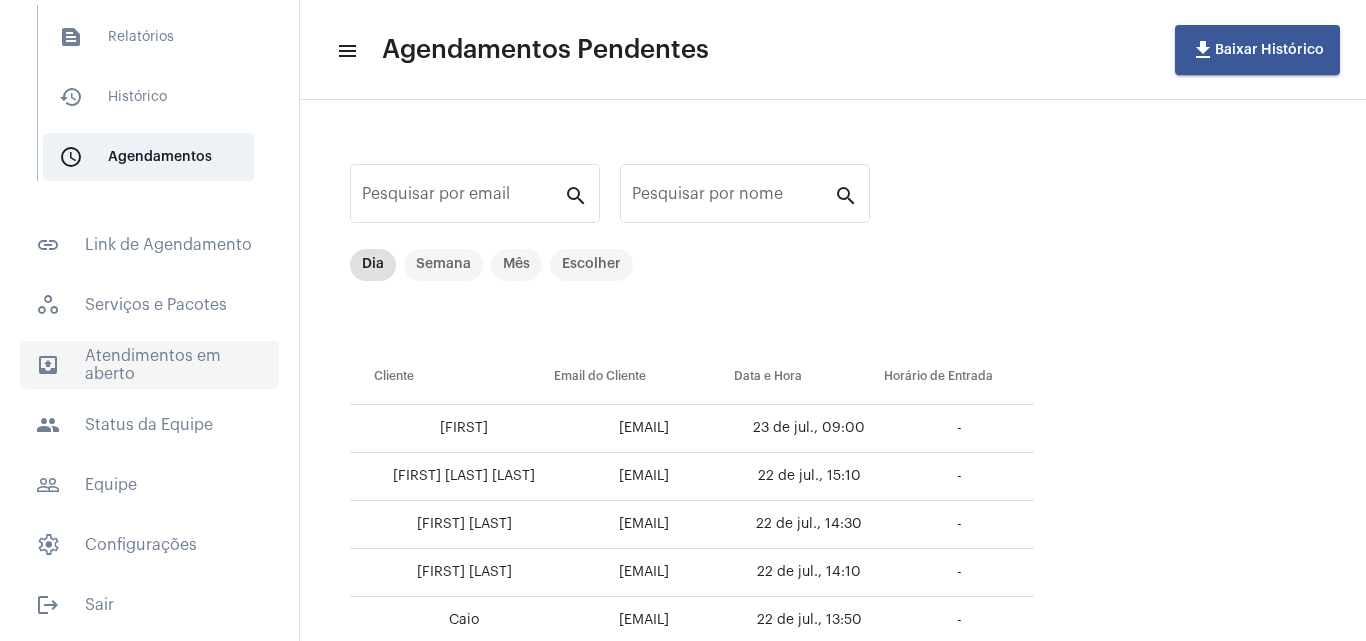 click on "outbox_outline  Atendimentos em aberto" 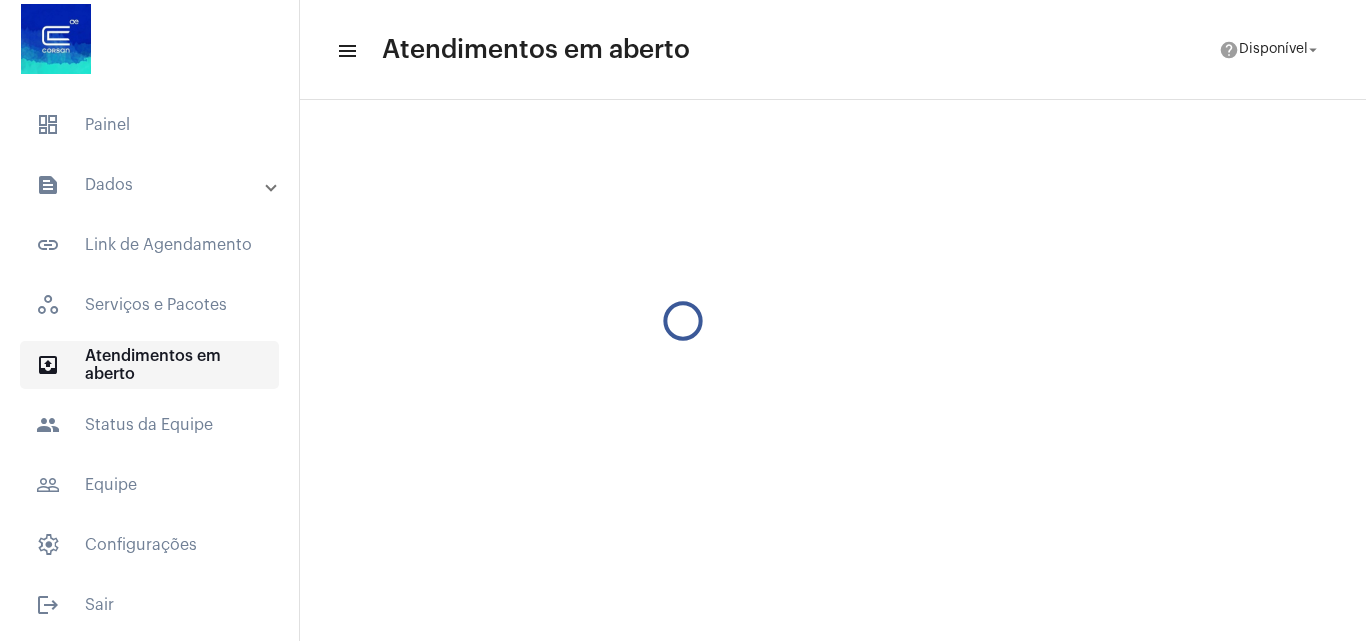 scroll, scrollTop: 11, scrollLeft: 0, axis: vertical 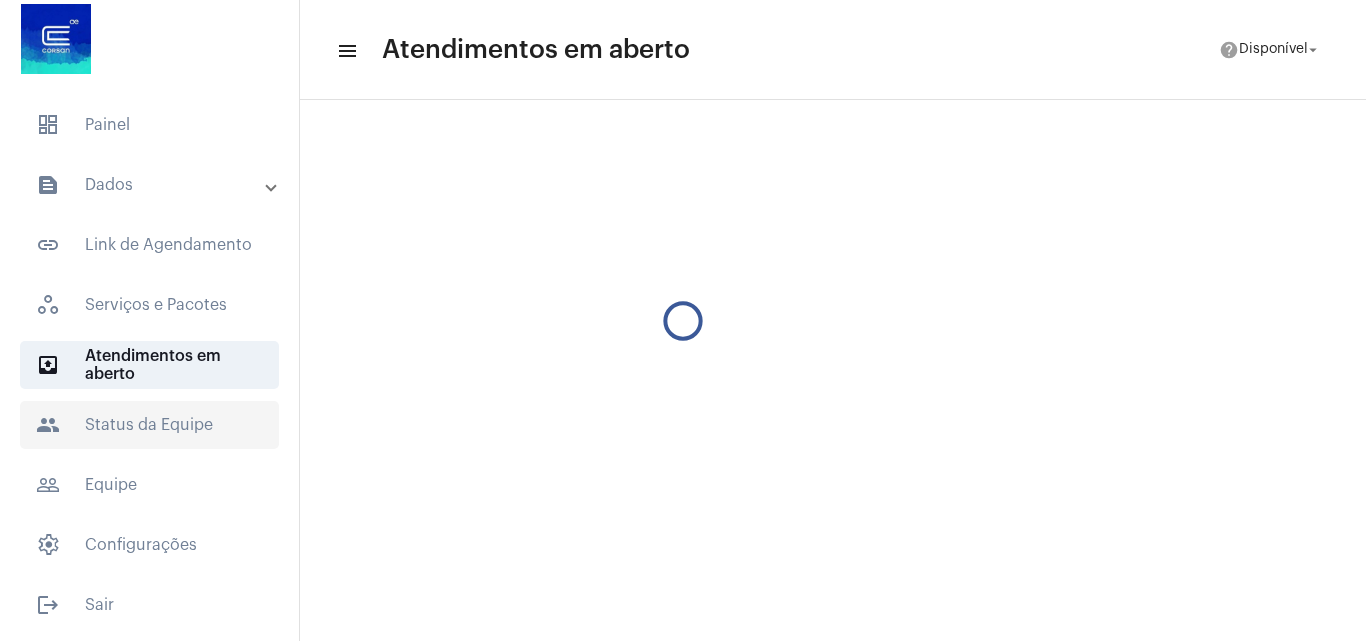 click on "people  Status da Equipe" 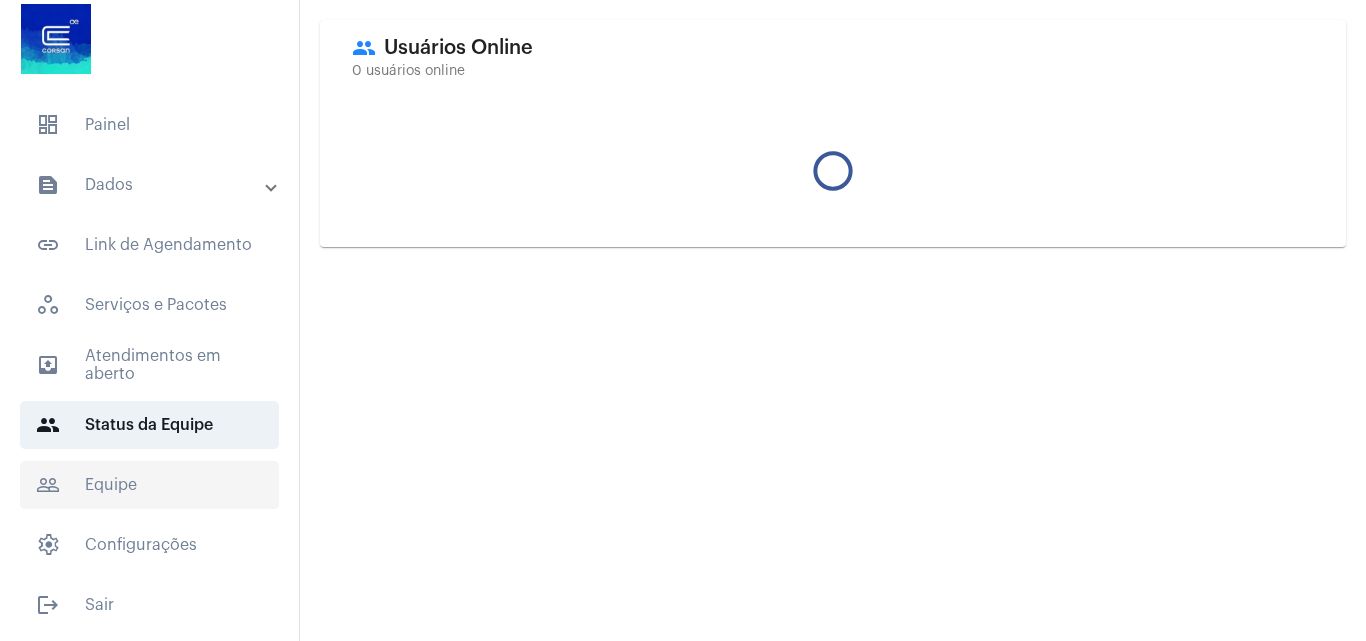 click on "people_outline  Equipe" 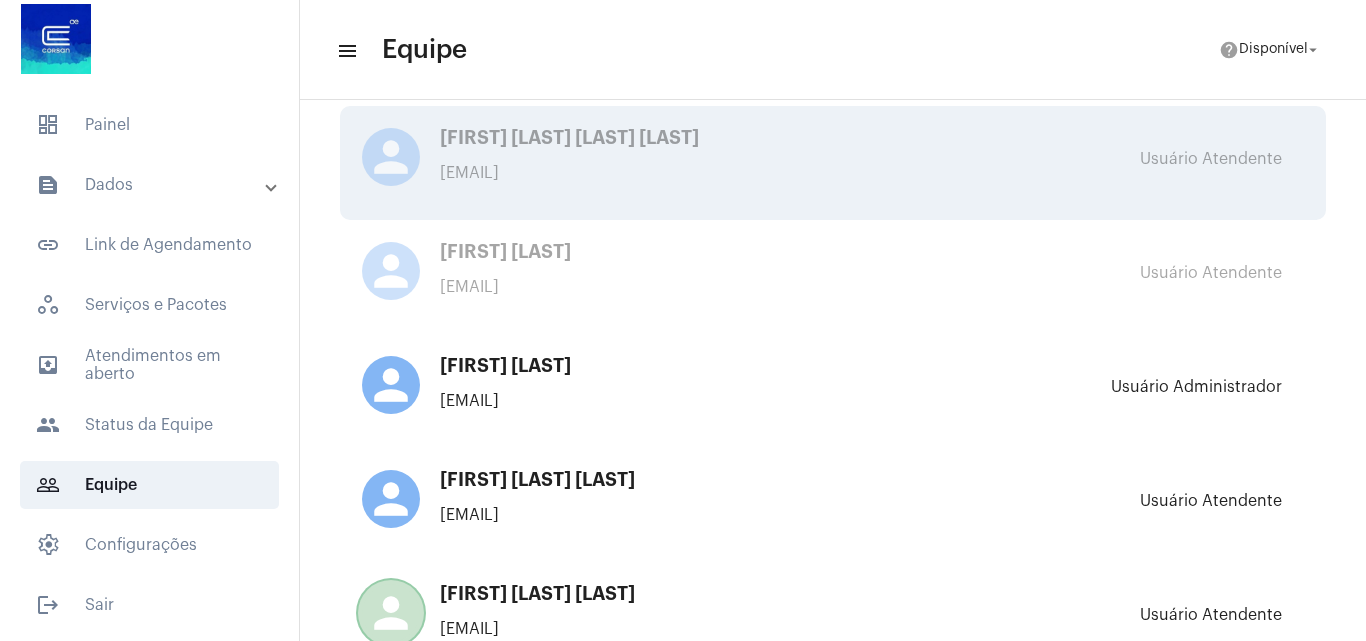 scroll, scrollTop: 0, scrollLeft: 0, axis: both 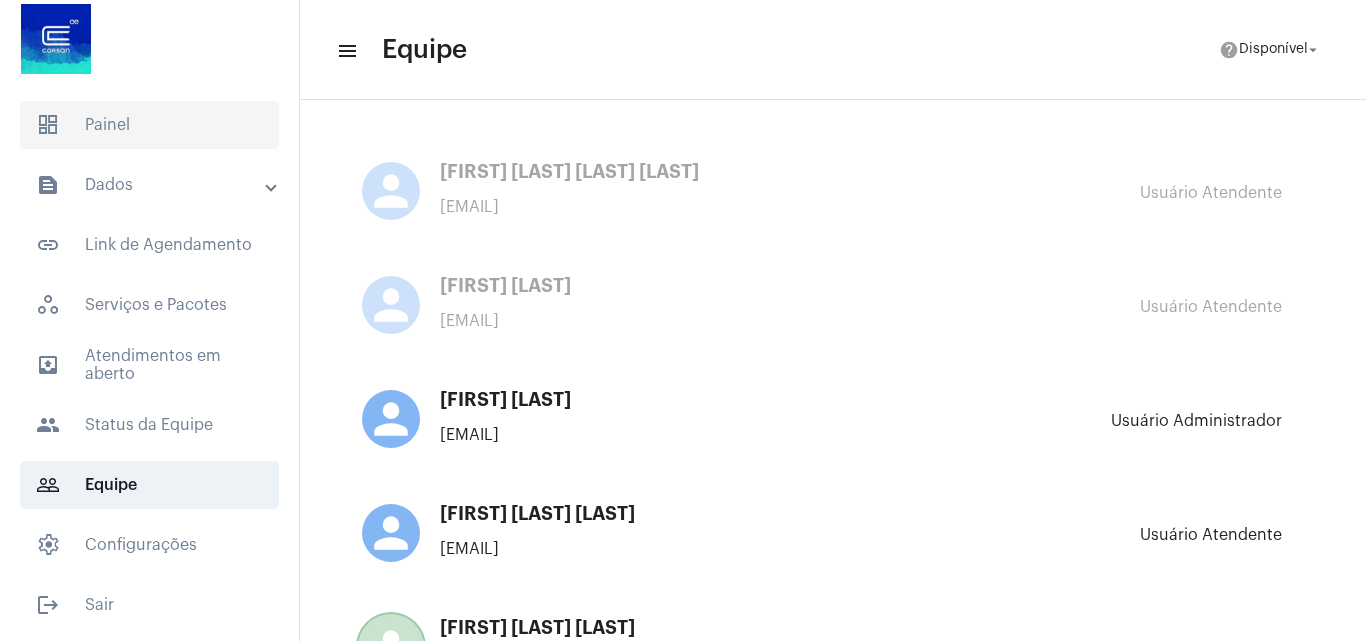 click on "dashboard   Painel" 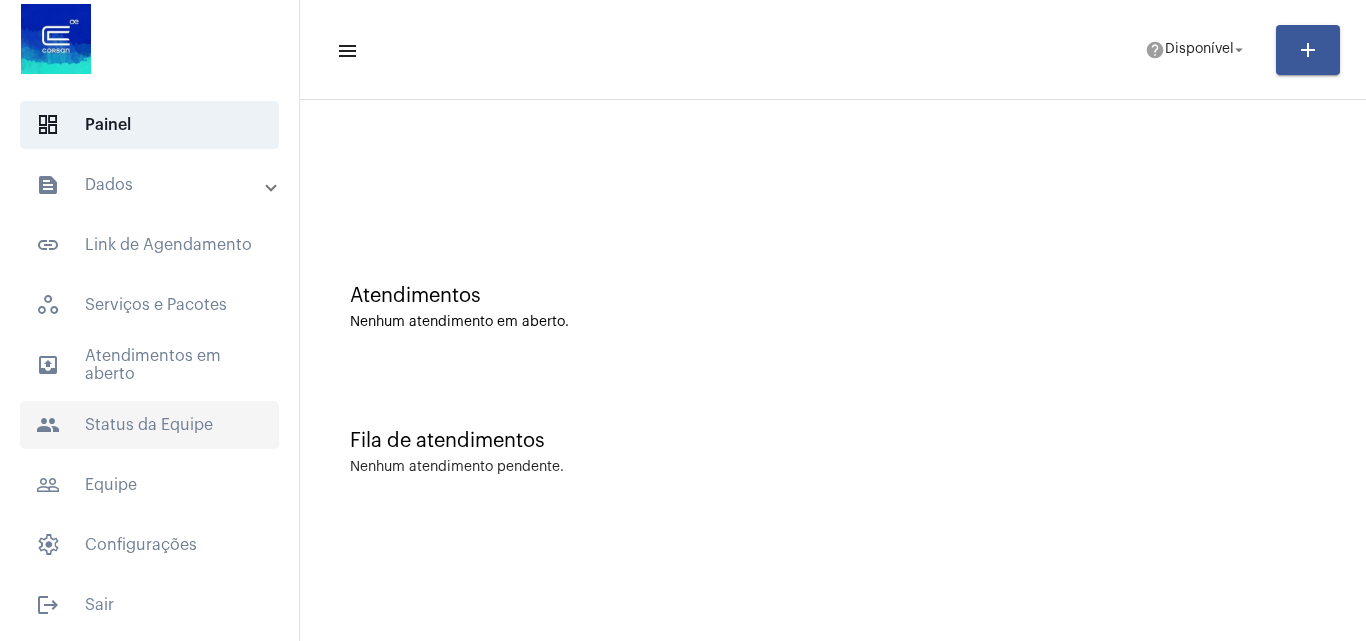 click on "people  Status da Equipe" 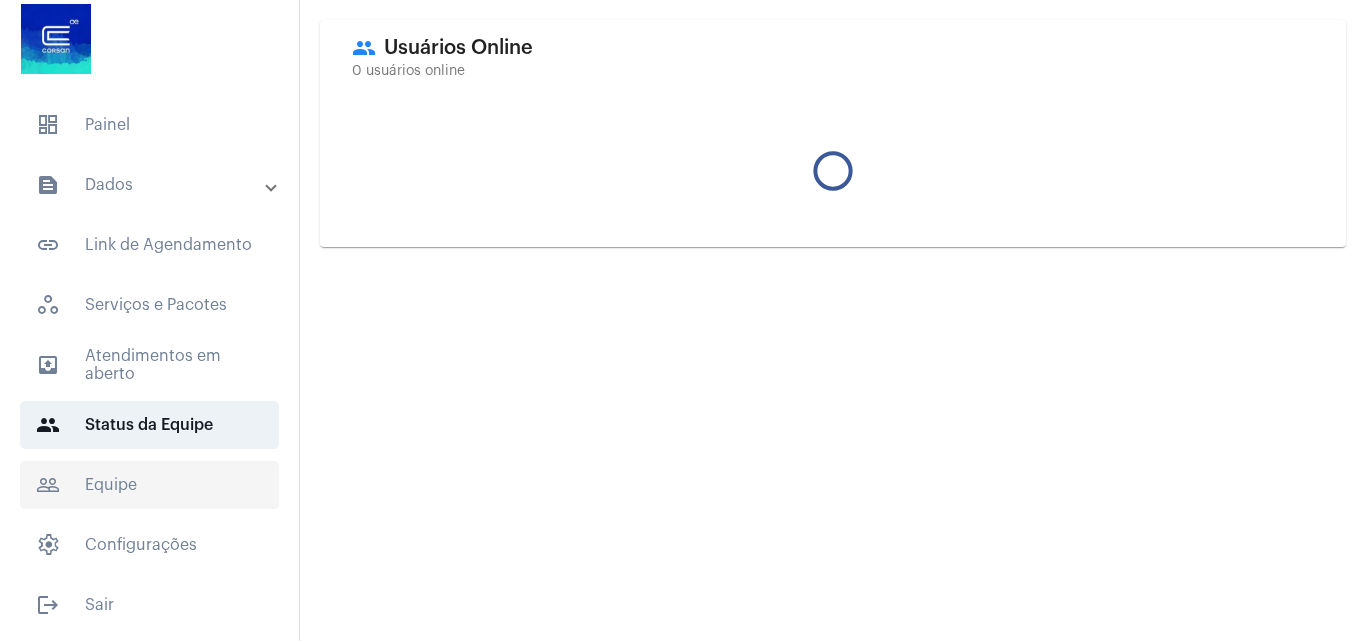 click on "people_outline  Equipe" 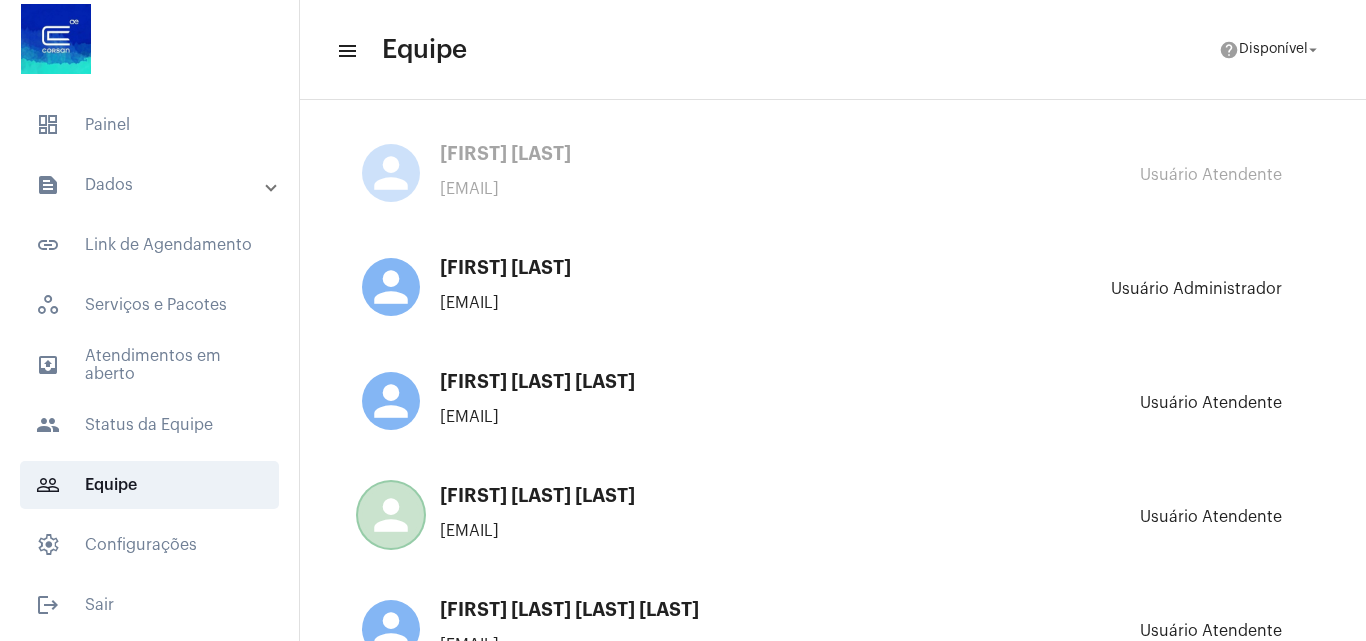 scroll, scrollTop: 0, scrollLeft: 0, axis: both 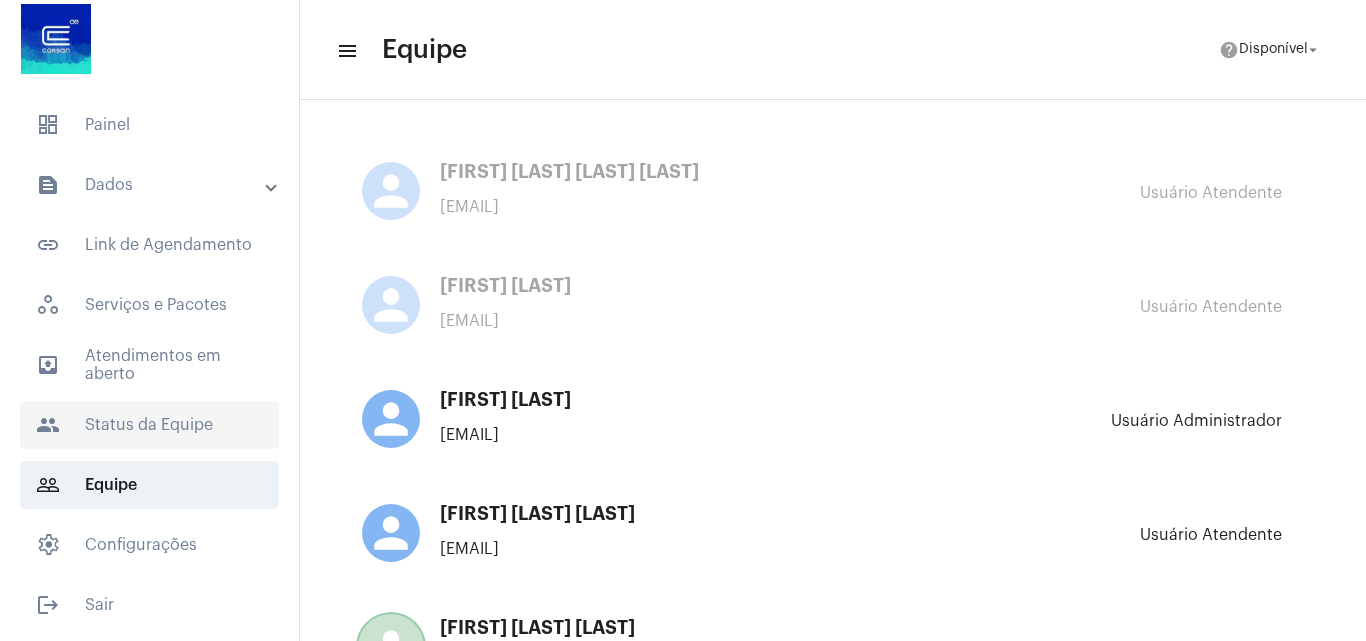 click on "people  Status da Equipe" 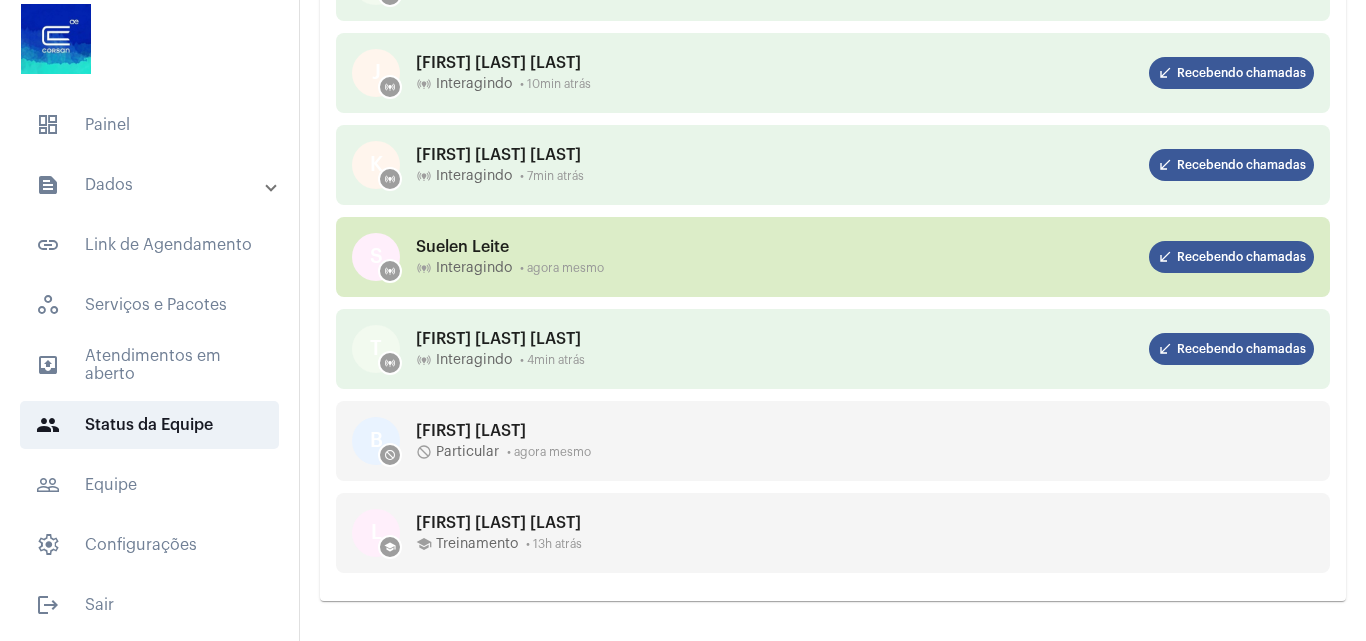 scroll, scrollTop: 0, scrollLeft: 0, axis: both 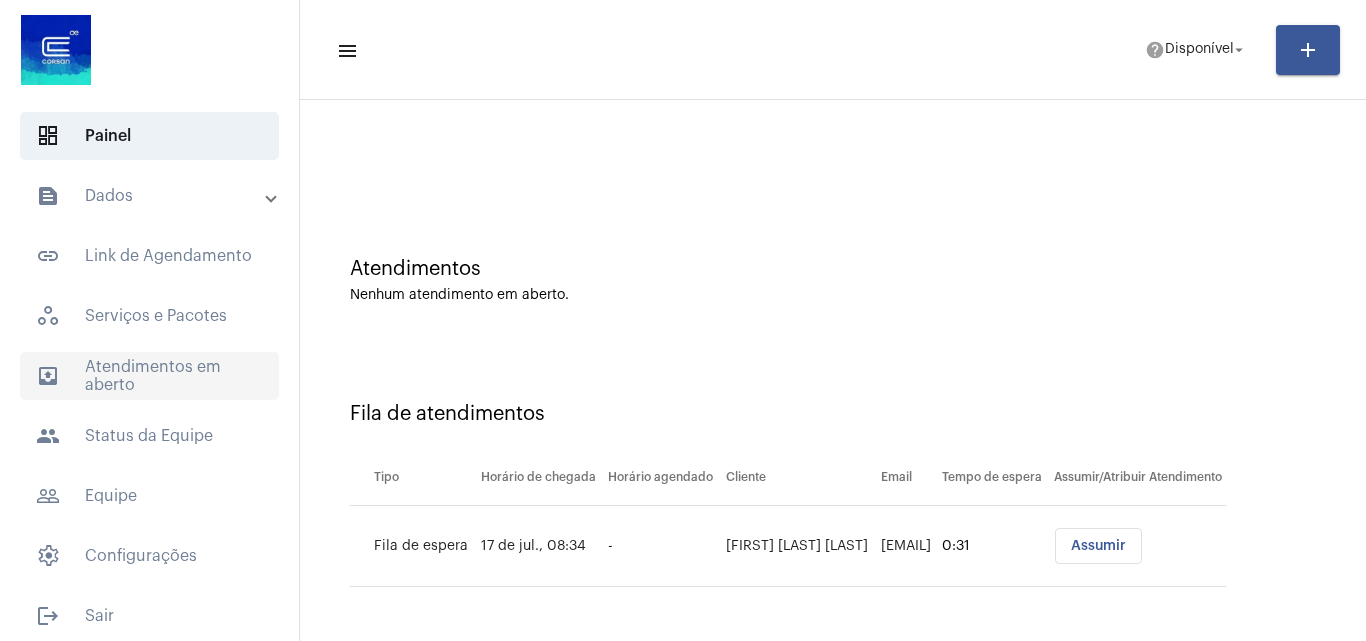 click on "outbox_outline  Atendimentos em aberto" 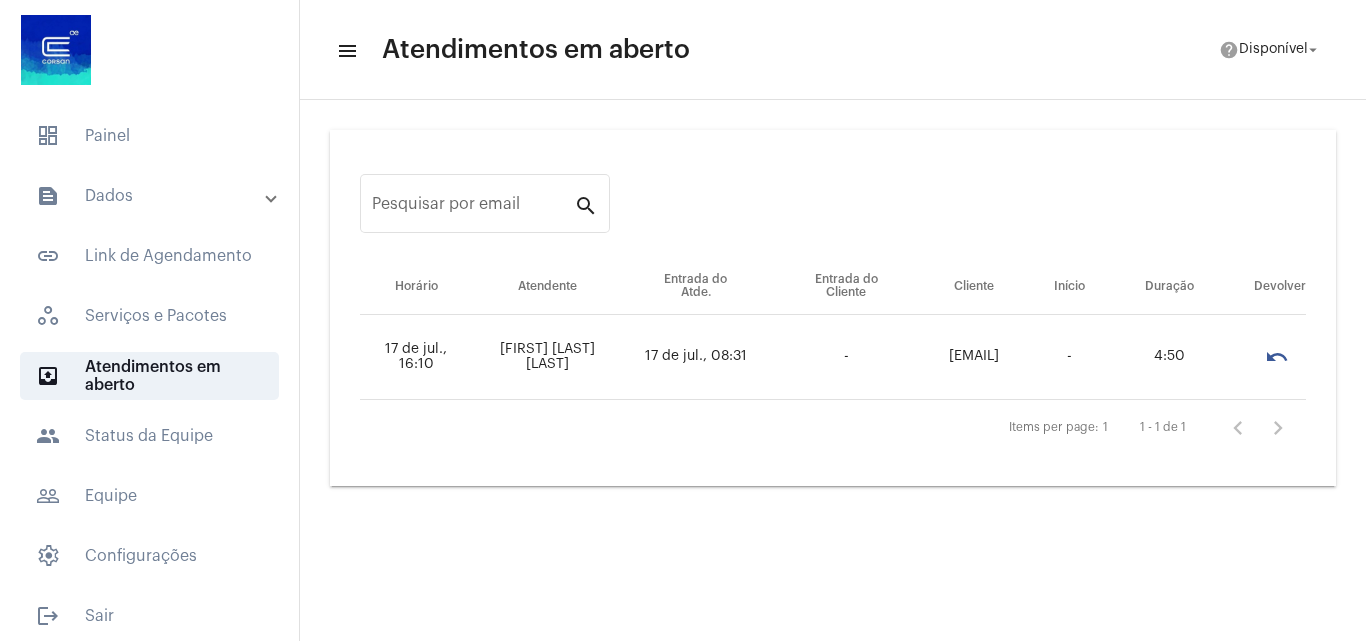 click on "undo" at bounding box center [1277, 357] 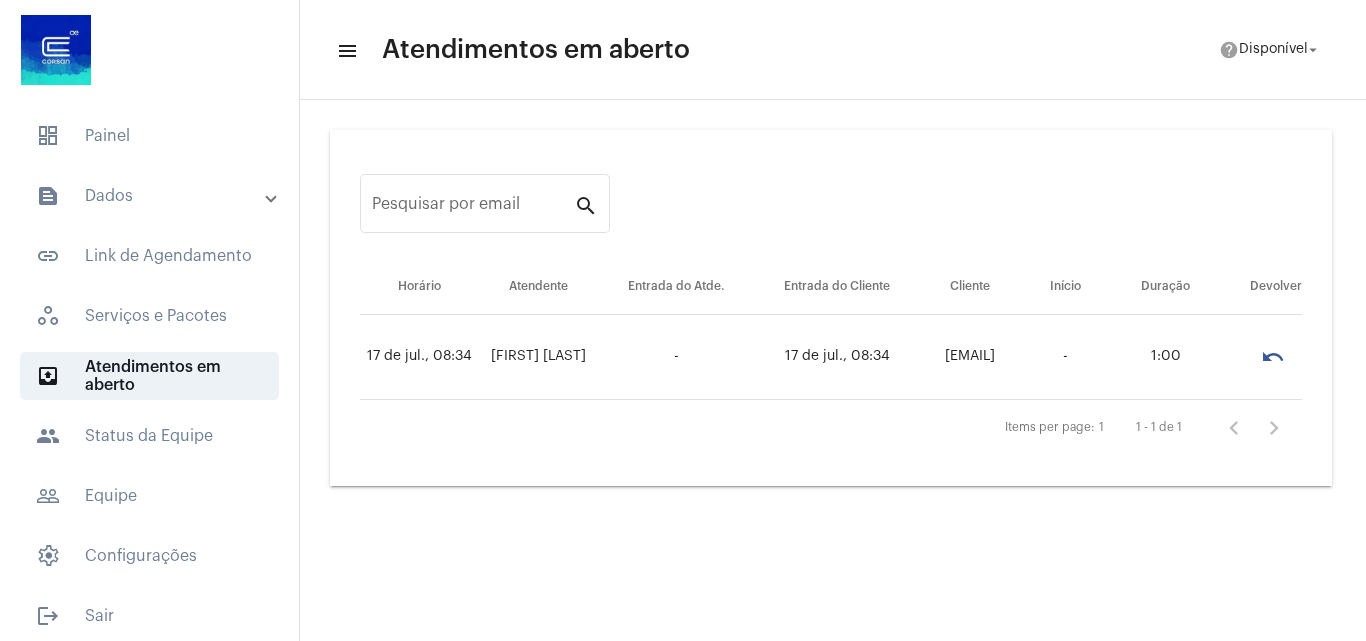 click on "text_snippet_outlined  Dados" at bounding box center [151, 196] 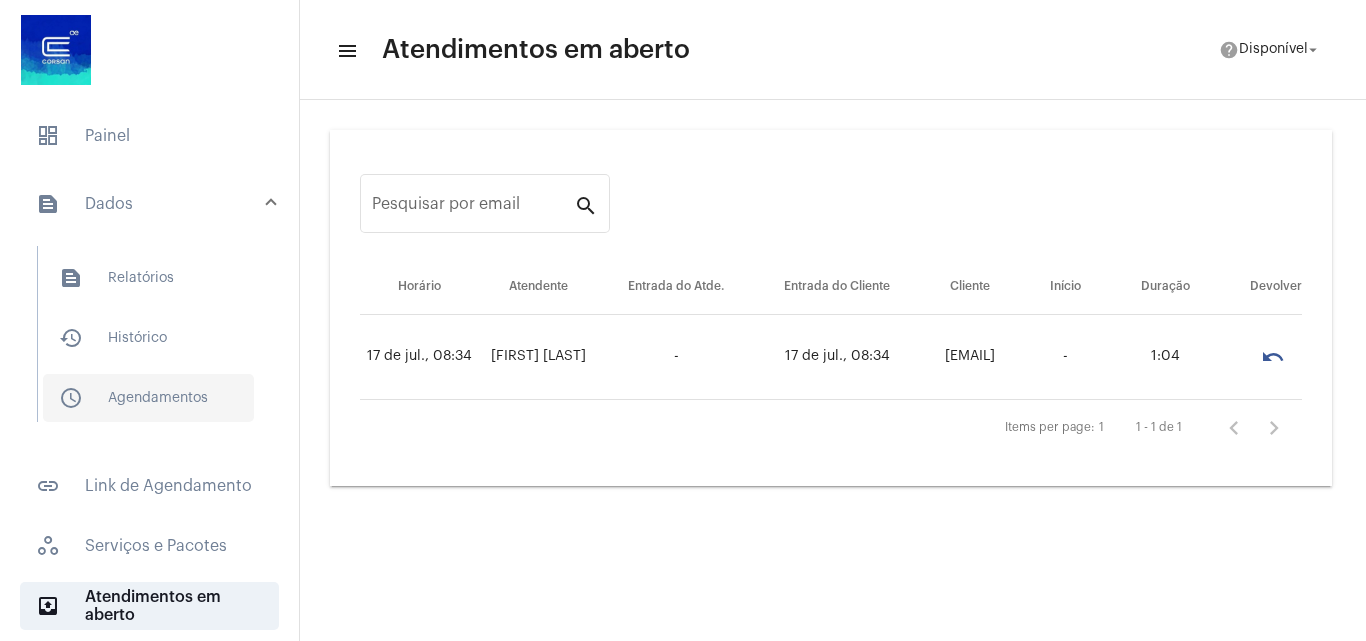 click on "schedule_outlined  Agendamentos" at bounding box center (148, 398) 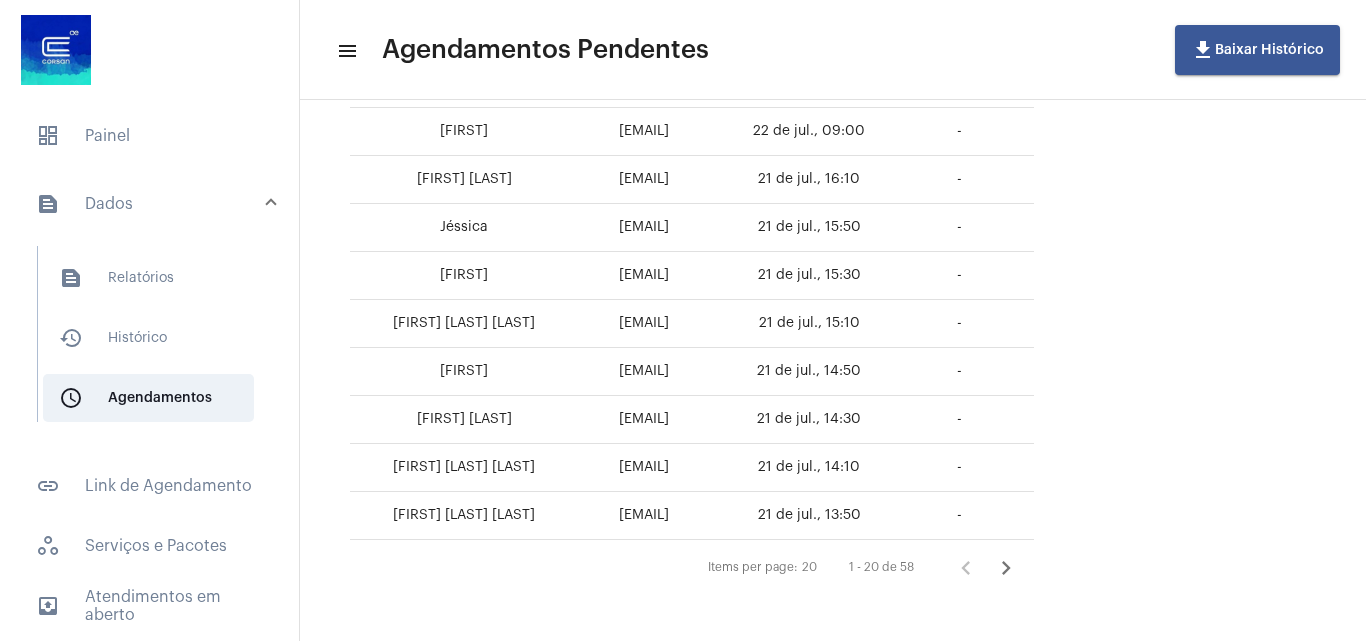 scroll, scrollTop: 830, scrollLeft: 0, axis: vertical 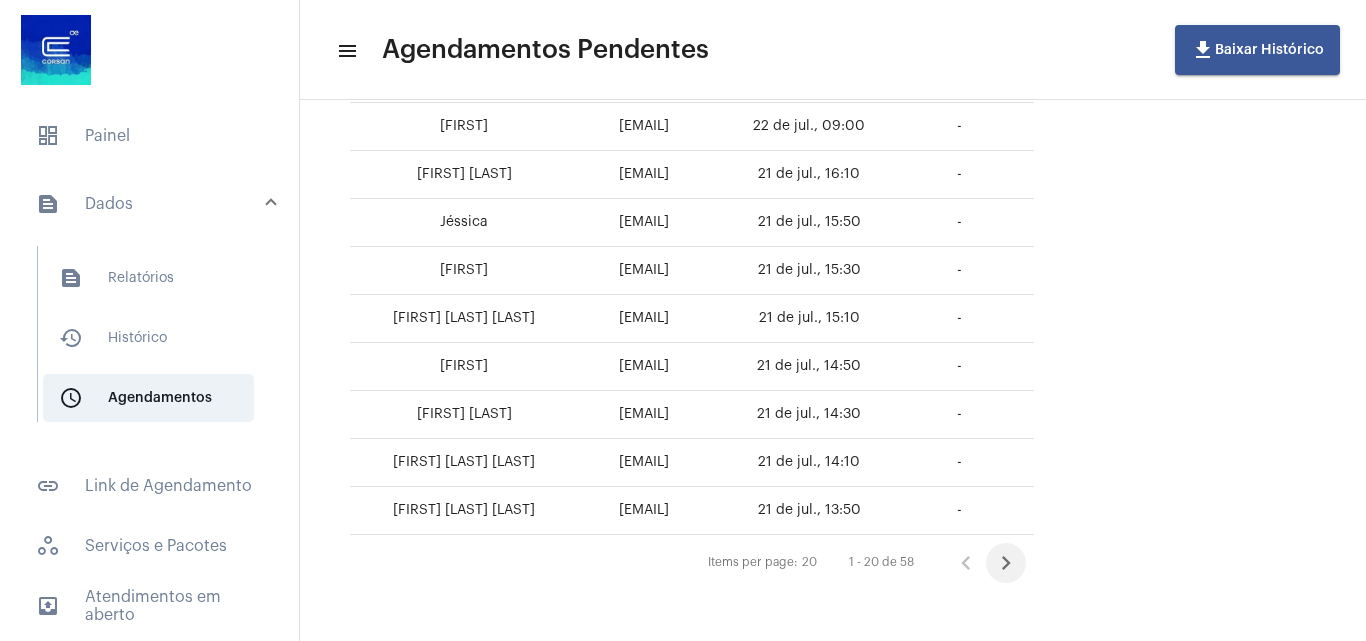 click 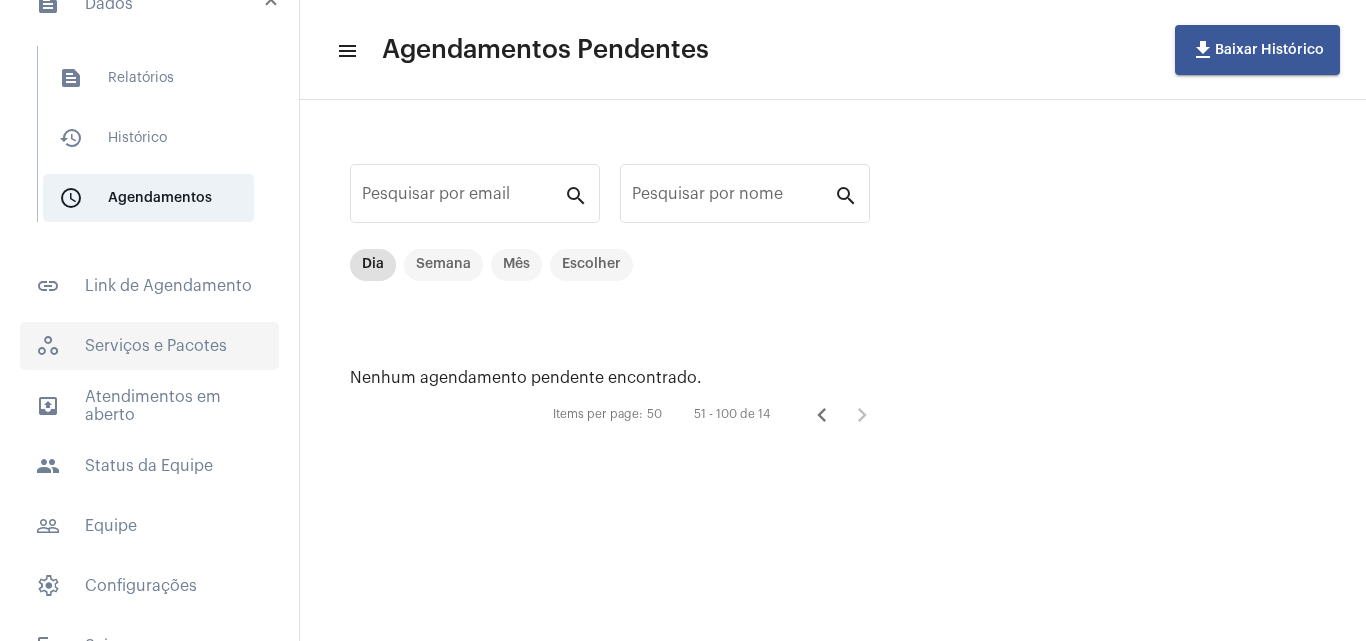 scroll, scrollTop: 241, scrollLeft: 0, axis: vertical 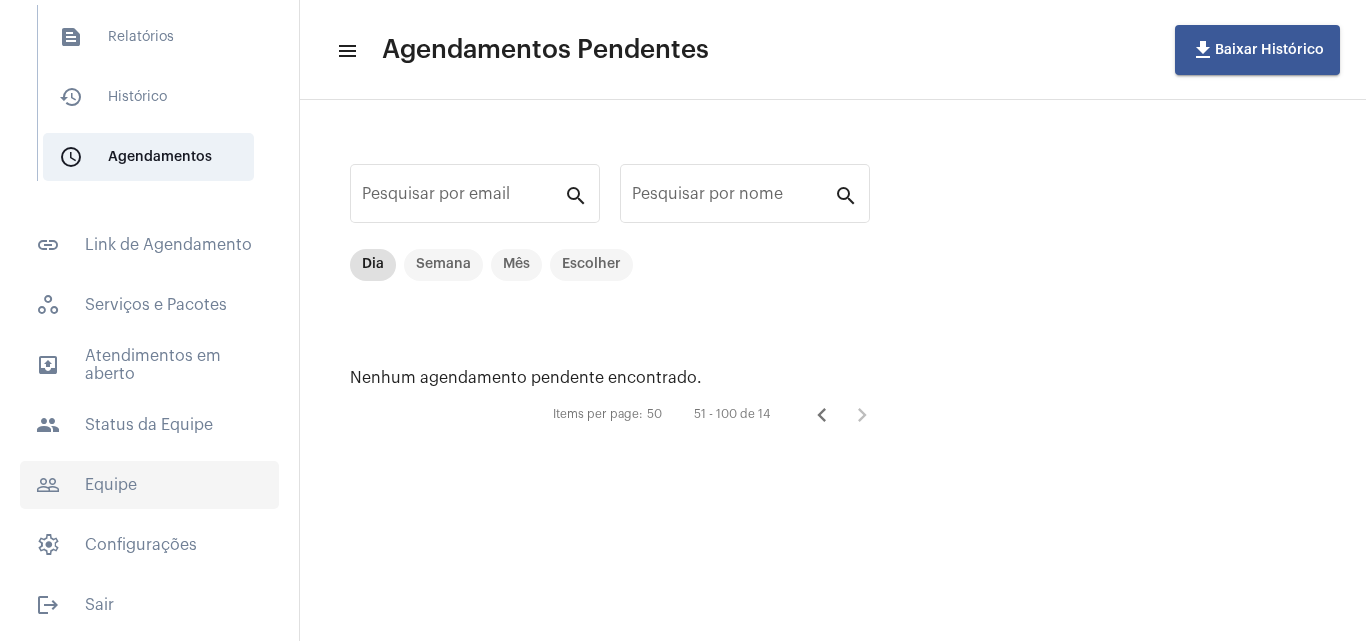 click on "people_outline  Equipe" 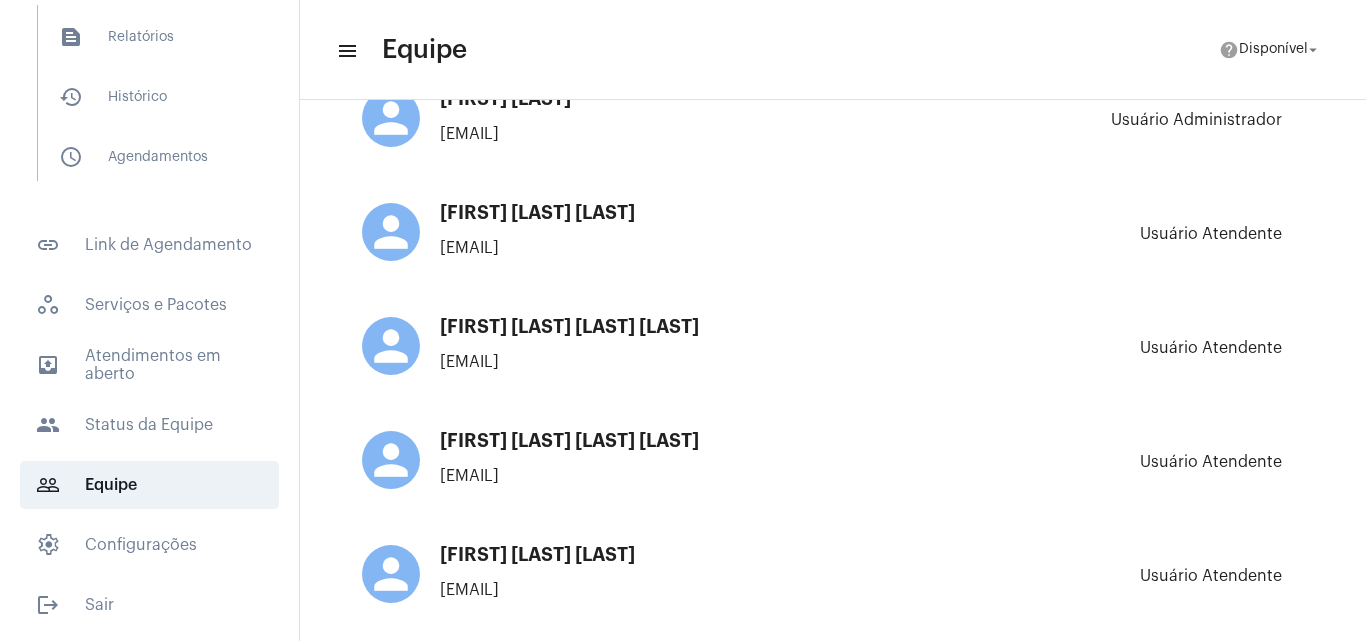 scroll, scrollTop: 1100, scrollLeft: 0, axis: vertical 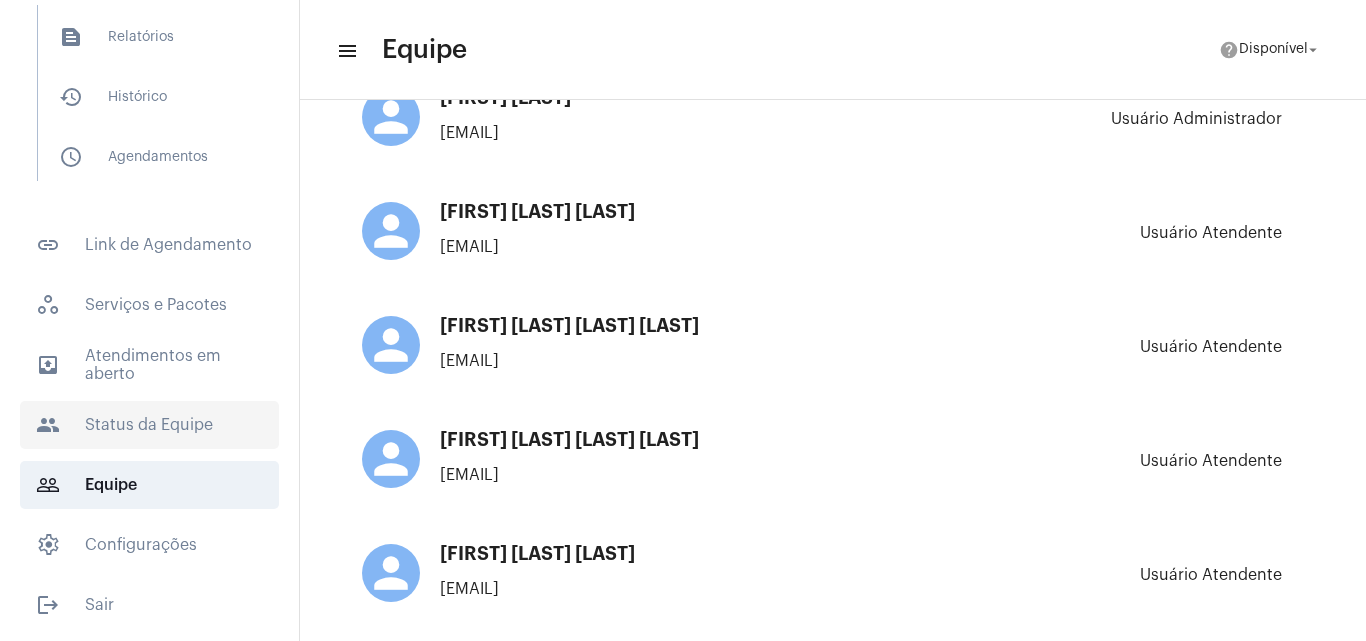 click on "people  Status da Equipe" 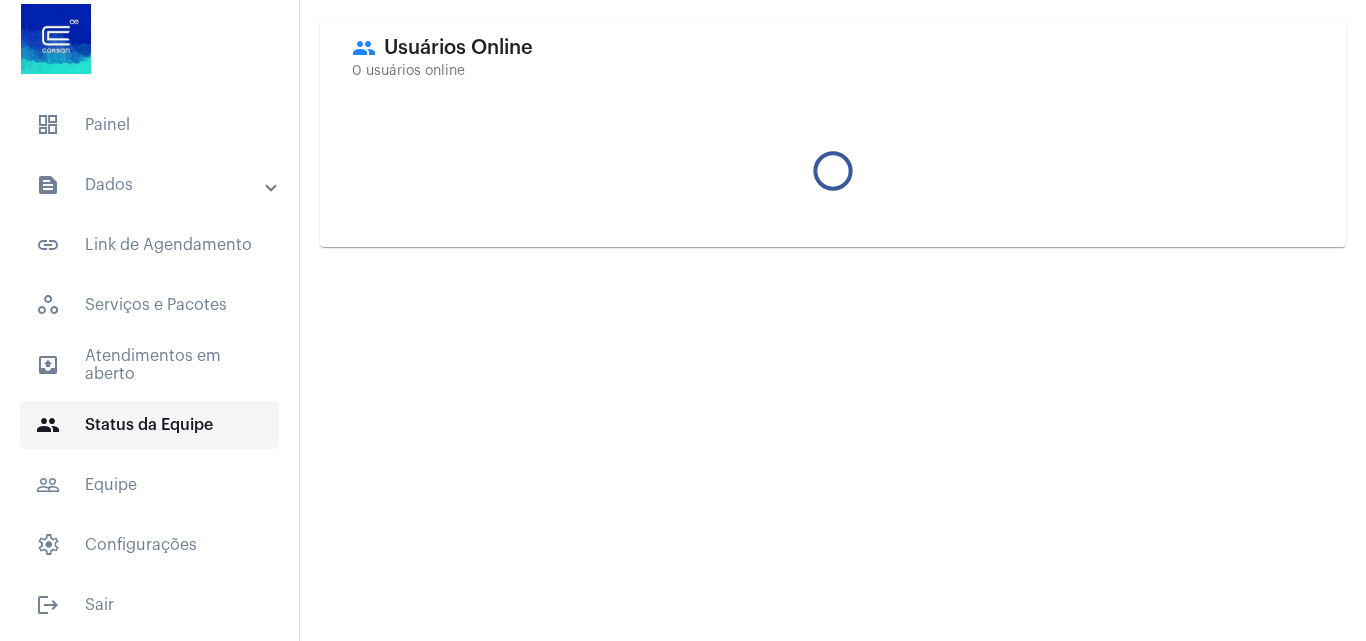 scroll, scrollTop: 0, scrollLeft: 0, axis: both 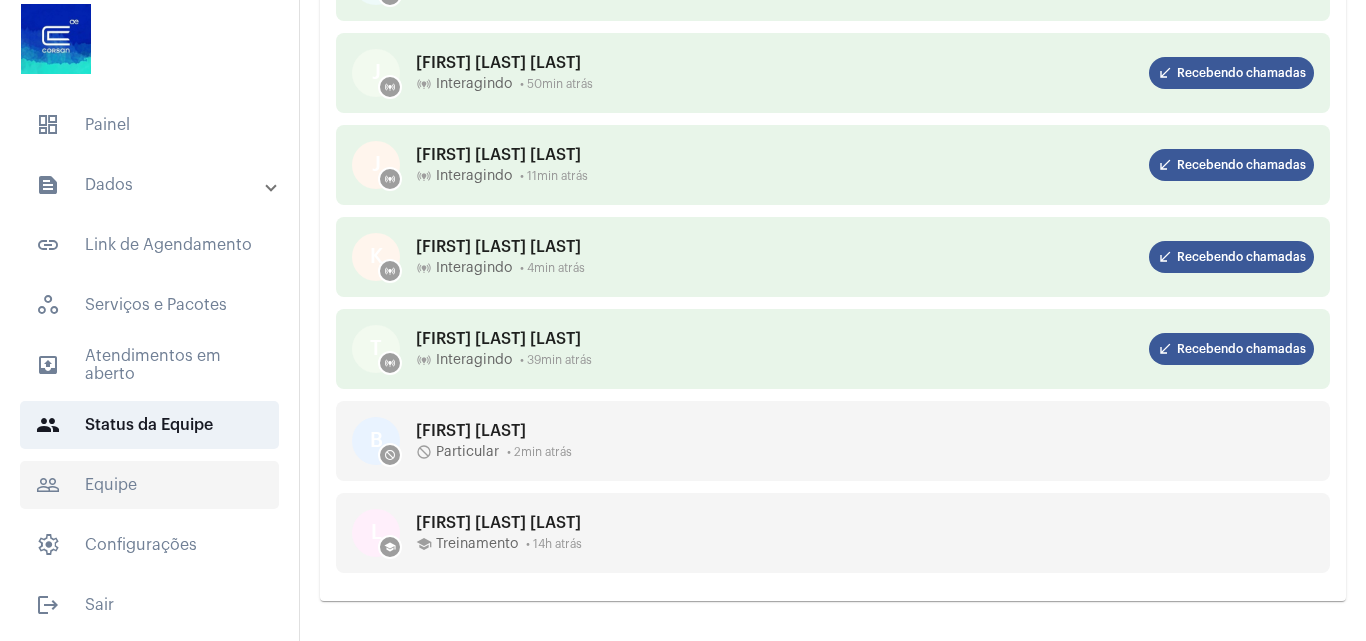 click on "people_outline  Equipe" 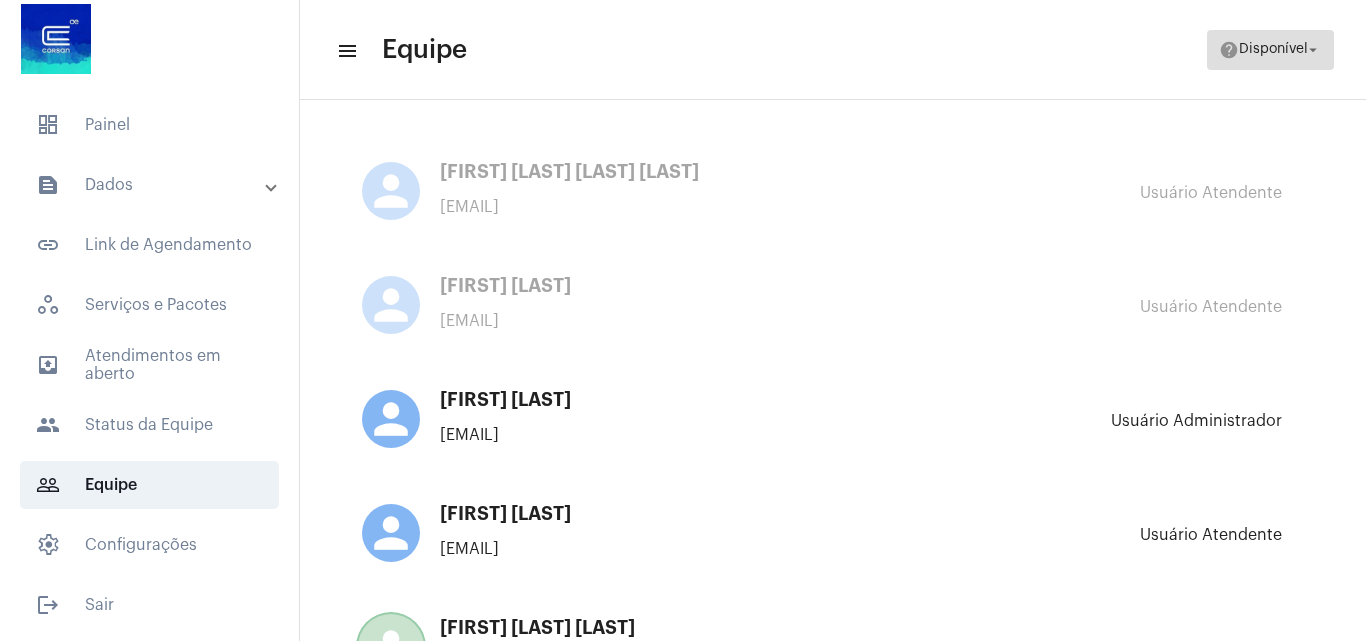 click on "Disponível" 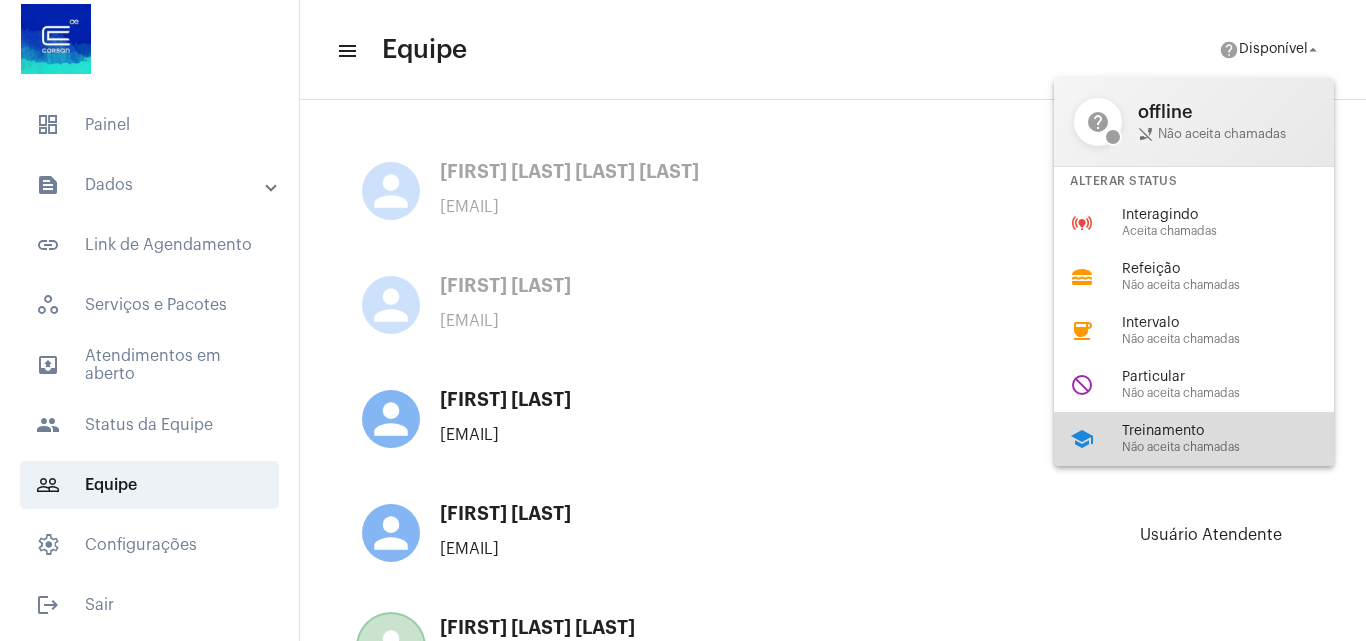 click on "Treinamento" at bounding box center (1236, 431) 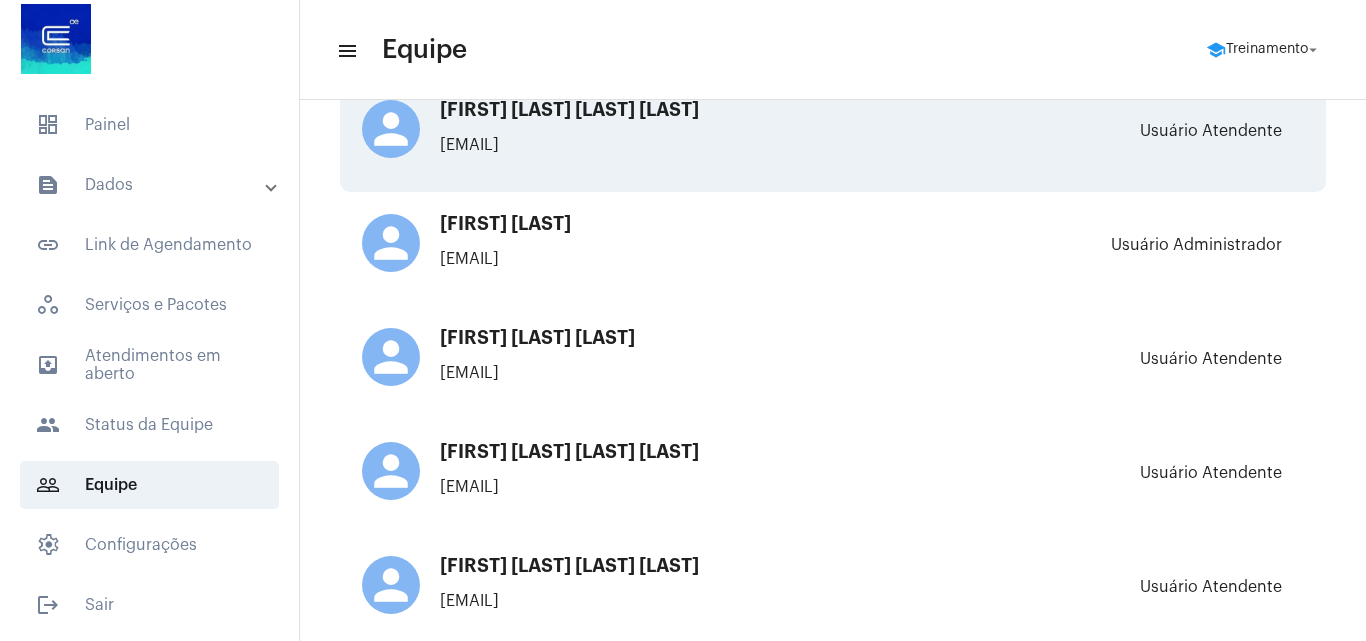 scroll, scrollTop: 1100, scrollLeft: 0, axis: vertical 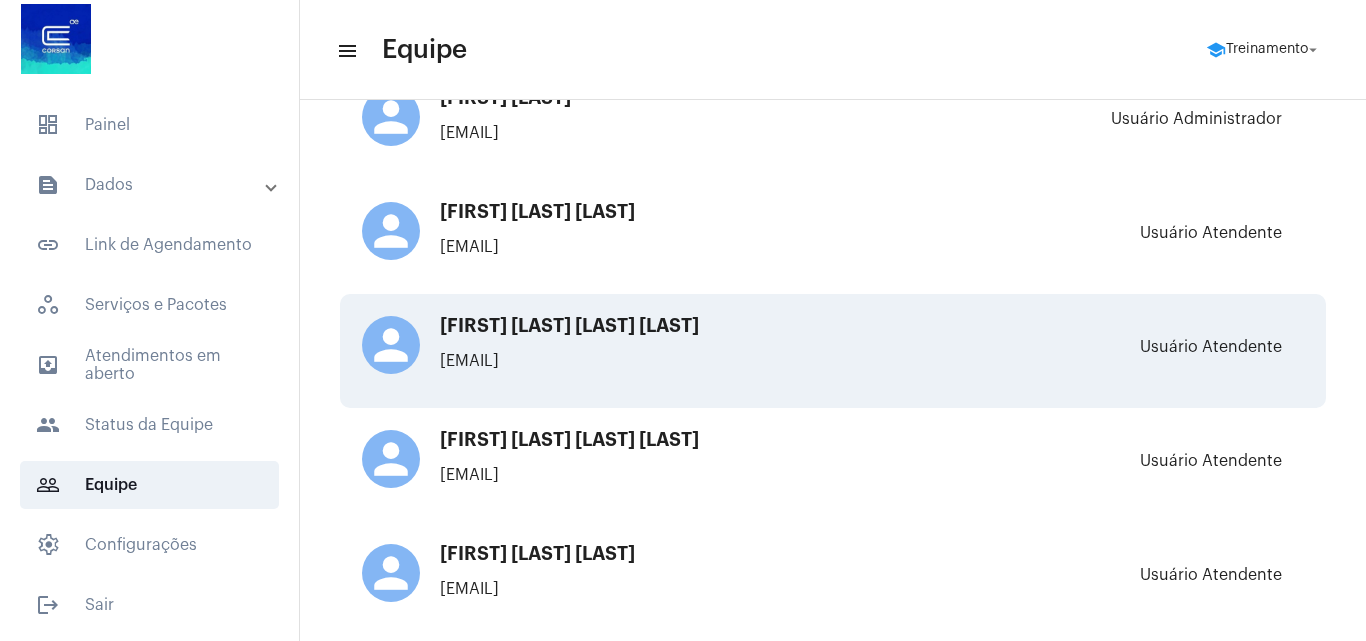click on "person GABRIEL SANTOS SORIANO OLIVEIRA gabriel.oliveira@operacaocorsan.com.br Usuário Atendente" 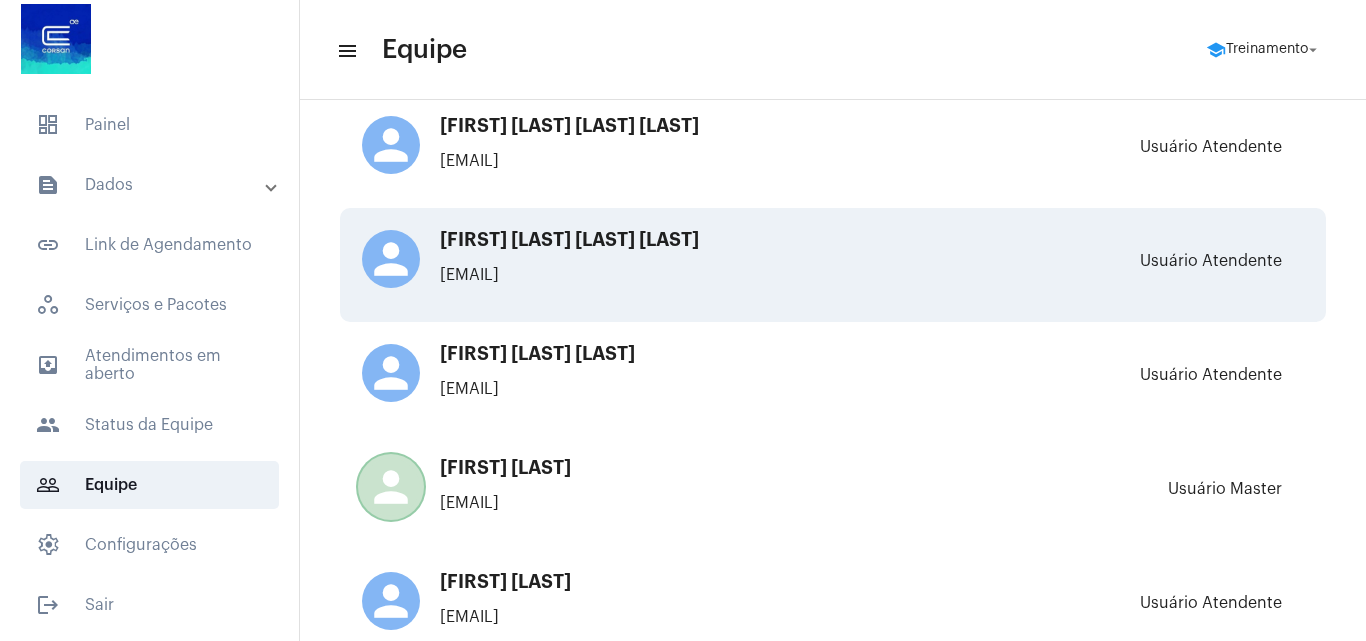 scroll, scrollTop: 1100, scrollLeft: 0, axis: vertical 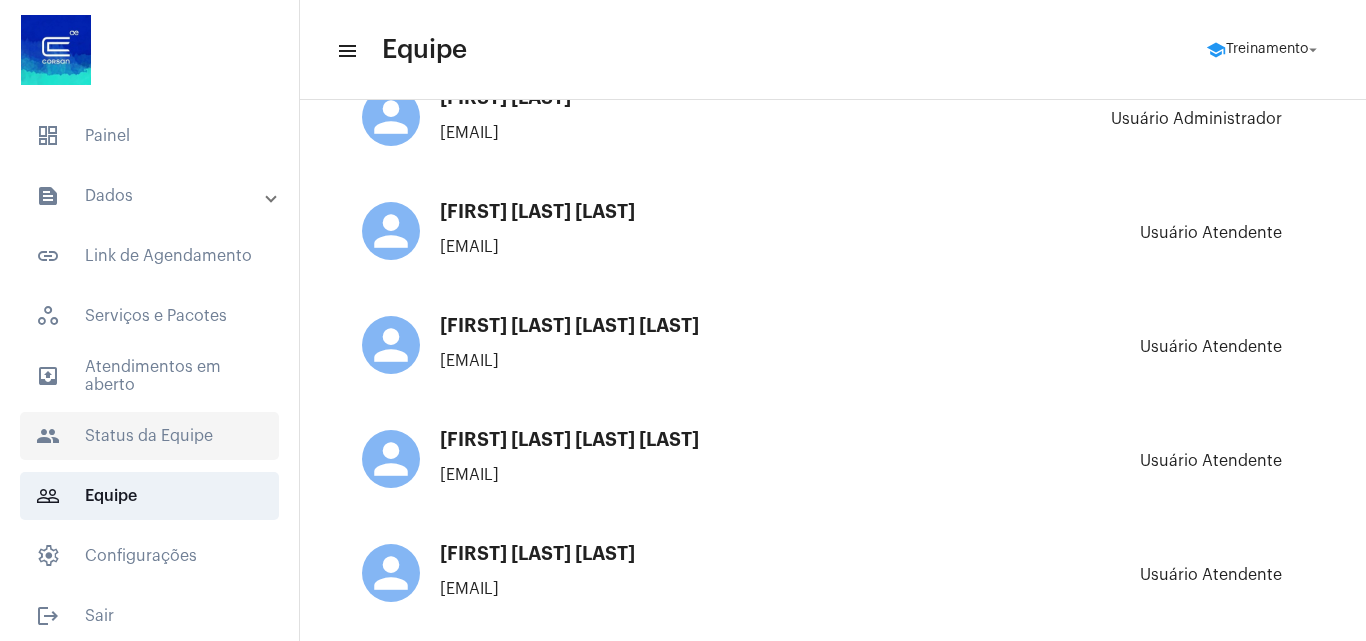 click on "people  Status da Equipe" 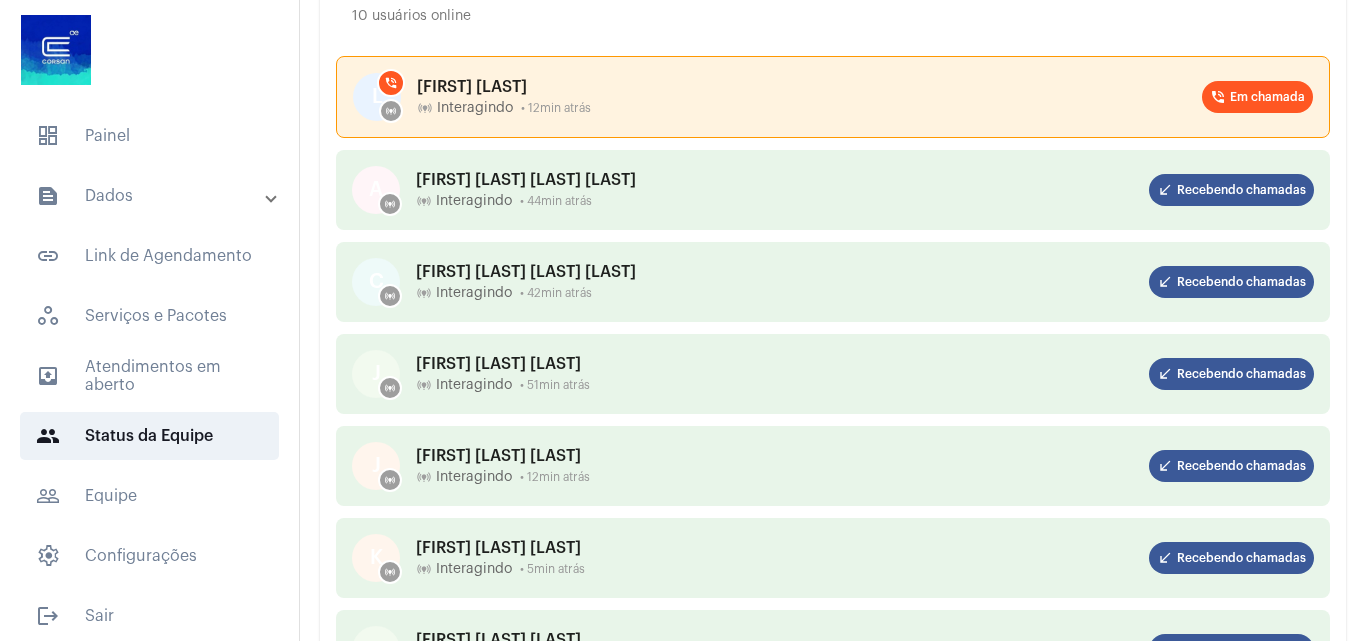 scroll, scrollTop: 48, scrollLeft: 0, axis: vertical 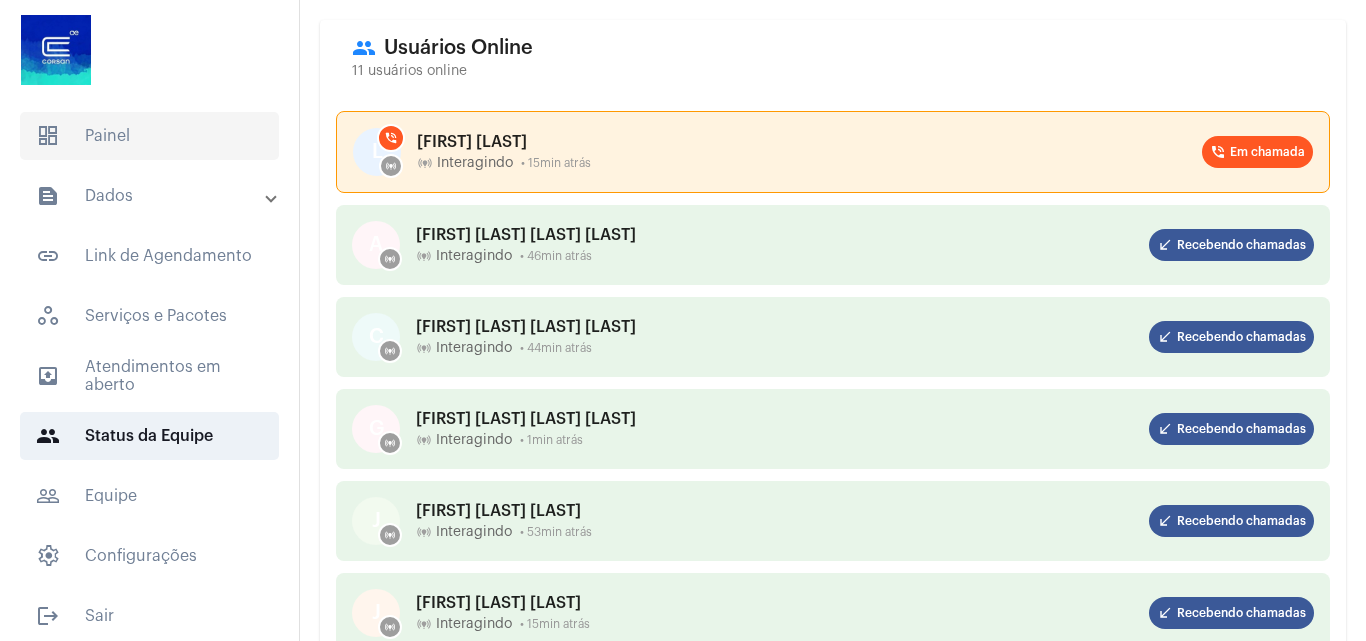 click on "dashboard   Painel" 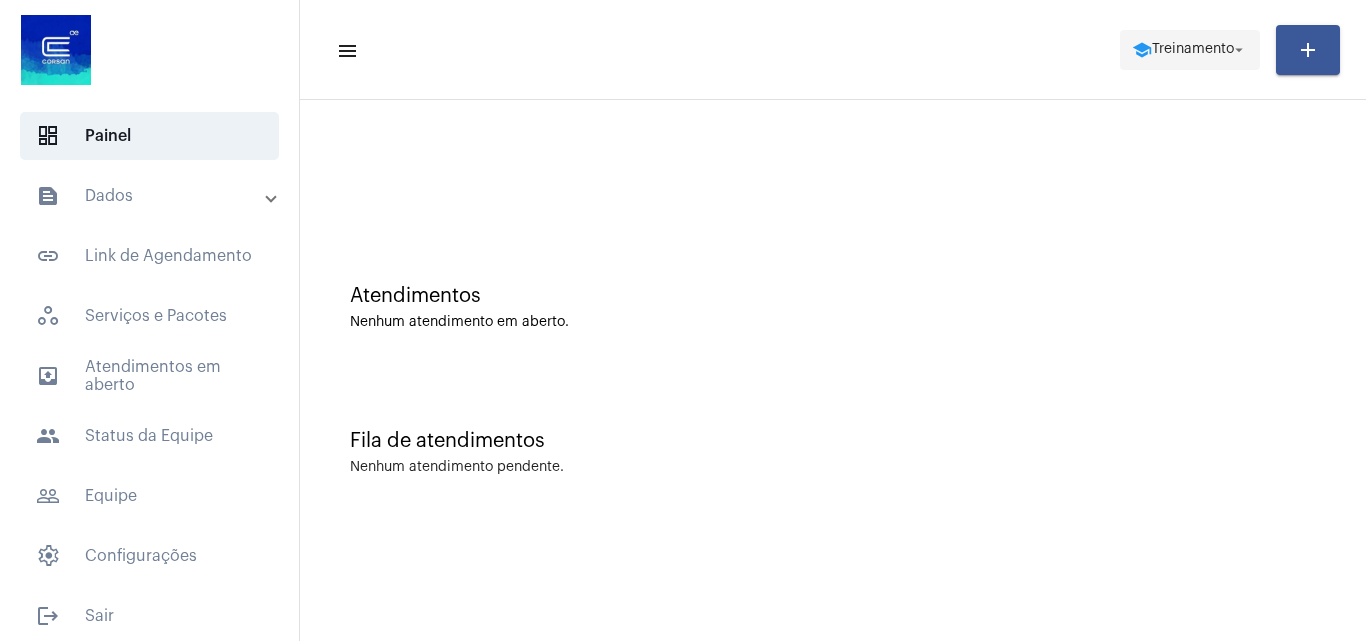 click on "arrow_drop_down" 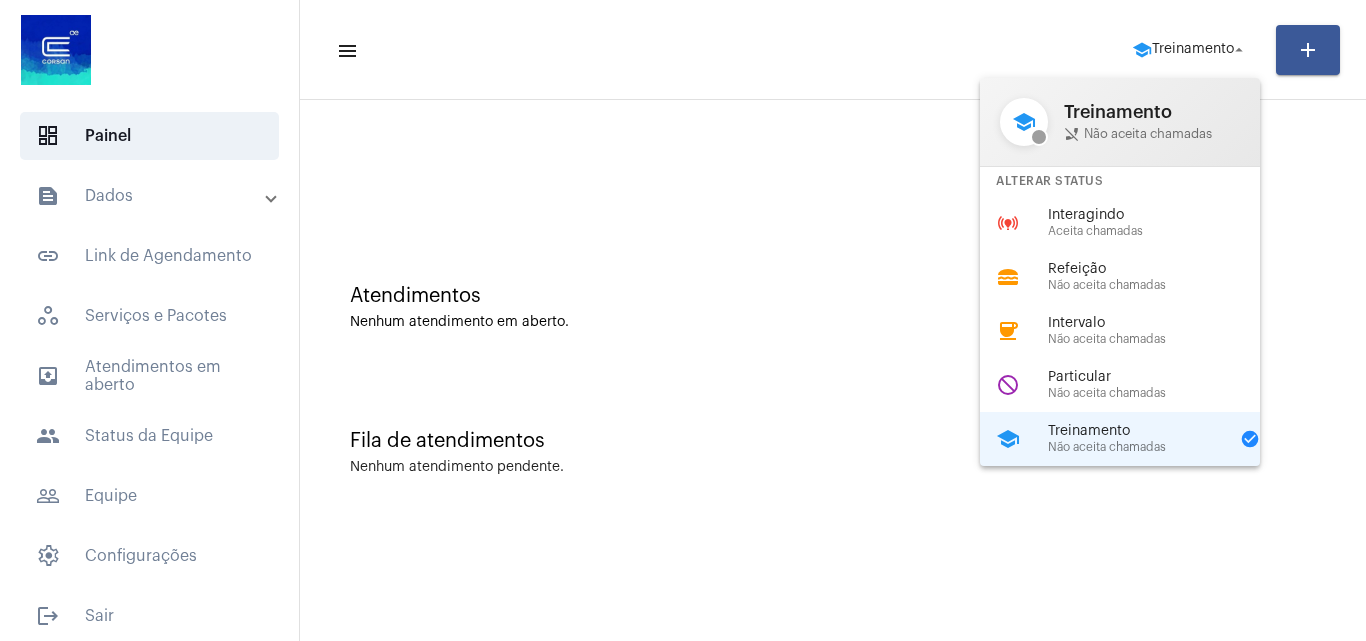 click at bounding box center [683, 320] 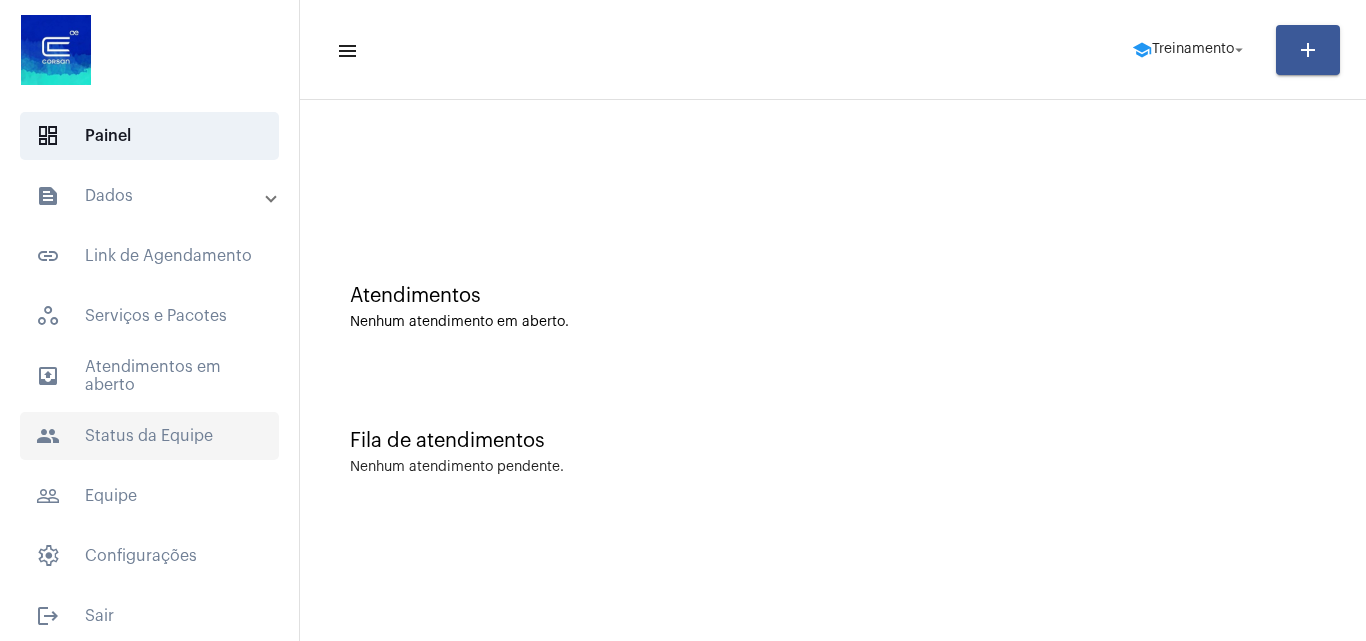click on "people  Status da Equipe" 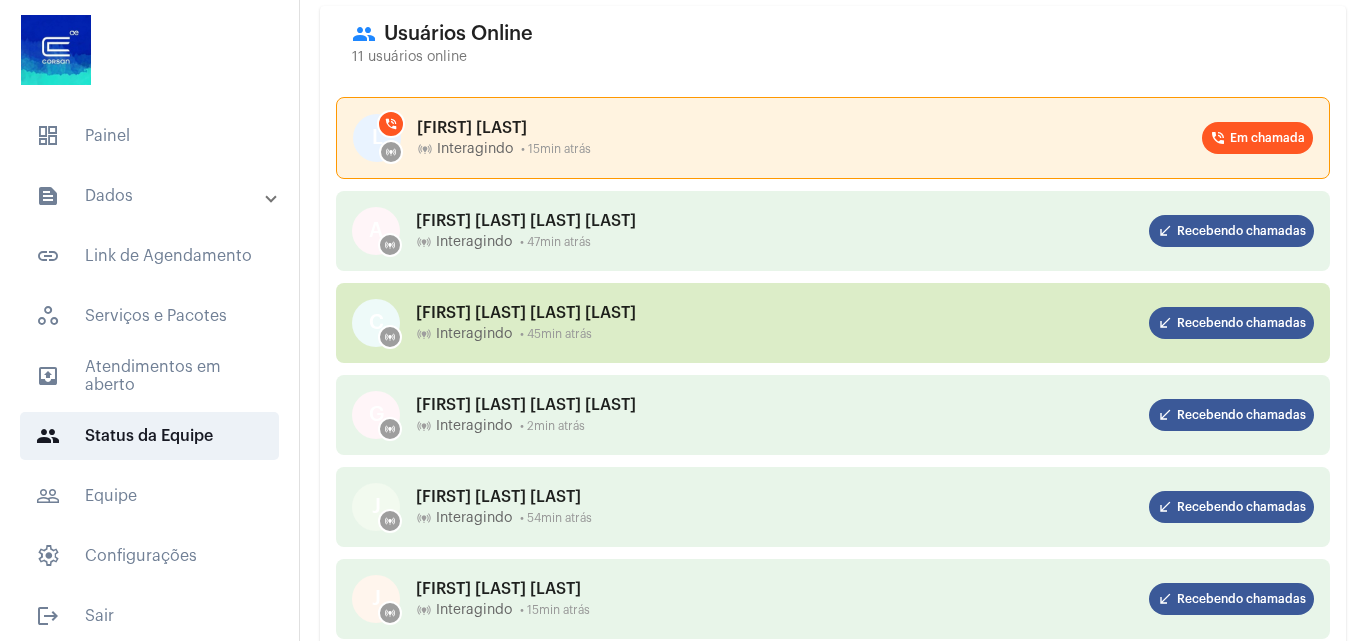scroll, scrollTop: 0, scrollLeft: 0, axis: both 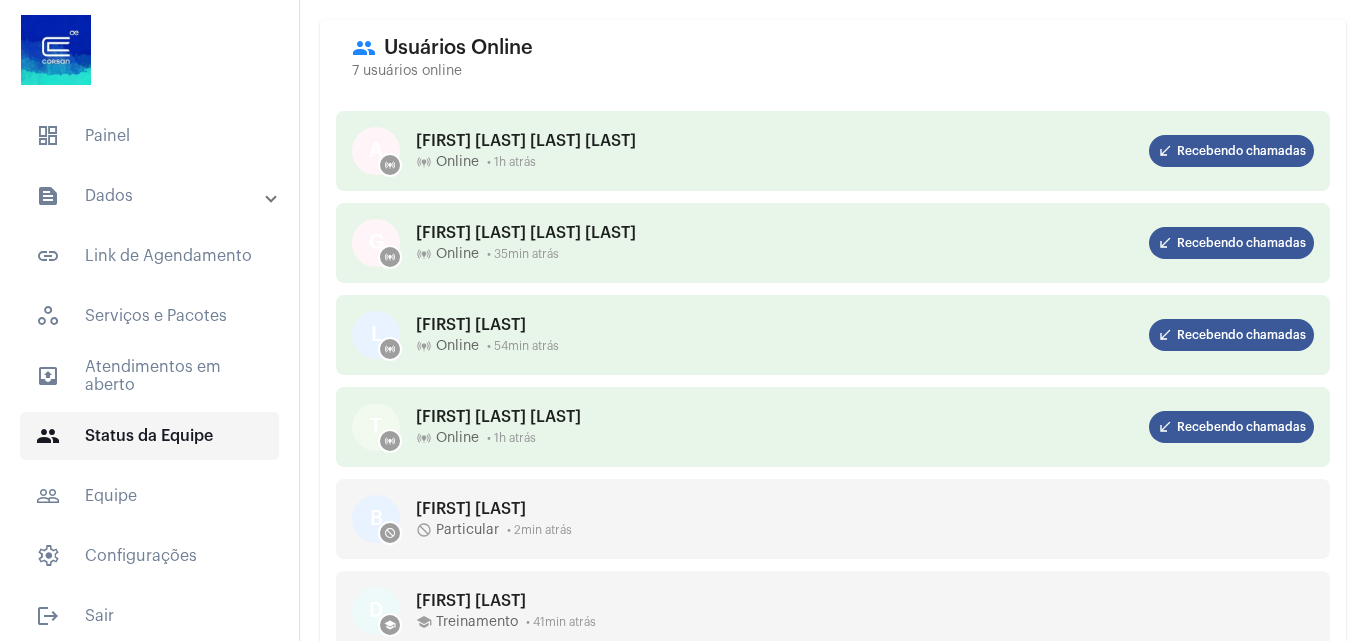 click on "people  Status da Equipe" 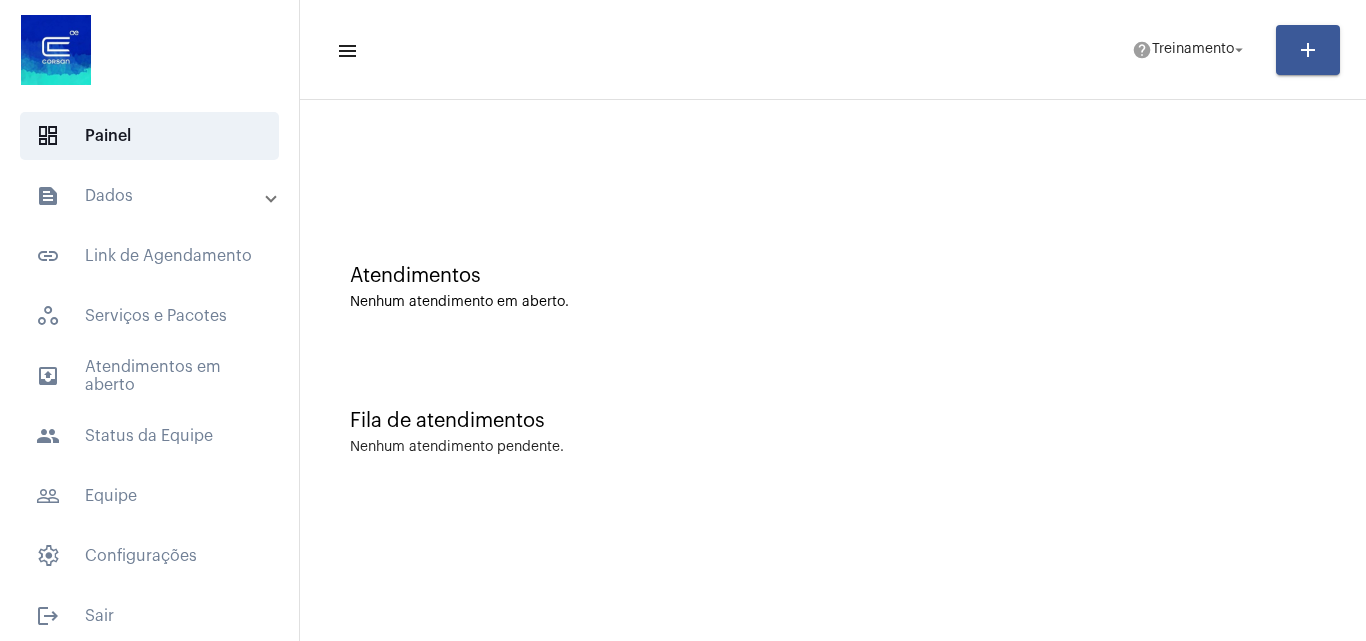 scroll, scrollTop: 0, scrollLeft: 0, axis: both 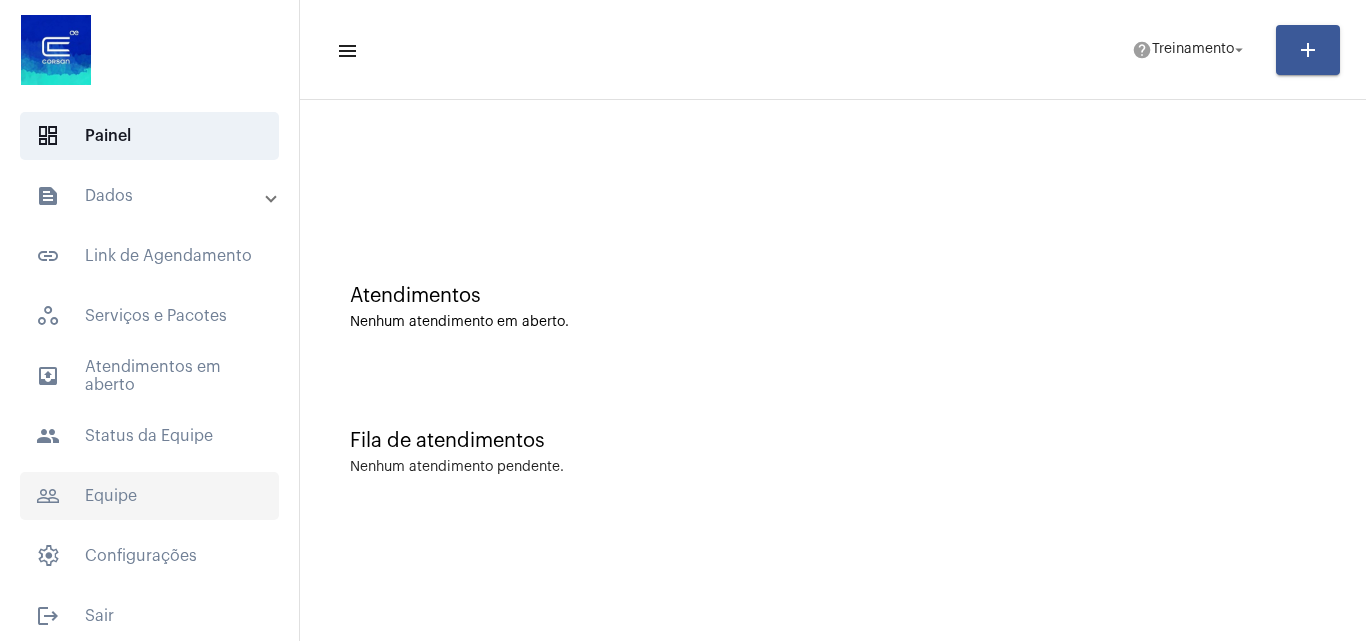 click on "people_outline  Equipe" 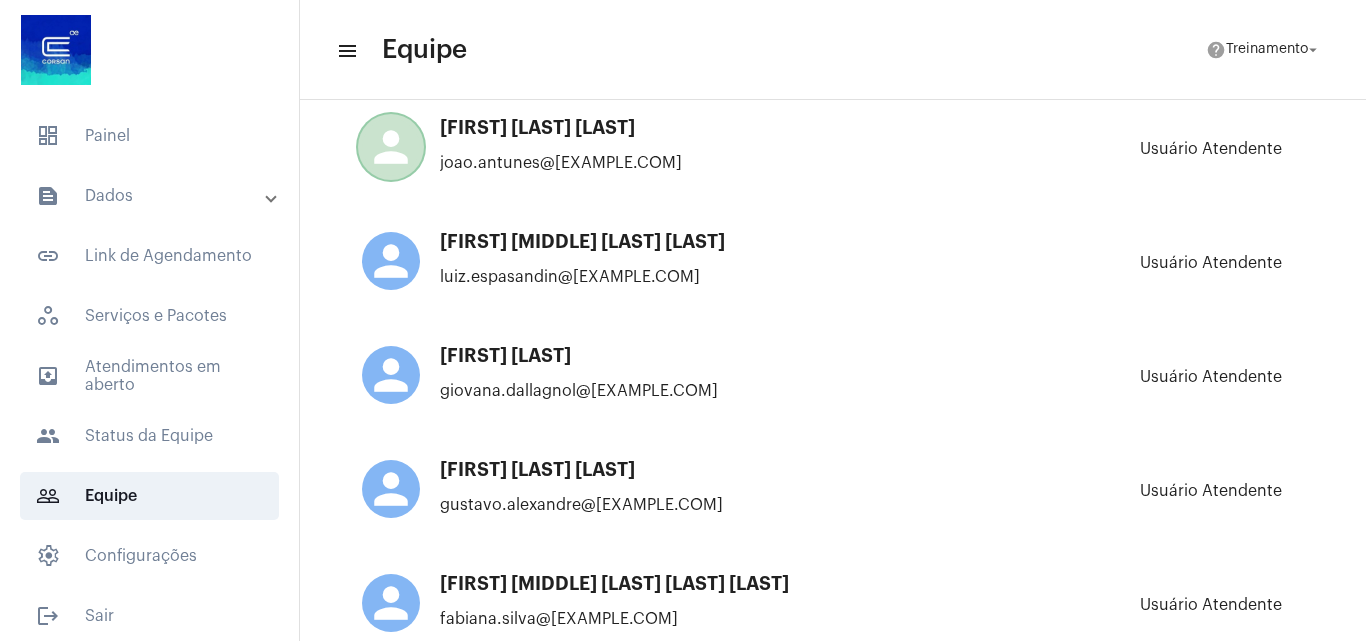 scroll, scrollTop: 0, scrollLeft: 0, axis: both 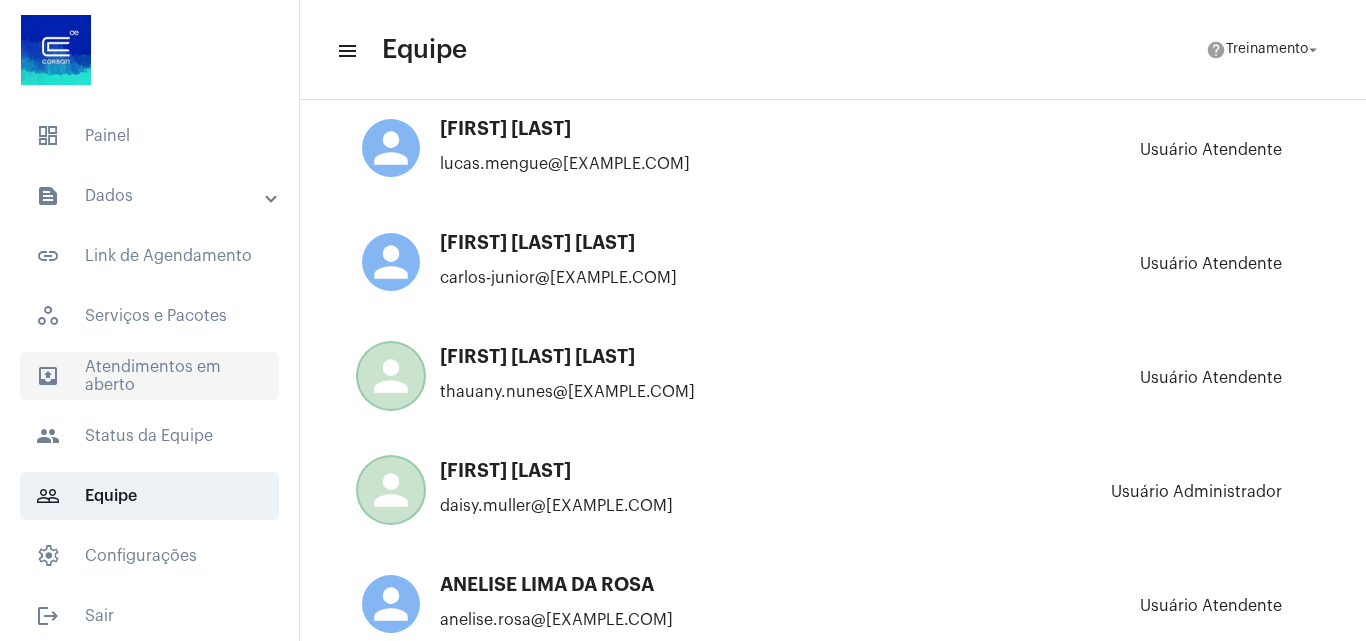 click on "outbox_outline  Atendimentos em aberto" 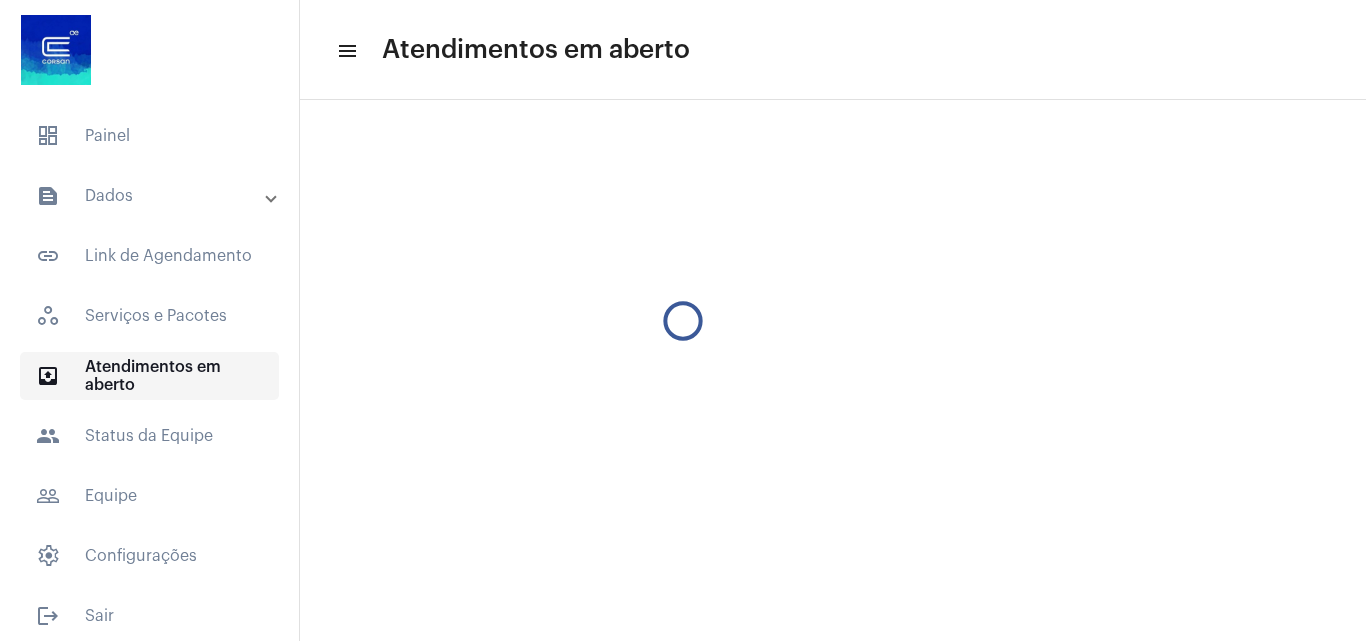 scroll, scrollTop: 0, scrollLeft: 0, axis: both 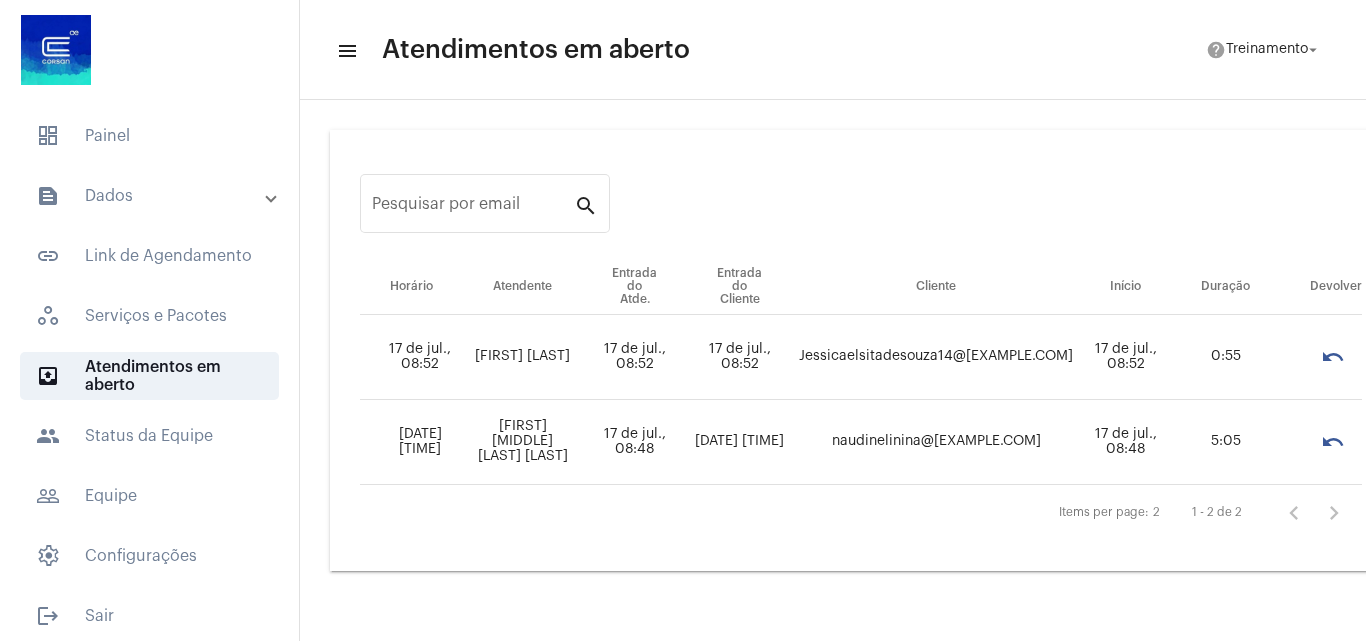 click on "text_snippet_outlined  Dados" at bounding box center (151, 196) 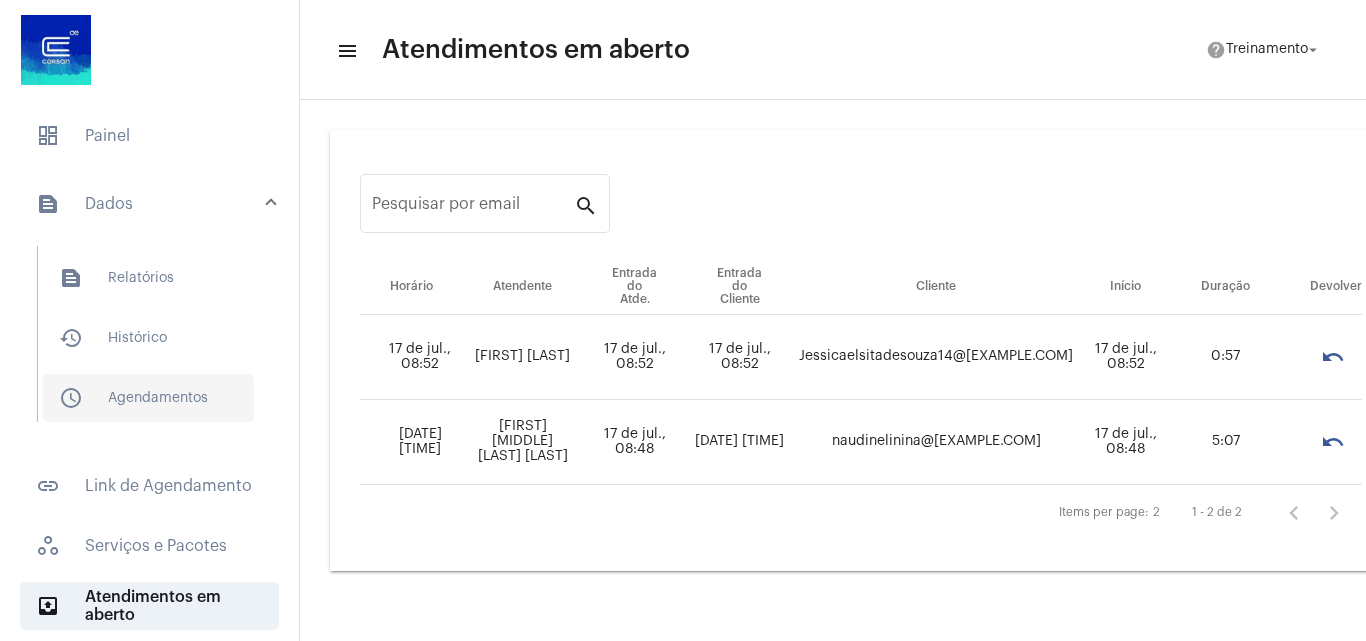 click on "schedule_outlined  Agendamentos" at bounding box center (148, 398) 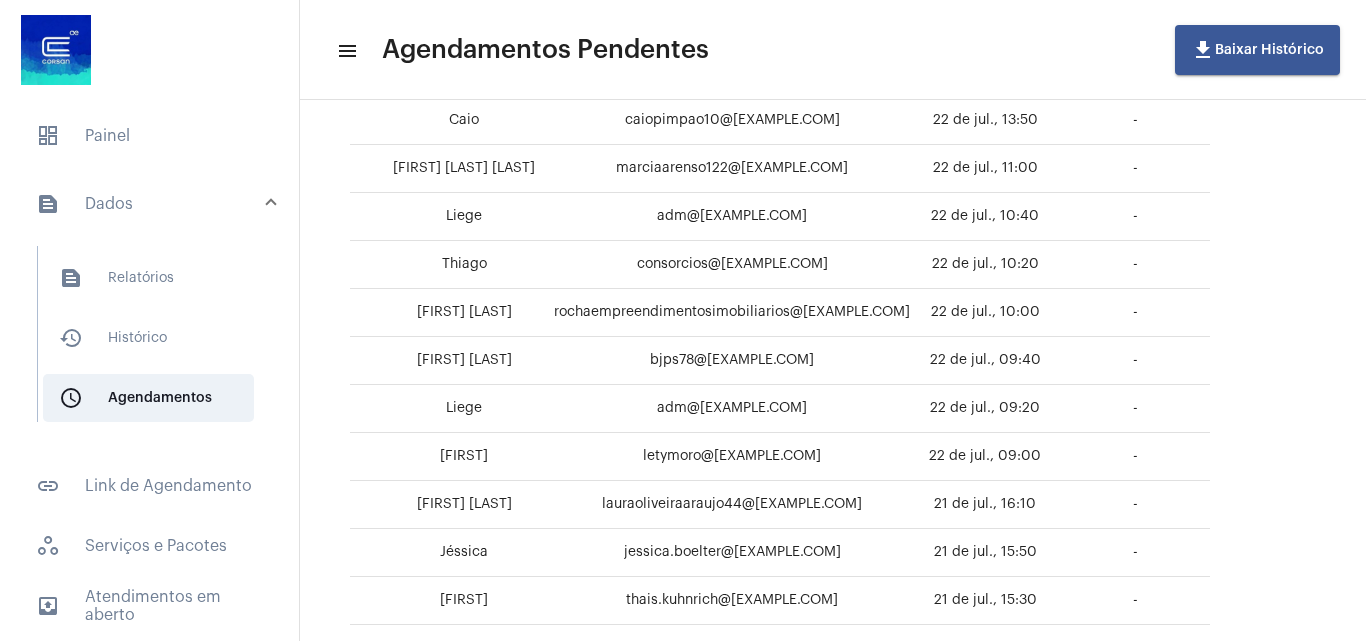 scroll, scrollTop: 830, scrollLeft: 0, axis: vertical 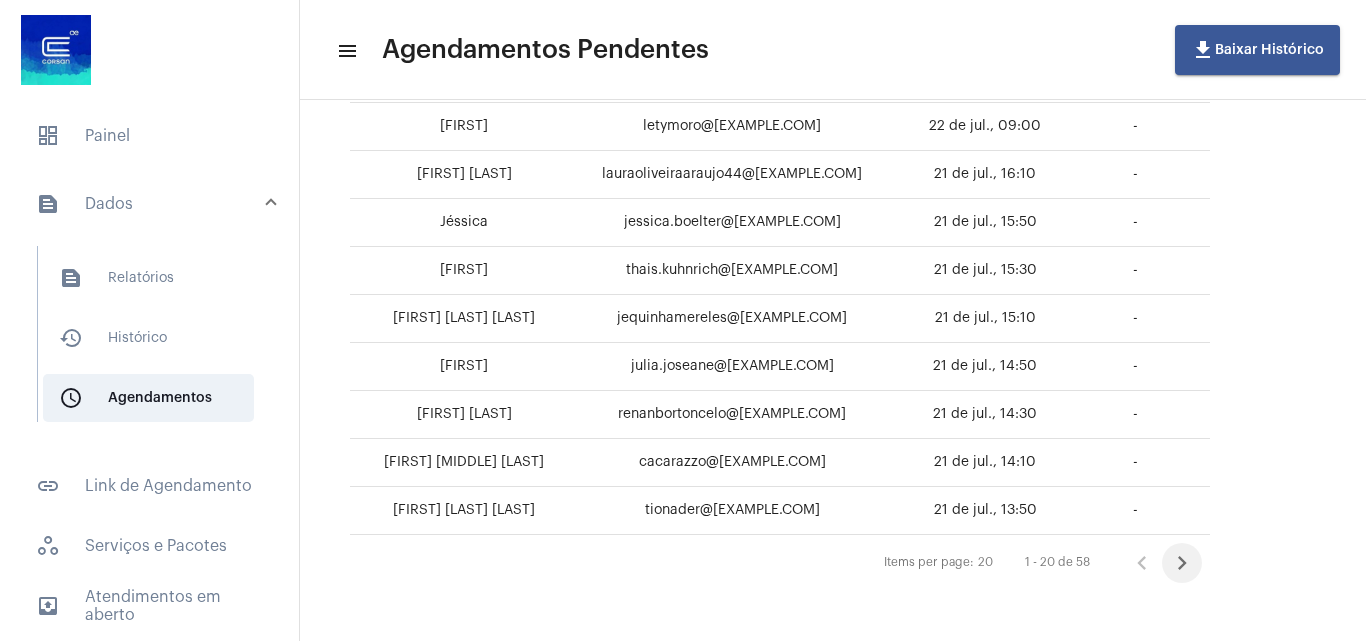 click 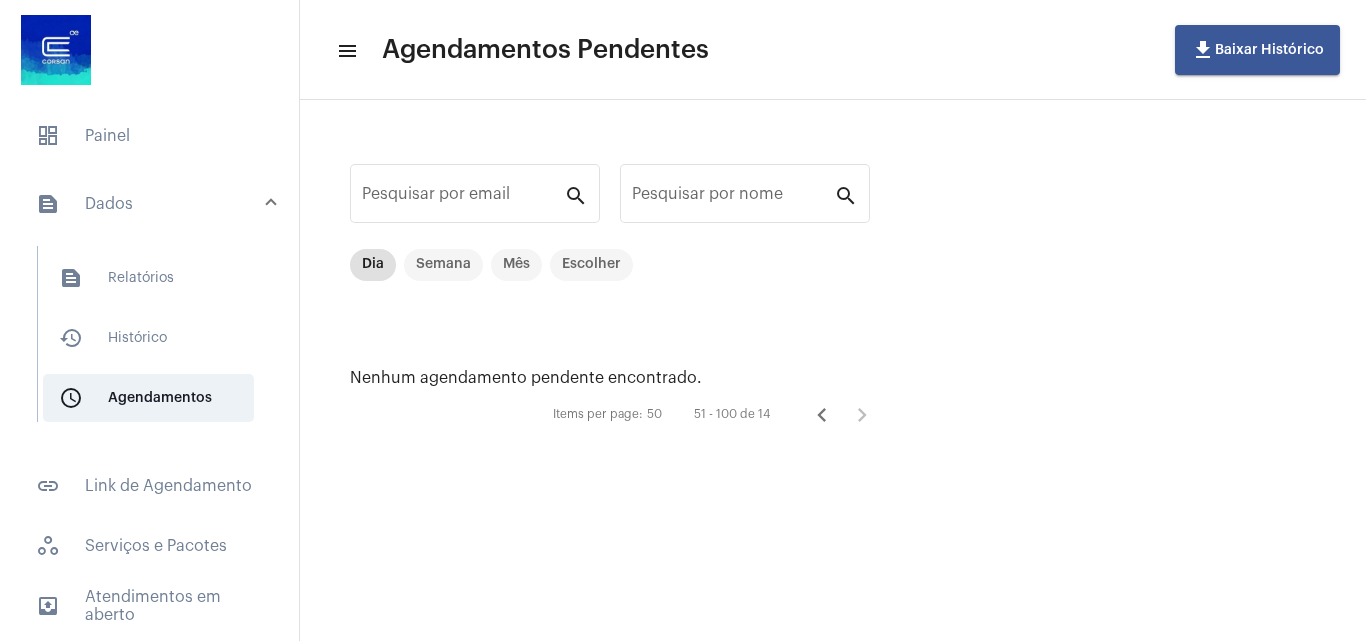 click 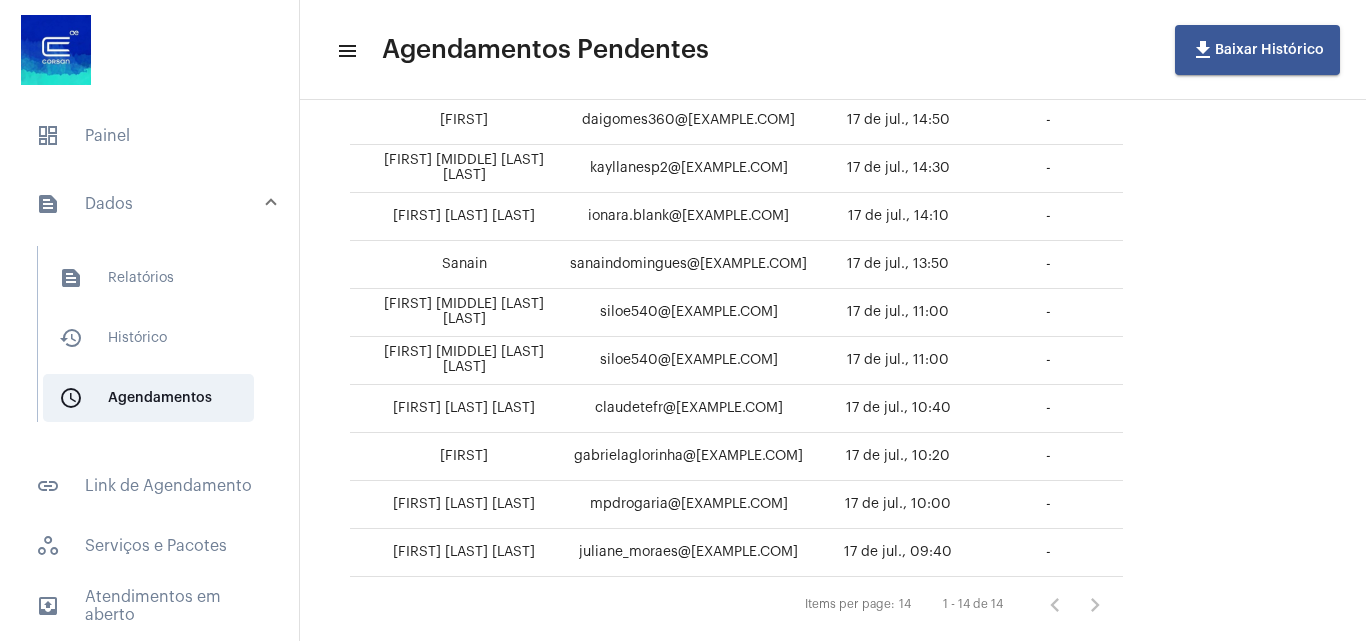 scroll, scrollTop: 542, scrollLeft: 0, axis: vertical 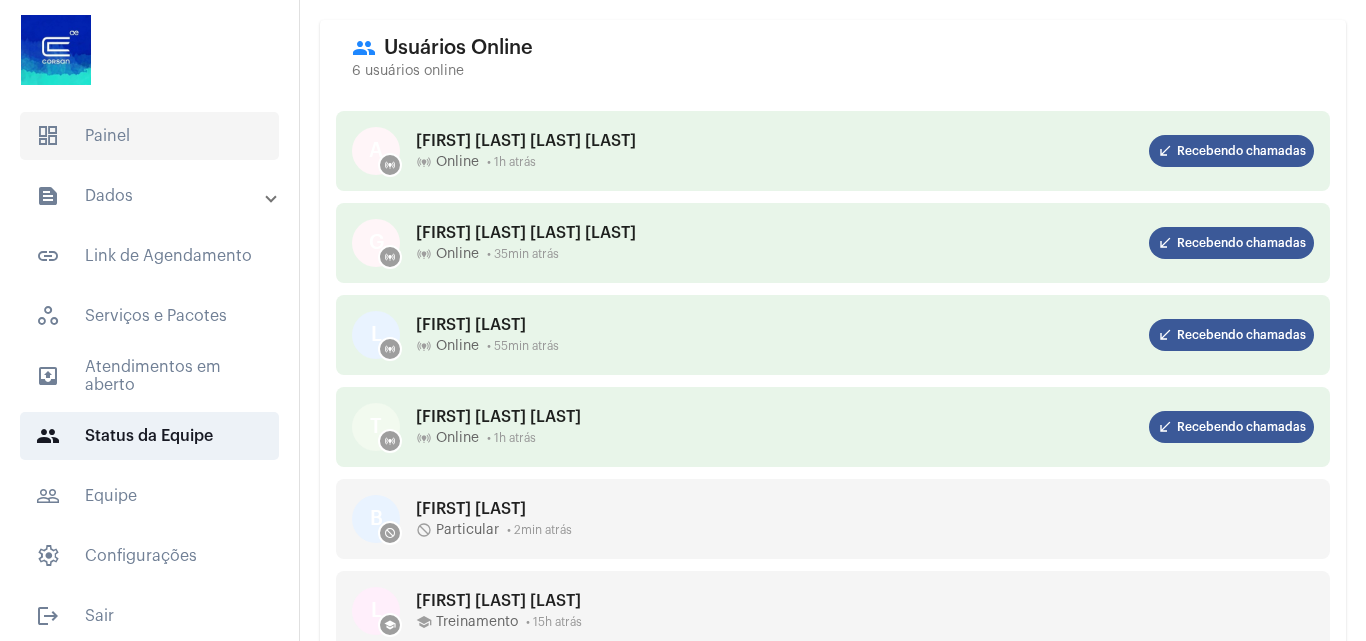 click on "dashboard   Painel" 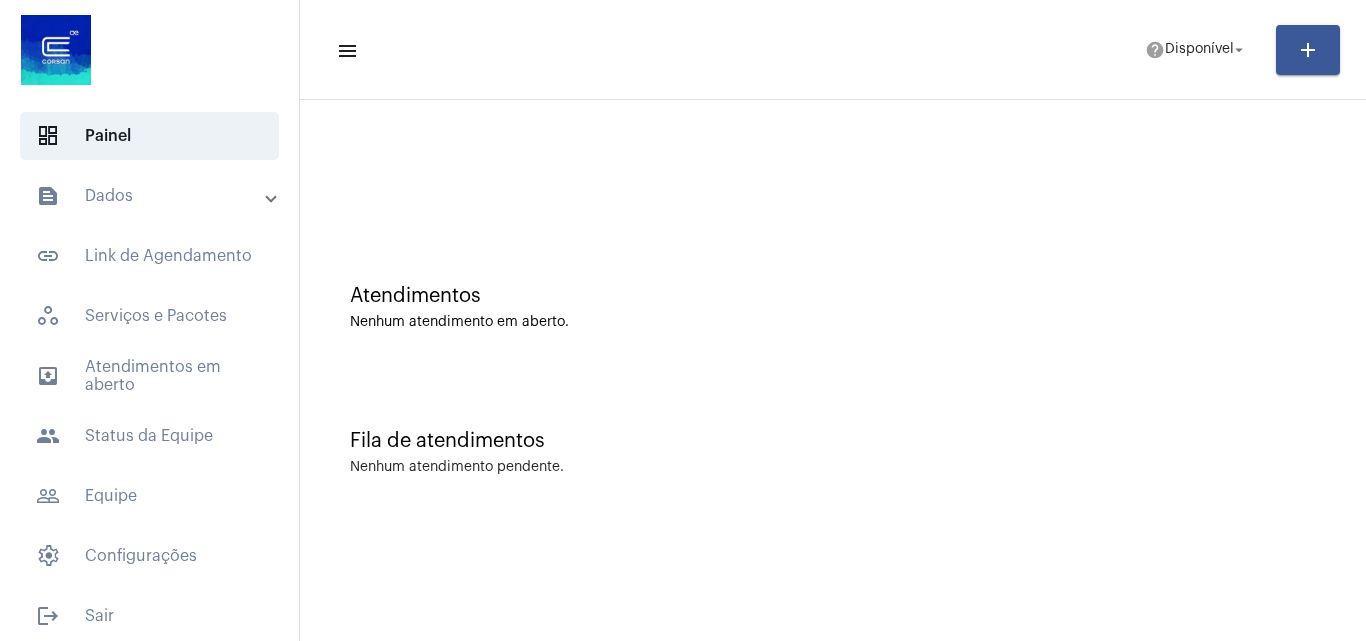 click on "text_snippet_outlined  Dados" at bounding box center [151, 196] 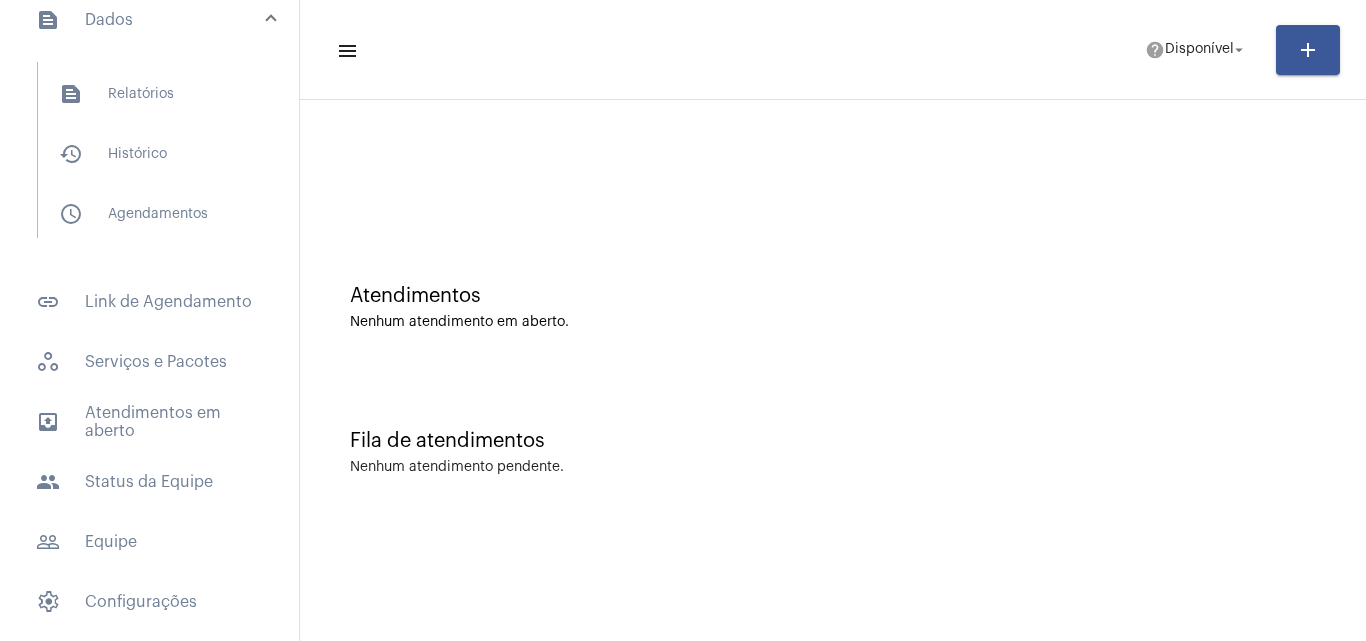 scroll, scrollTop: 200, scrollLeft: 0, axis: vertical 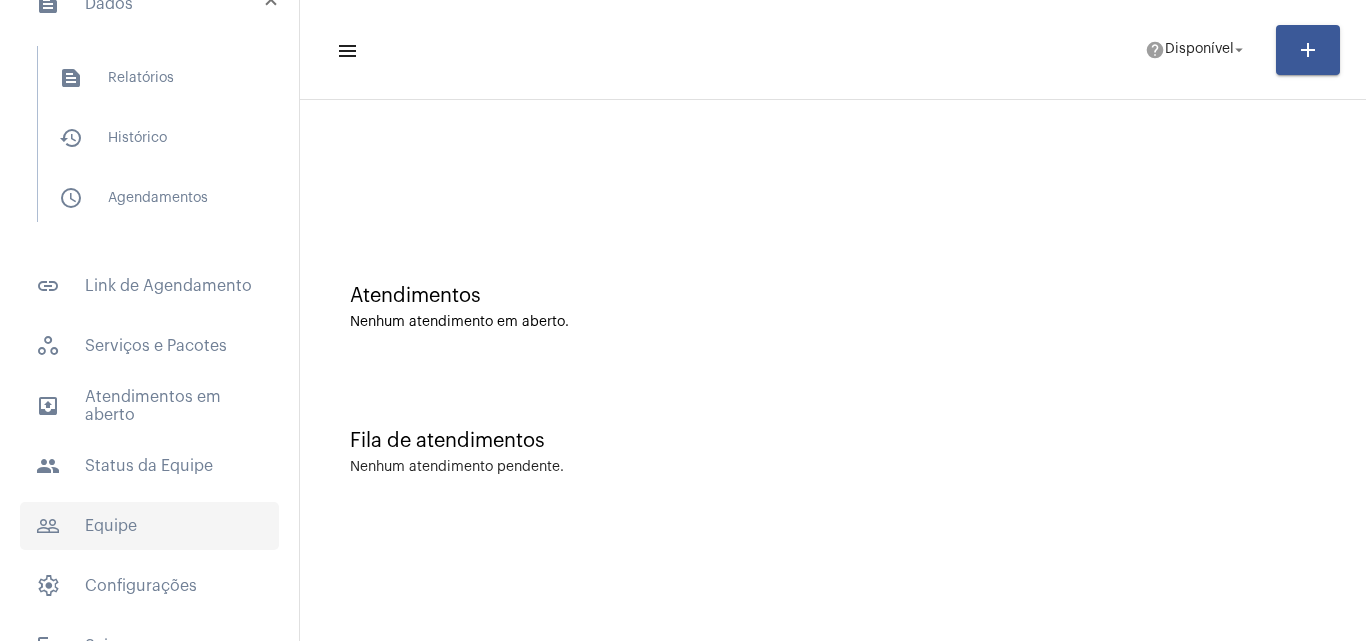 click on "people_outline  Equipe" 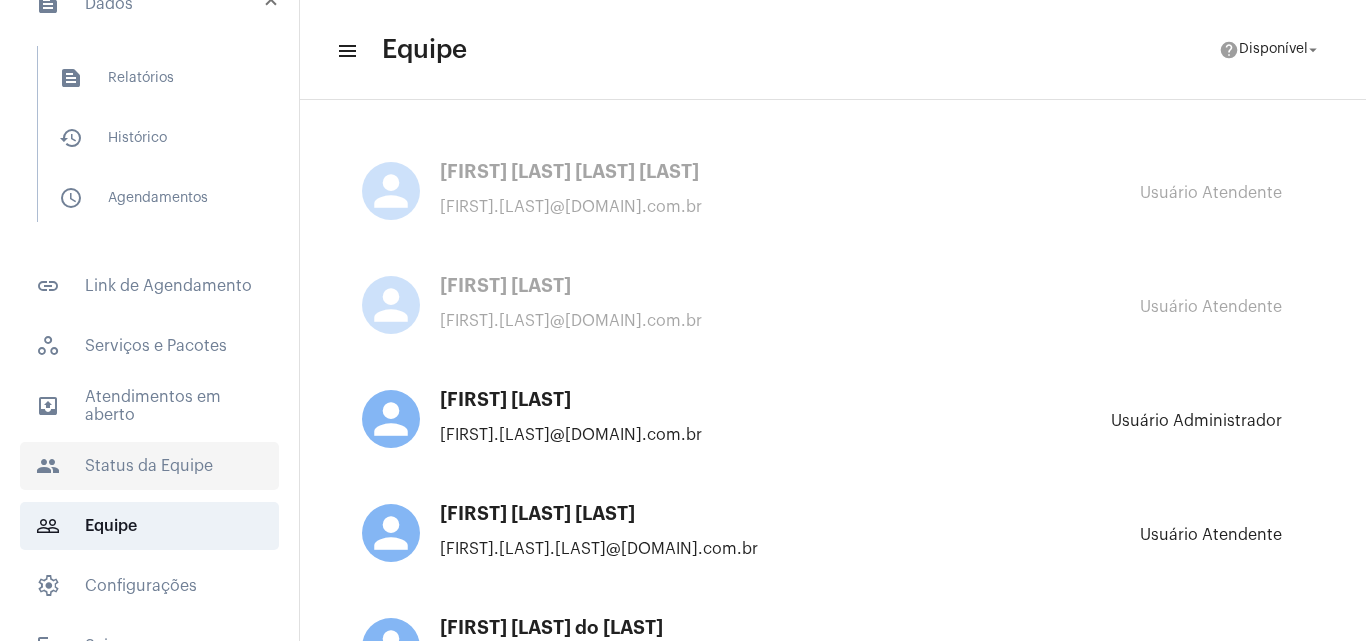 click on "people  Status da Equipe" 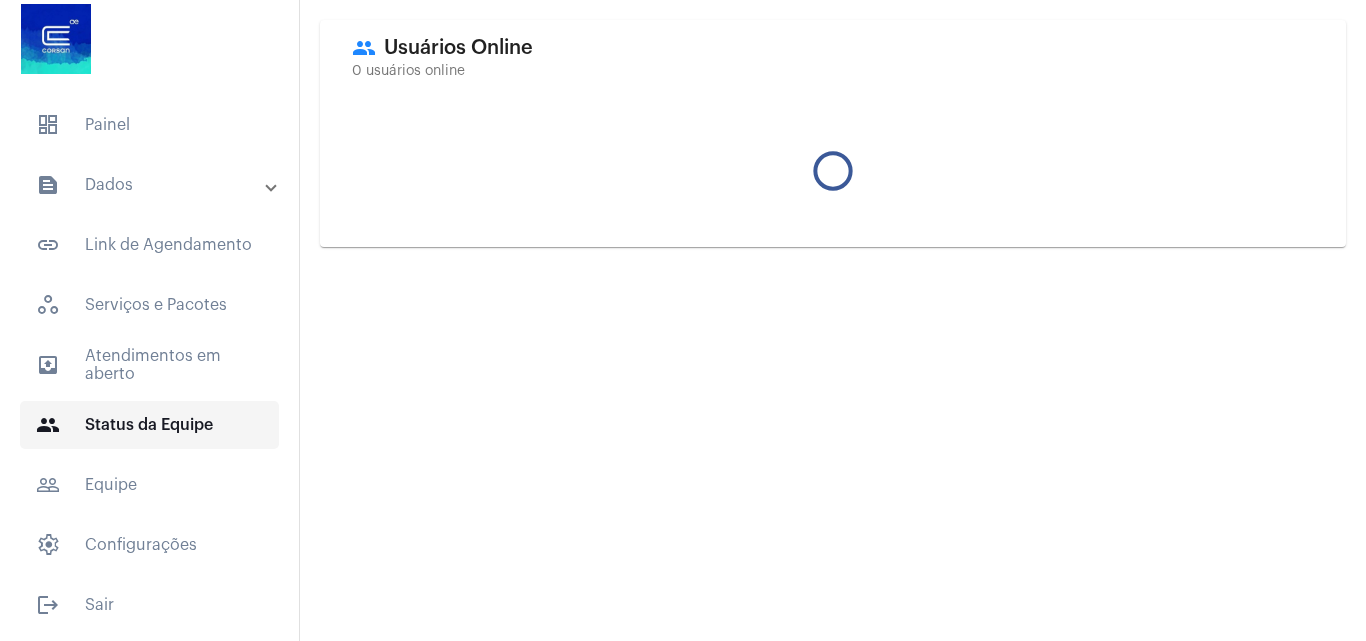 scroll, scrollTop: 11, scrollLeft: 0, axis: vertical 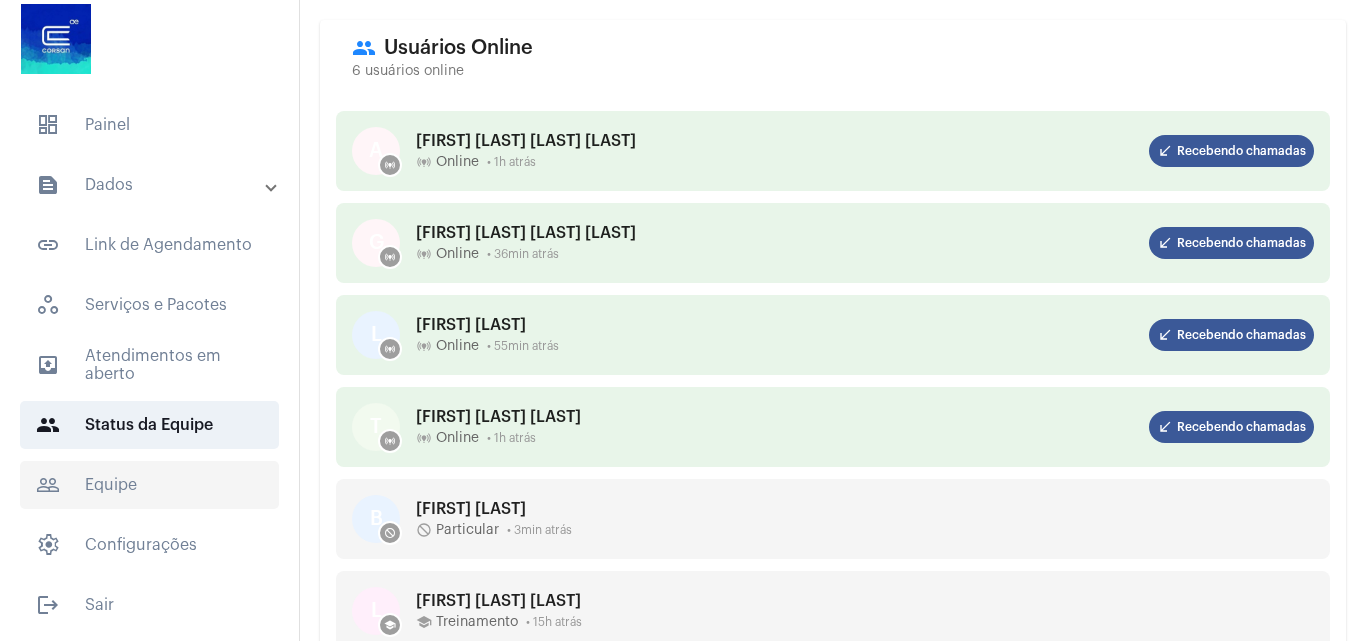 click on "people_outline  Equipe" 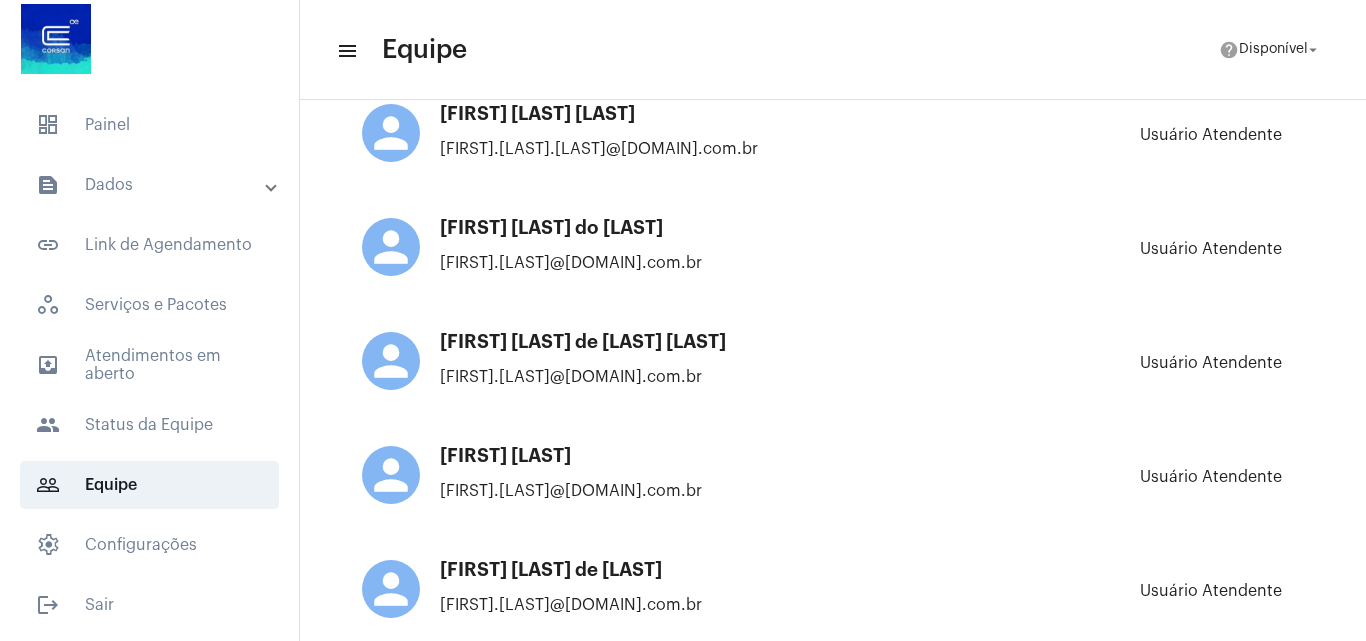 scroll, scrollTop: 0, scrollLeft: 0, axis: both 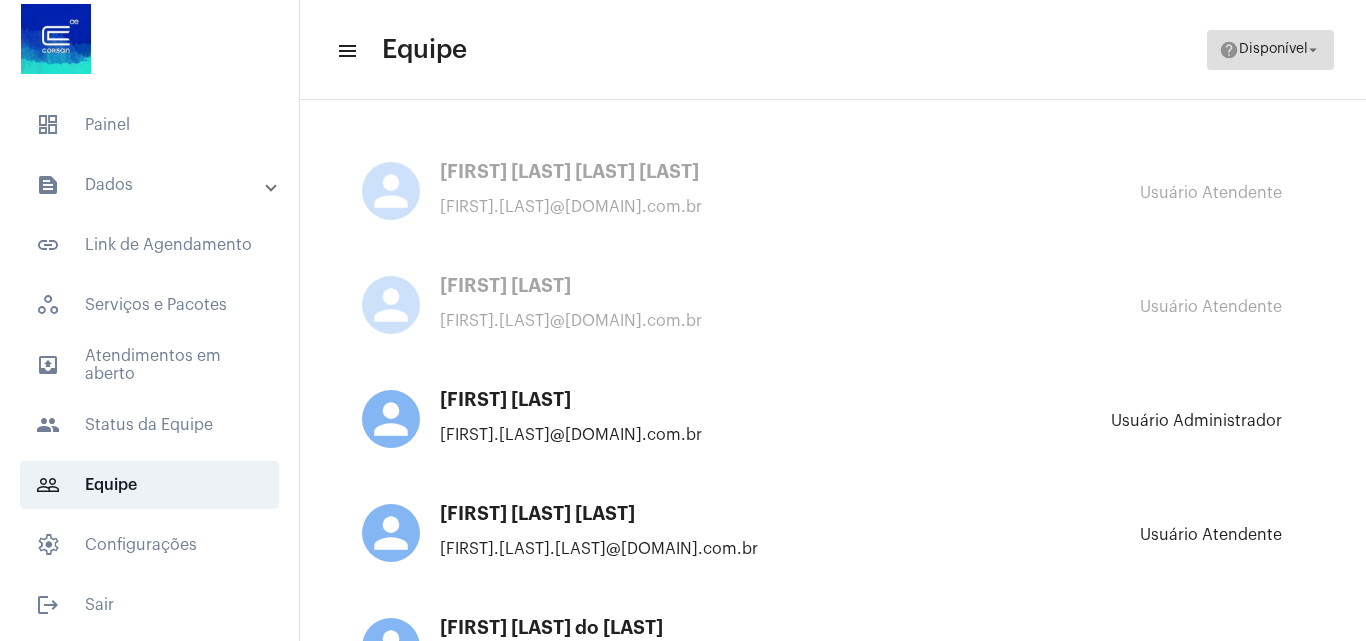 click on "arrow_drop_down" 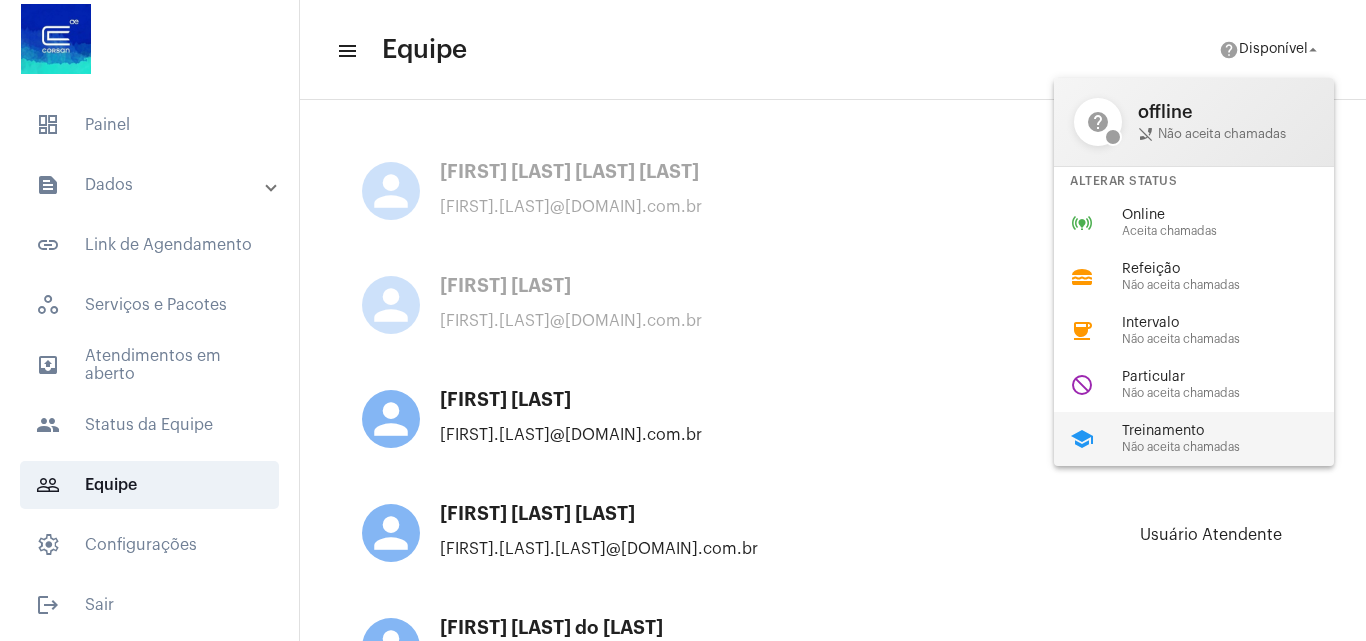 click on "Treinamento" at bounding box center [1236, 431] 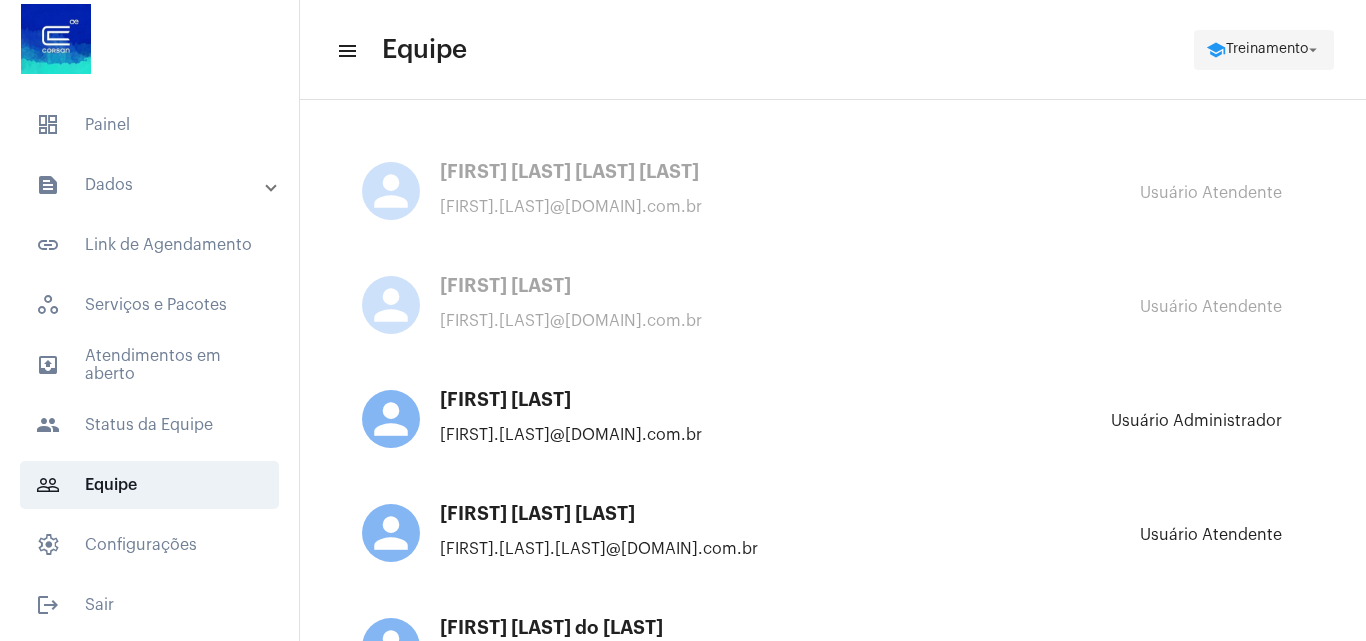 click on "arrow_drop_down" 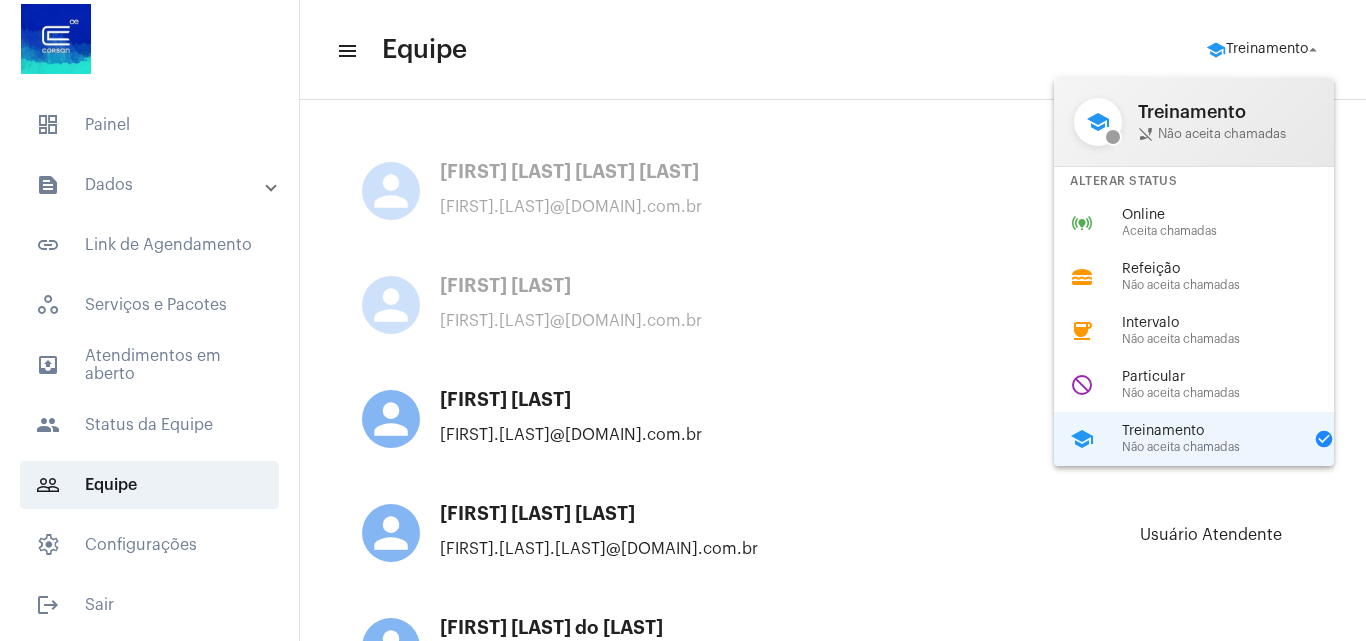 click at bounding box center [683, 320] 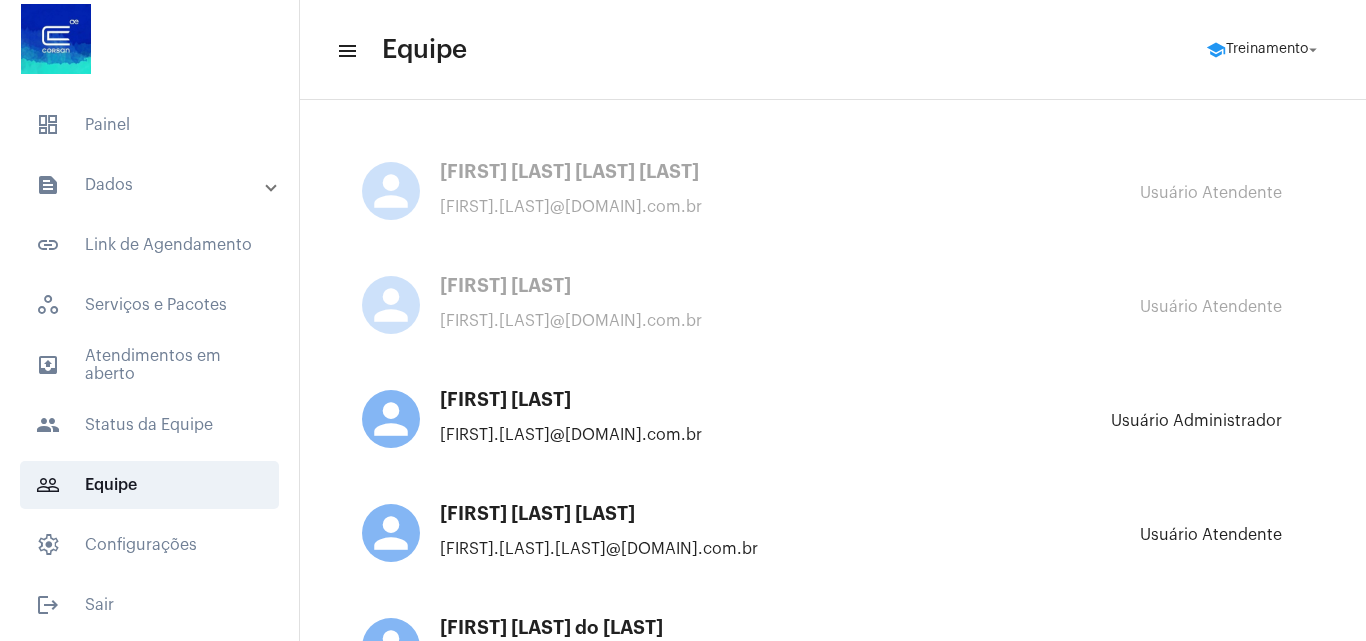 click on "people  Status da Equipe" 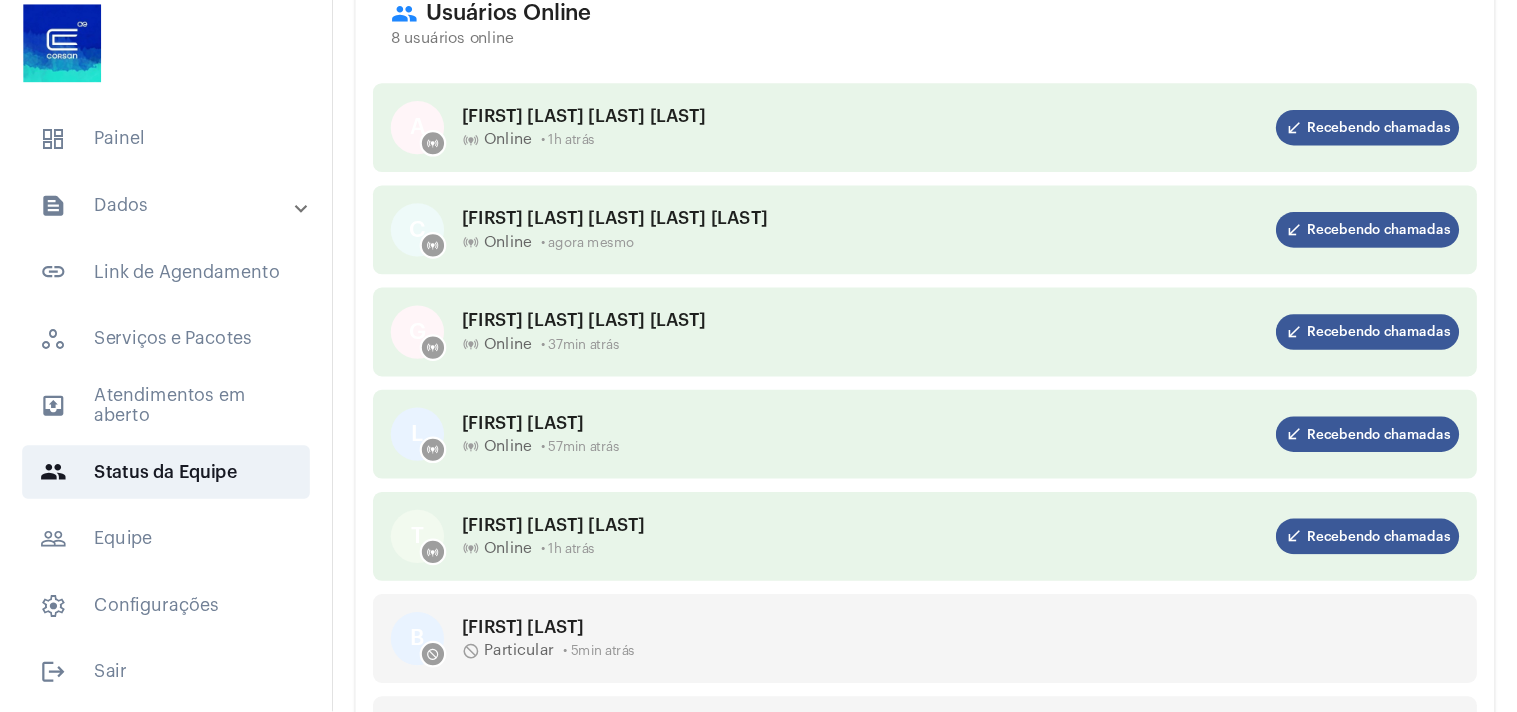 scroll, scrollTop: 0, scrollLeft: 0, axis: both 